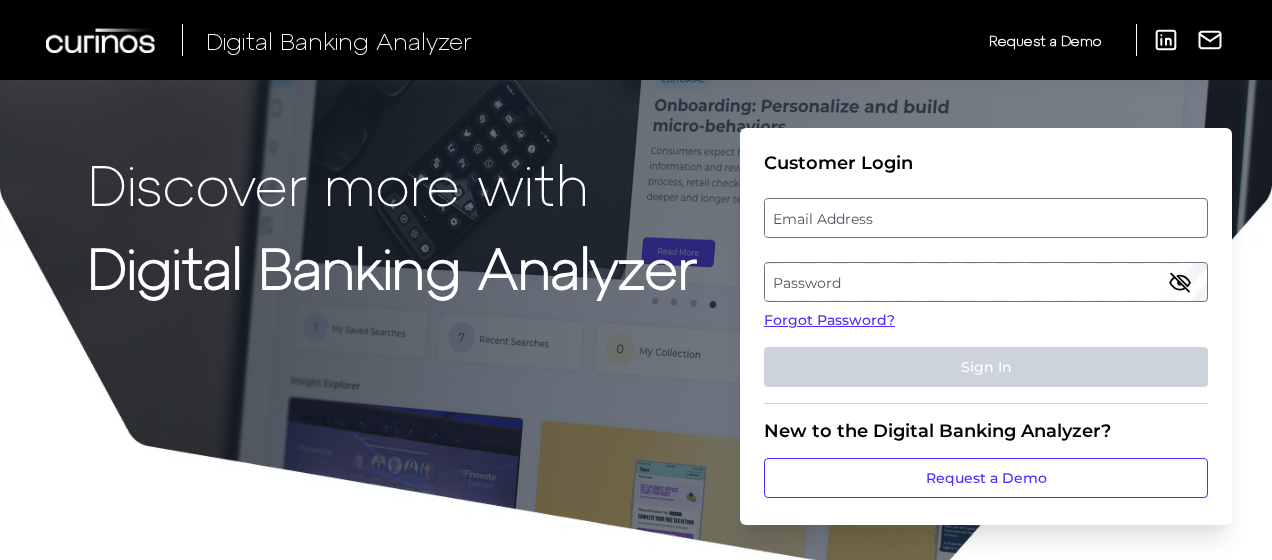scroll, scrollTop: 0, scrollLeft: 0, axis: both 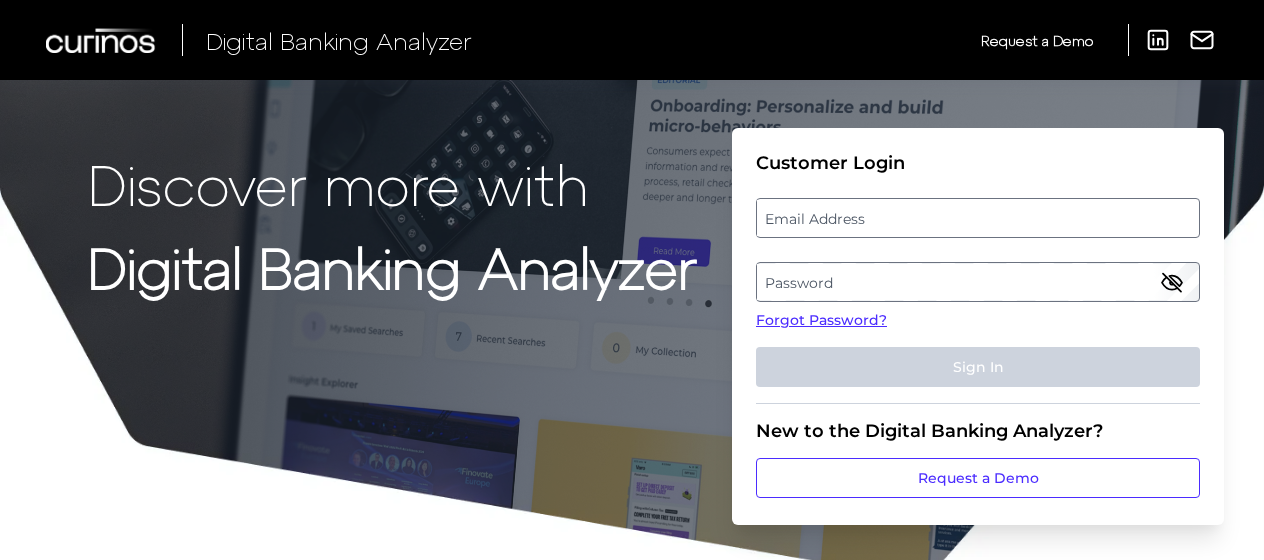 click on "Email Address" at bounding box center (977, 218) 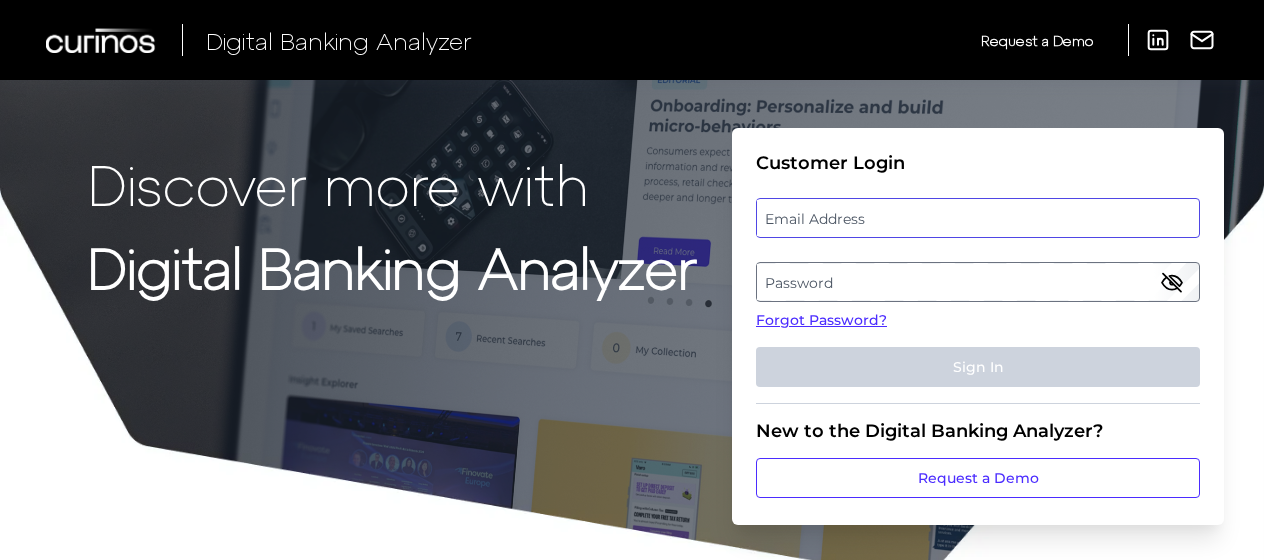 click at bounding box center [978, 218] 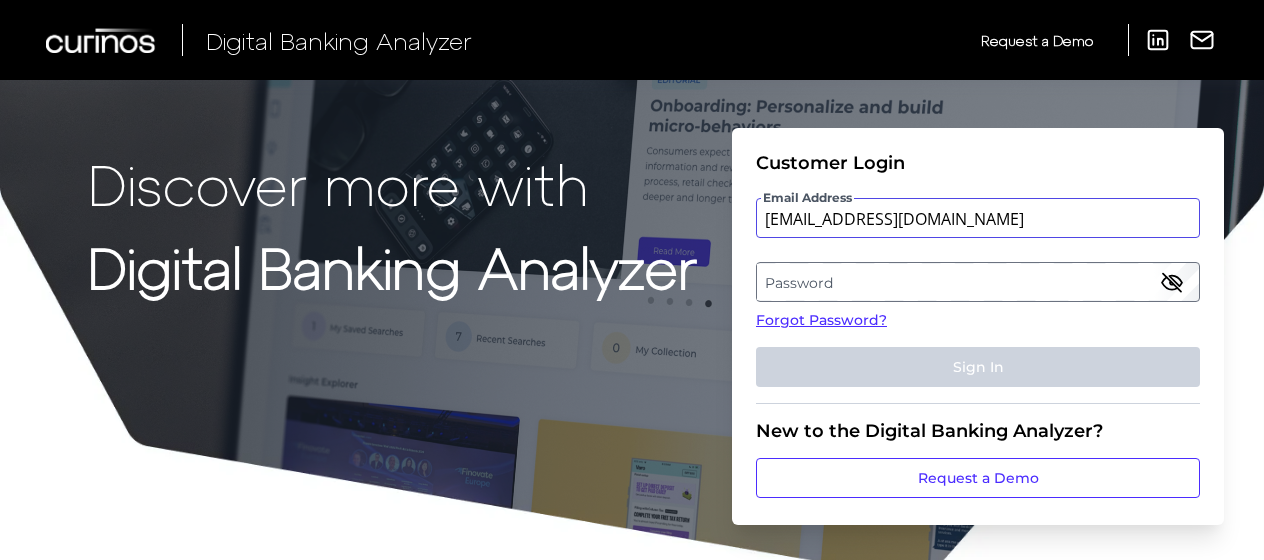 type on "[EMAIL_ADDRESS][DOMAIN_NAME]" 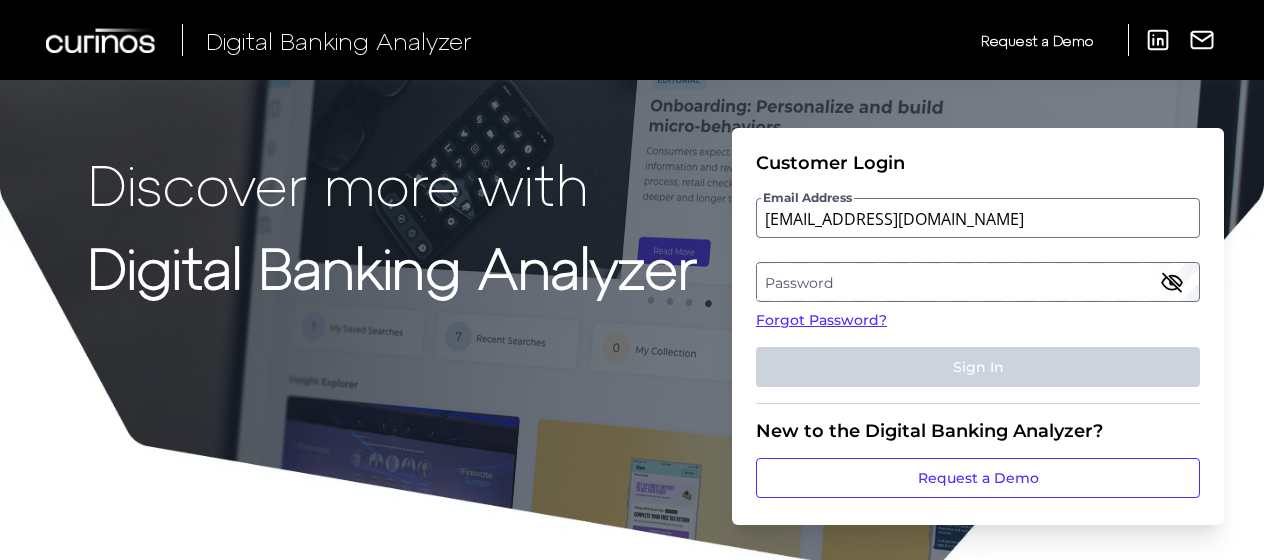 click on "Password" at bounding box center [977, 282] 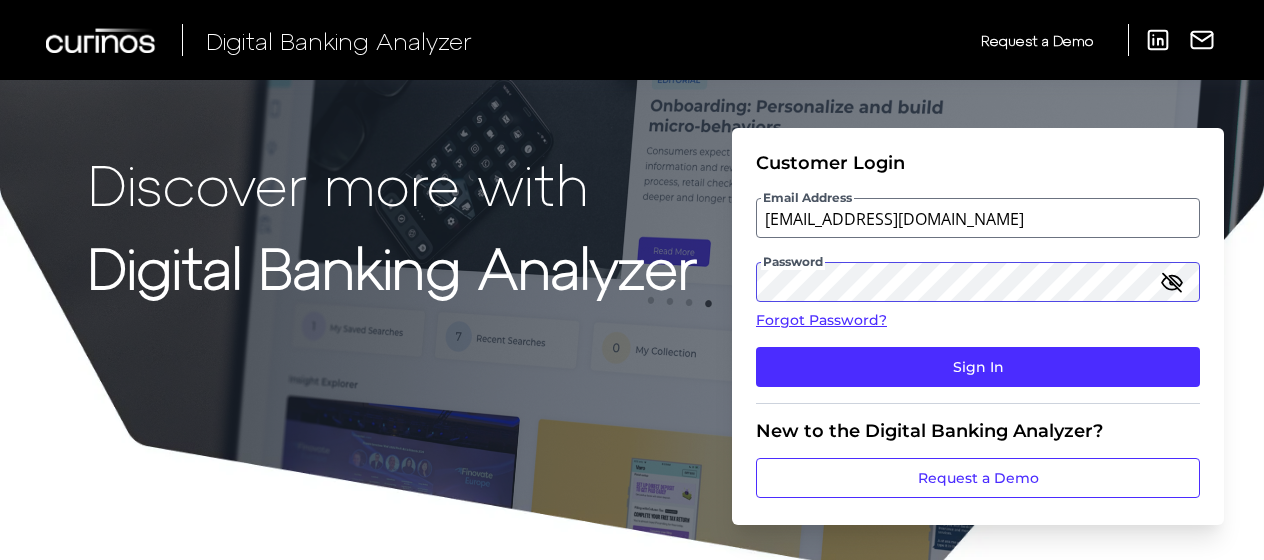 click on "Sign In" at bounding box center [978, 367] 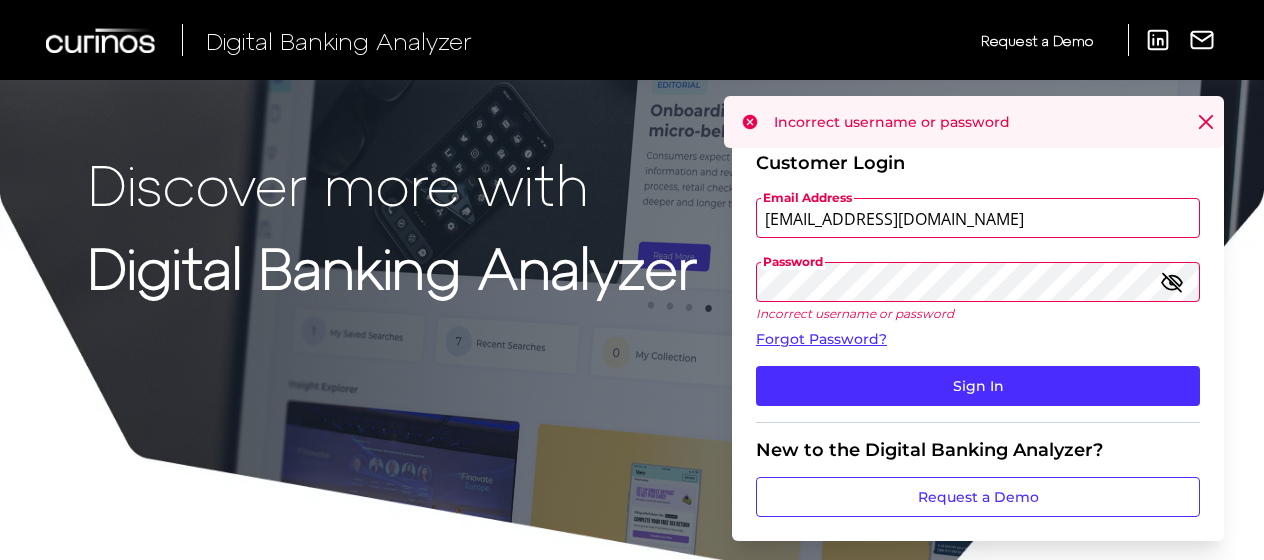 click on "Discover more with  Digital Banking Analyzer Customer Login Email Address [EMAIL_ADDRESS][DOMAIN_NAME] Password Incorrect username or password Forgot Password? Sign In New to the Digital Banking Analyzer? Request a Demo" at bounding box center (632, 298) 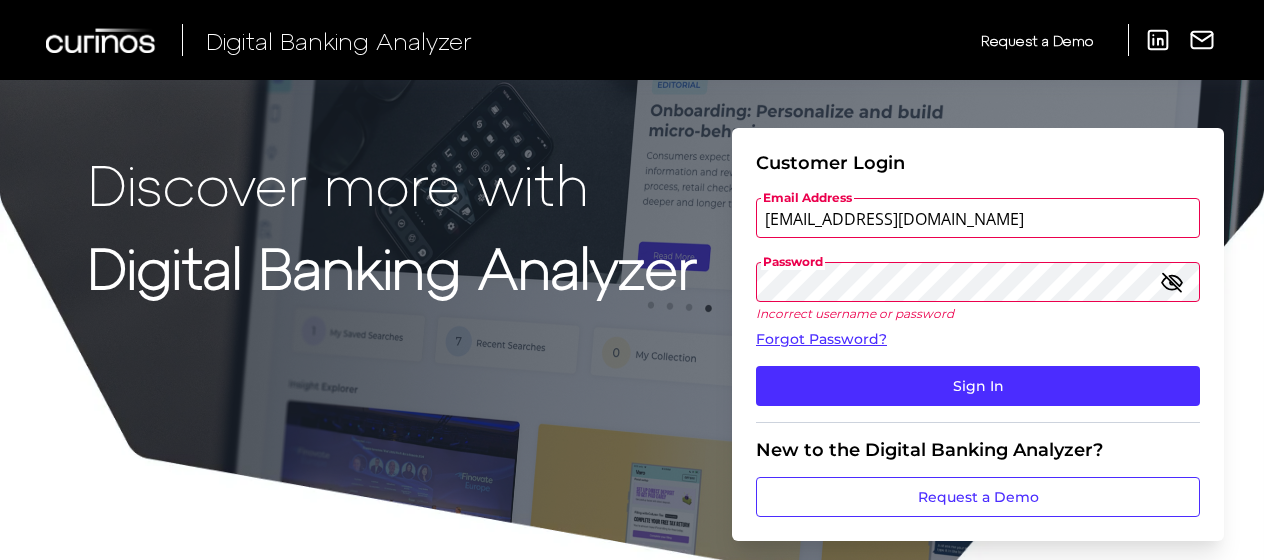 click on "Sign In" at bounding box center (978, 386) 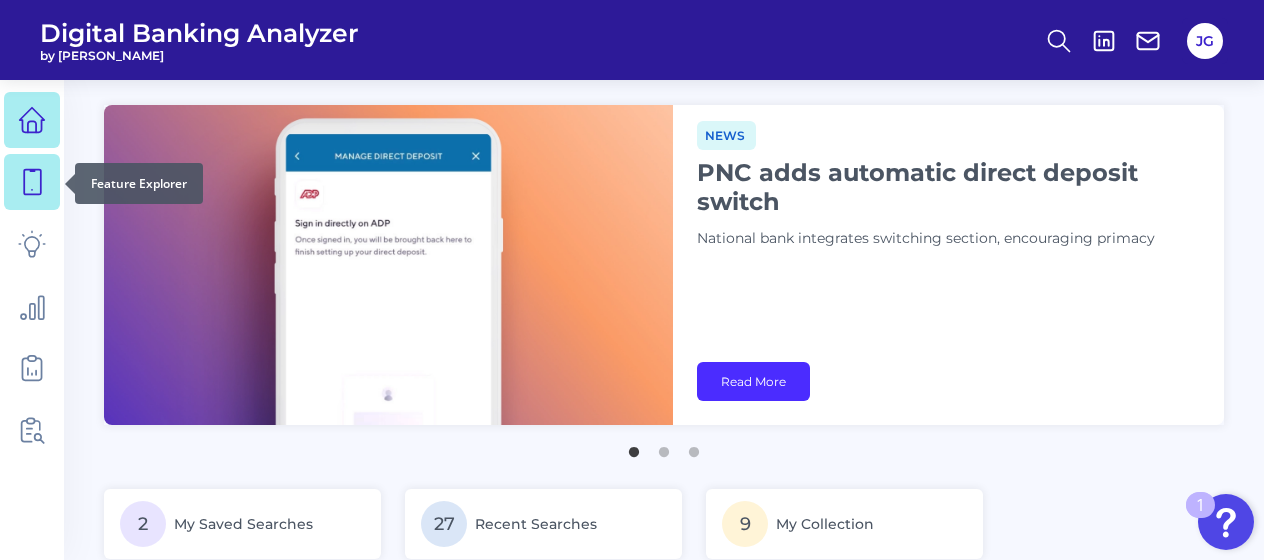 click 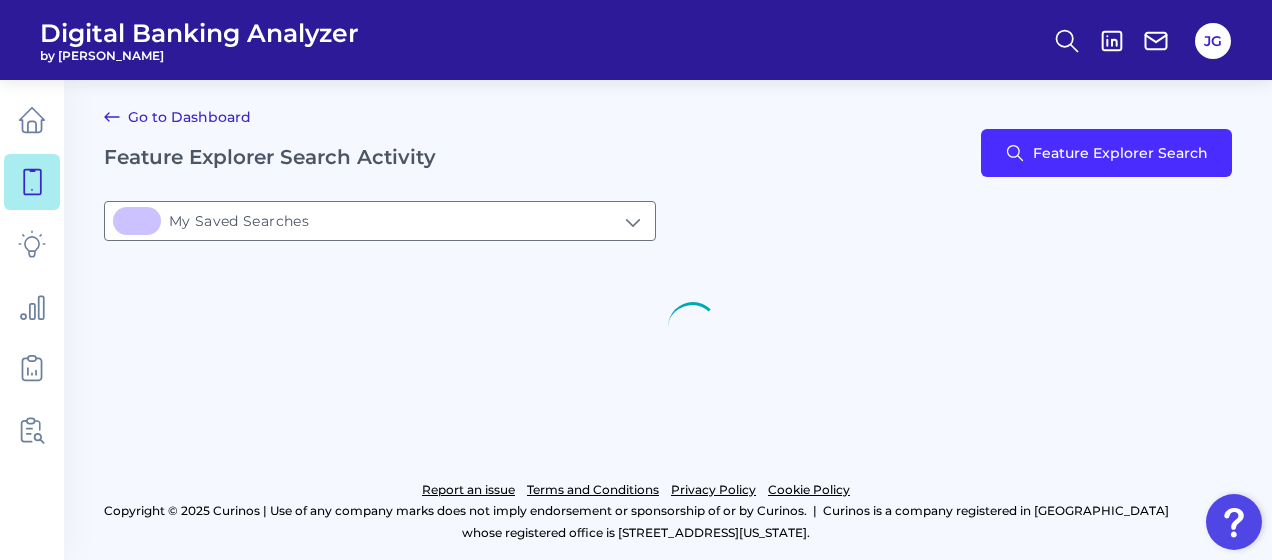 type on "2My Saved Searches" 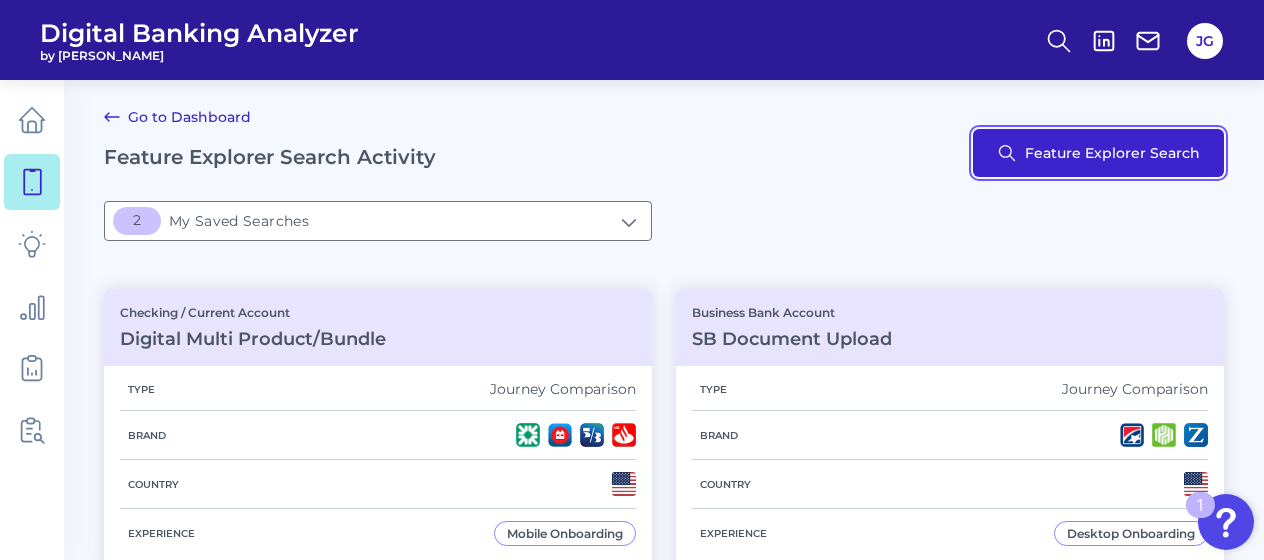 click on "Feature Explorer Search" at bounding box center [1098, 153] 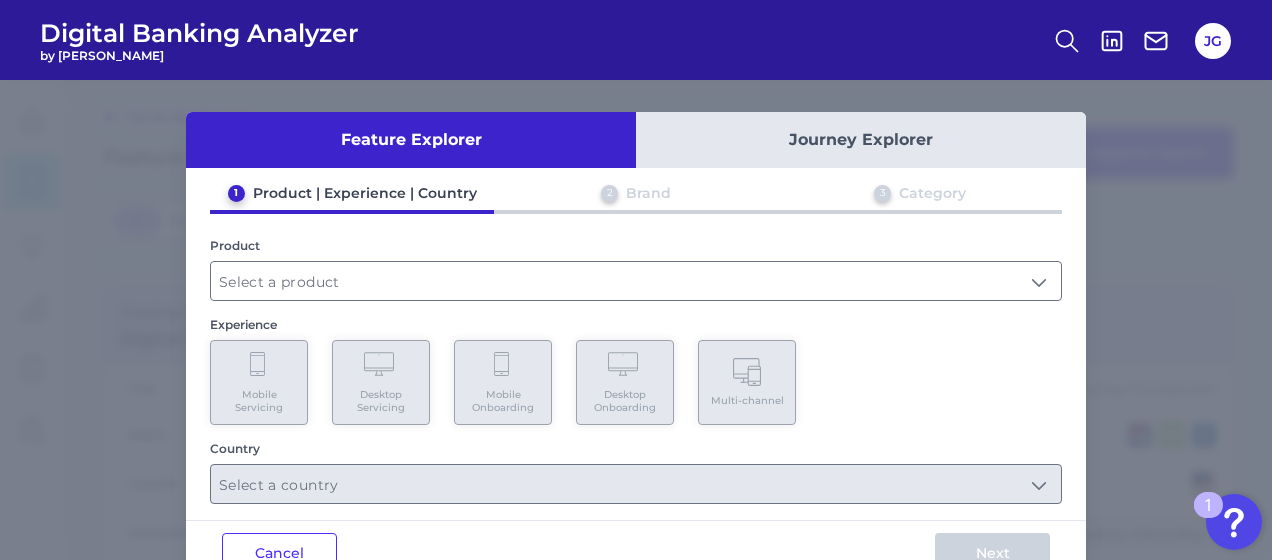 scroll, scrollTop: 52, scrollLeft: 0, axis: vertical 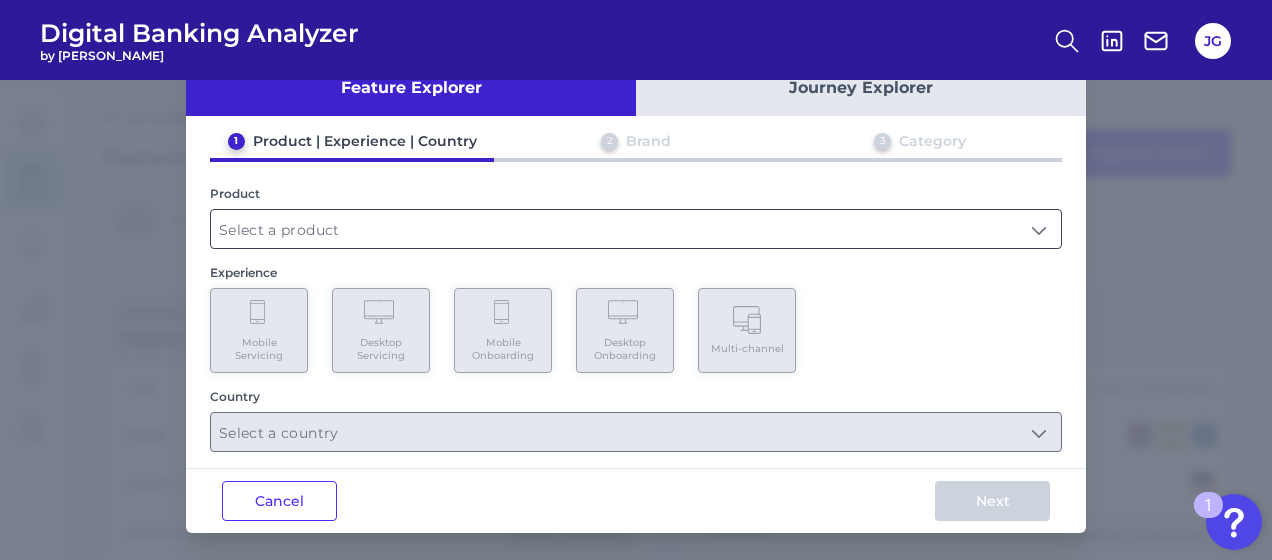 click at bounding box center [636, 229] 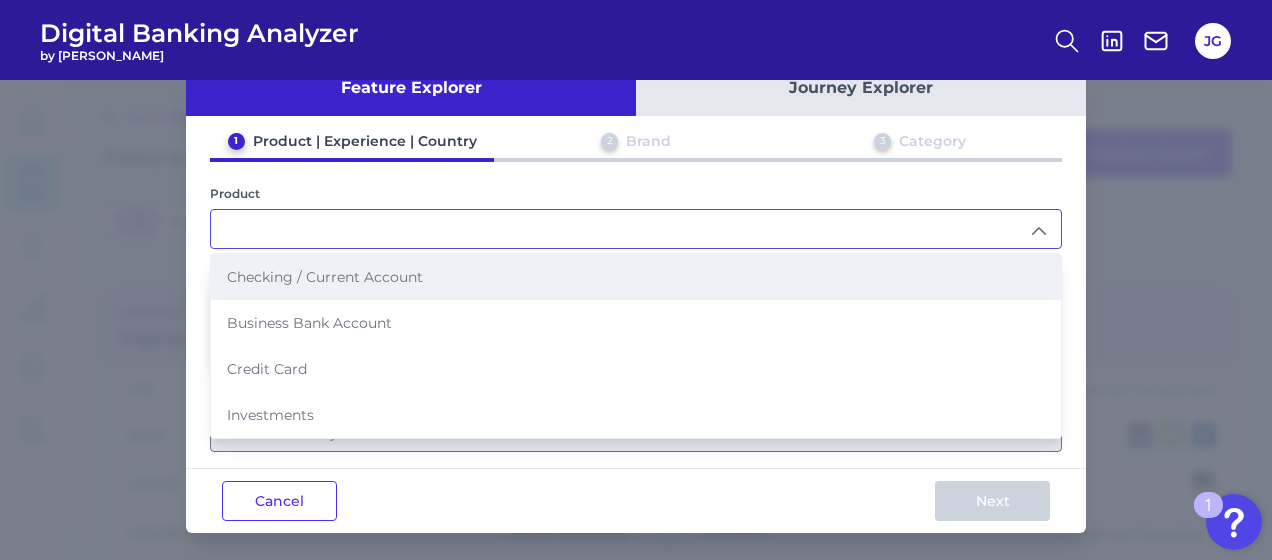 click on "Checking / Current Account" at bounding box center [636, 277] 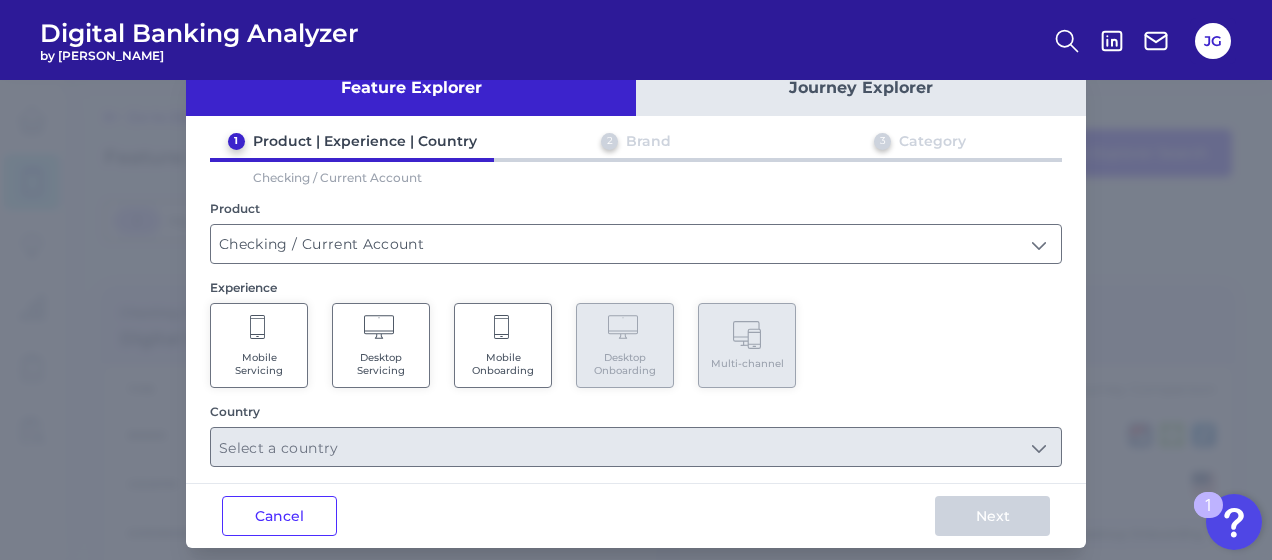 click 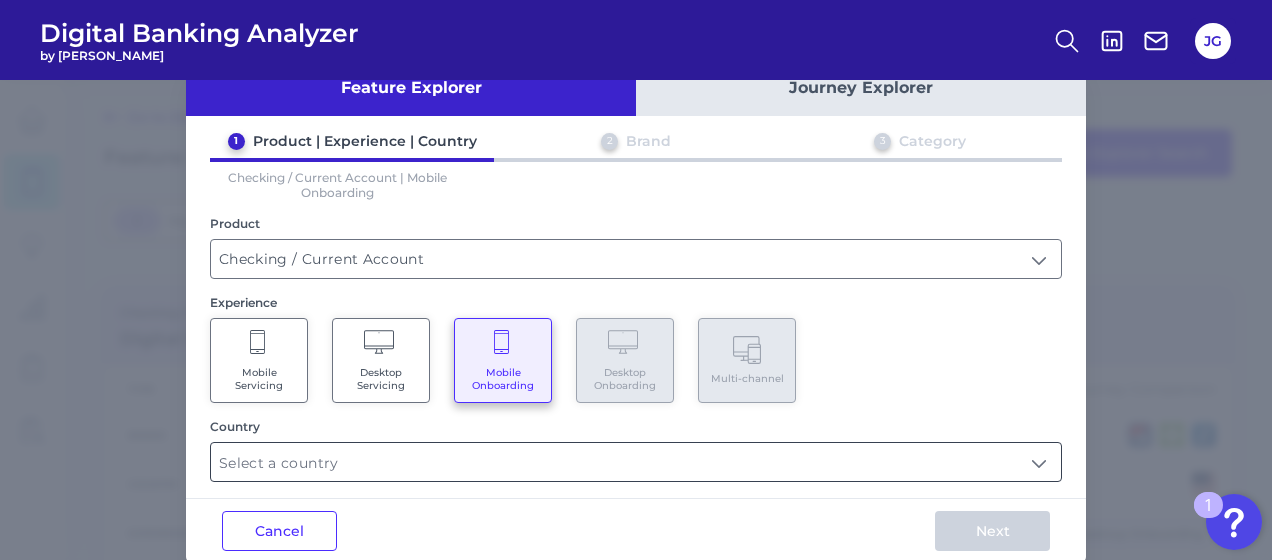click at bounding box center (636, 462) 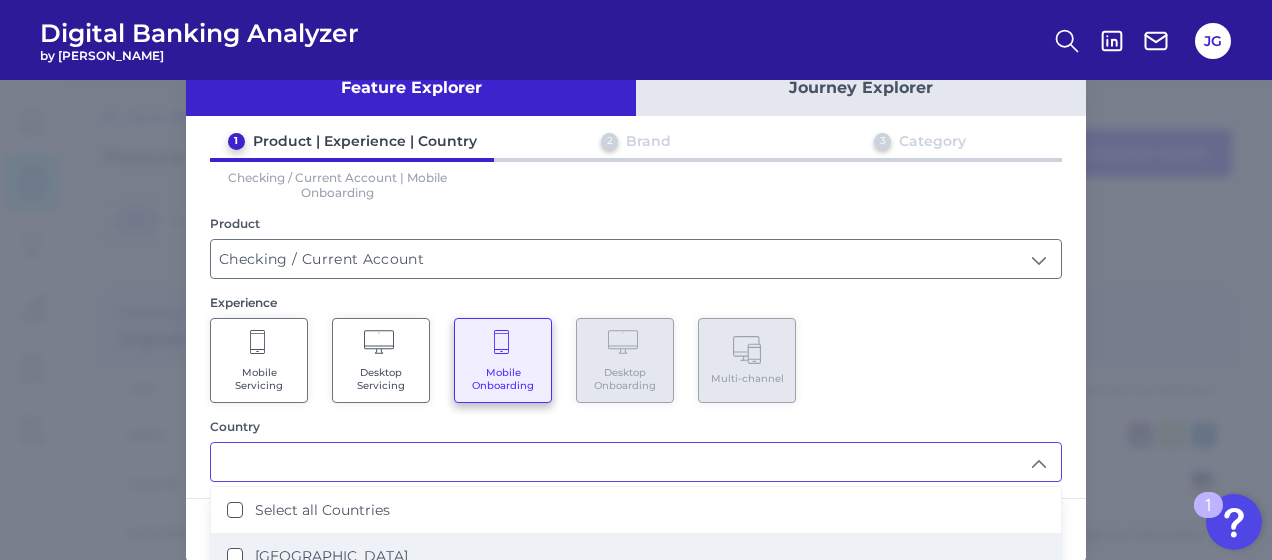click on "[GEOGRAPHIC_DATA]" at bounding box center [331, 556] 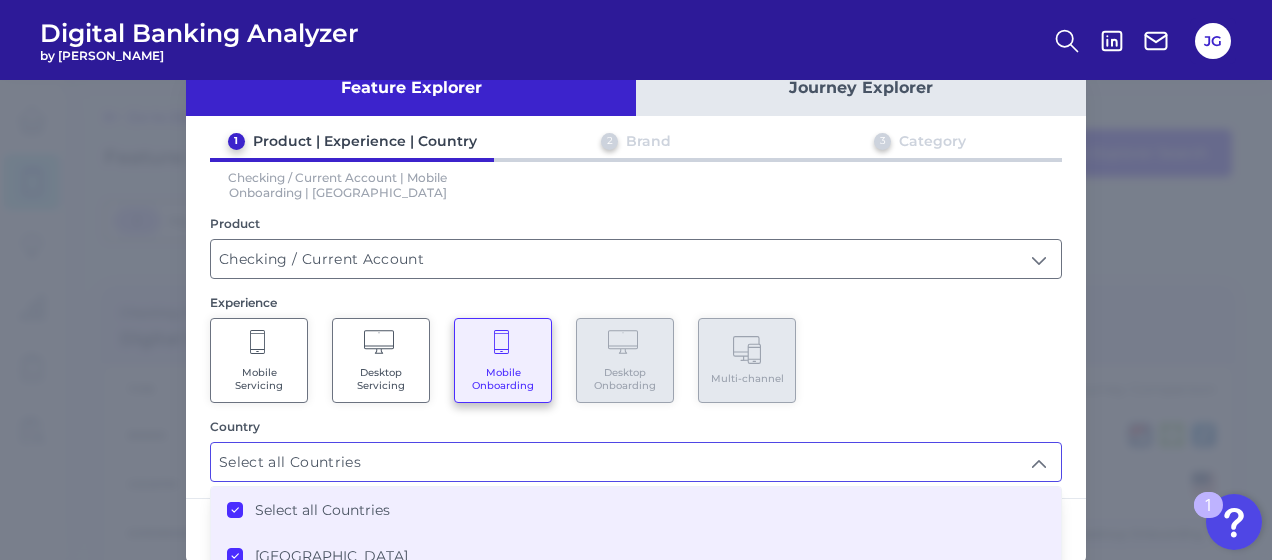 click on "1 Product | Experience | Country  2 Brand 3 Category Checking / Current Account | Mobile Onboarding | US Product Checking / Current Account Checking / Current Account Experience Mobile Servicing Desktop Servicing Mobile Onboarding Desktop Onboarding Multi-channel Country Select all Countries Select all Countries Select all Countries [GEOGRAPHIC_DATA]" at bounding box center (636, 307) 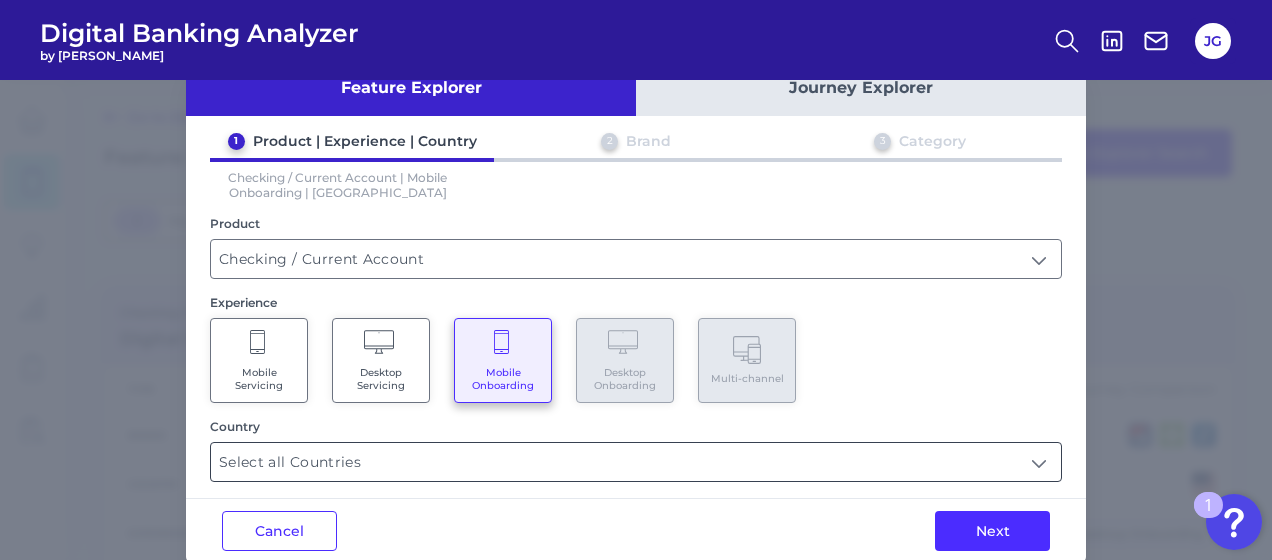 click on "Select all Countries" at bounding box center [636, 462] 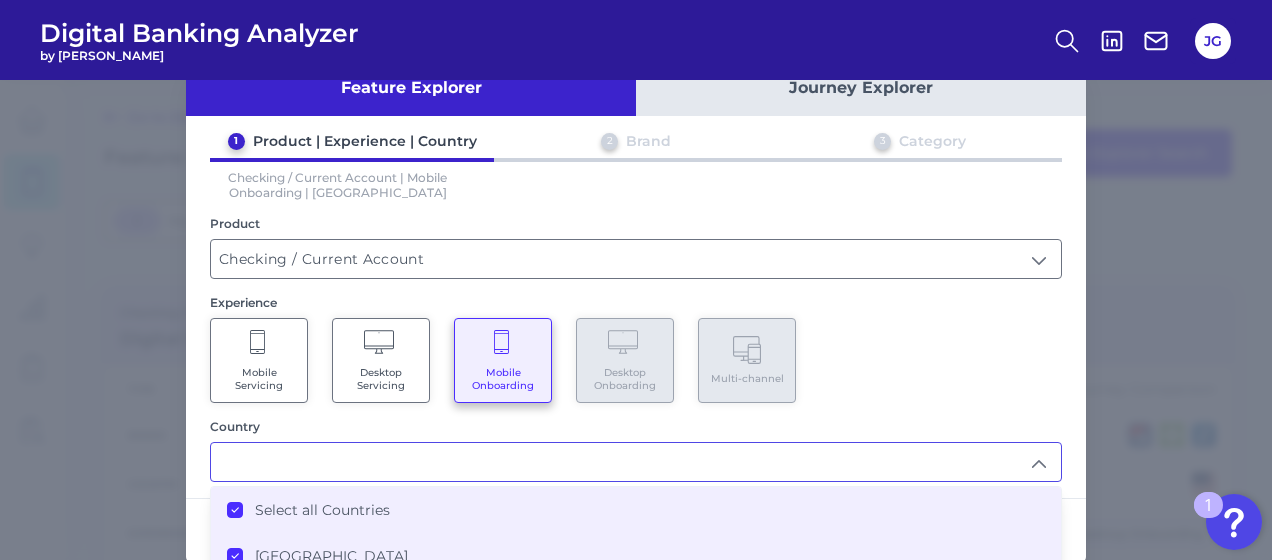 click on "Select all Countries" at bounding box center (636, 510) 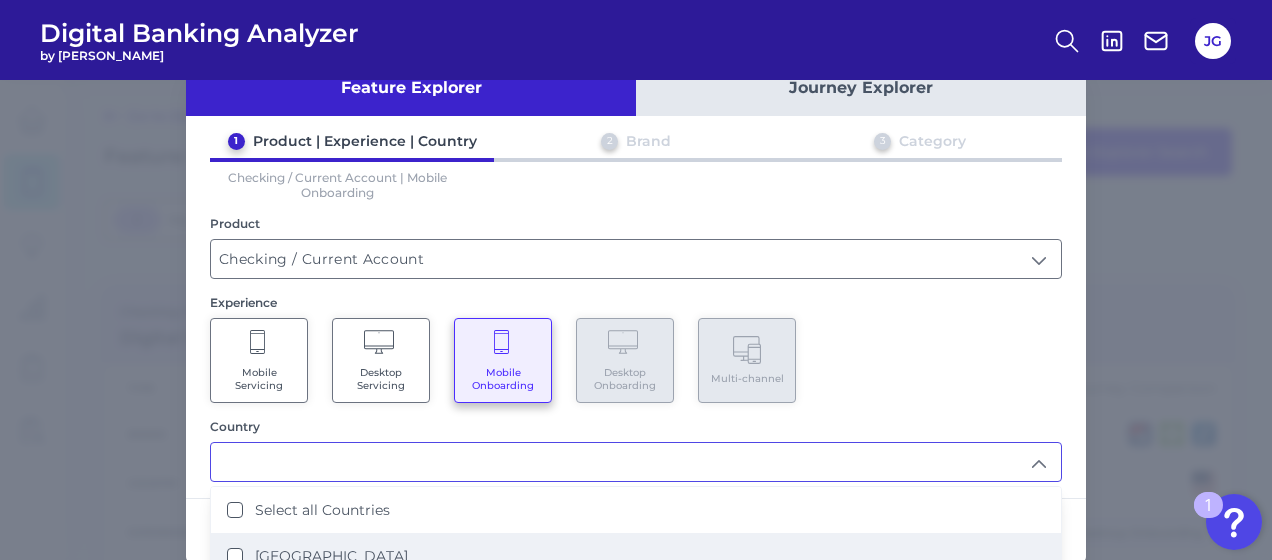 click on "[GEOGRAPHIC_DATA]" at bounding box center [331, 556] 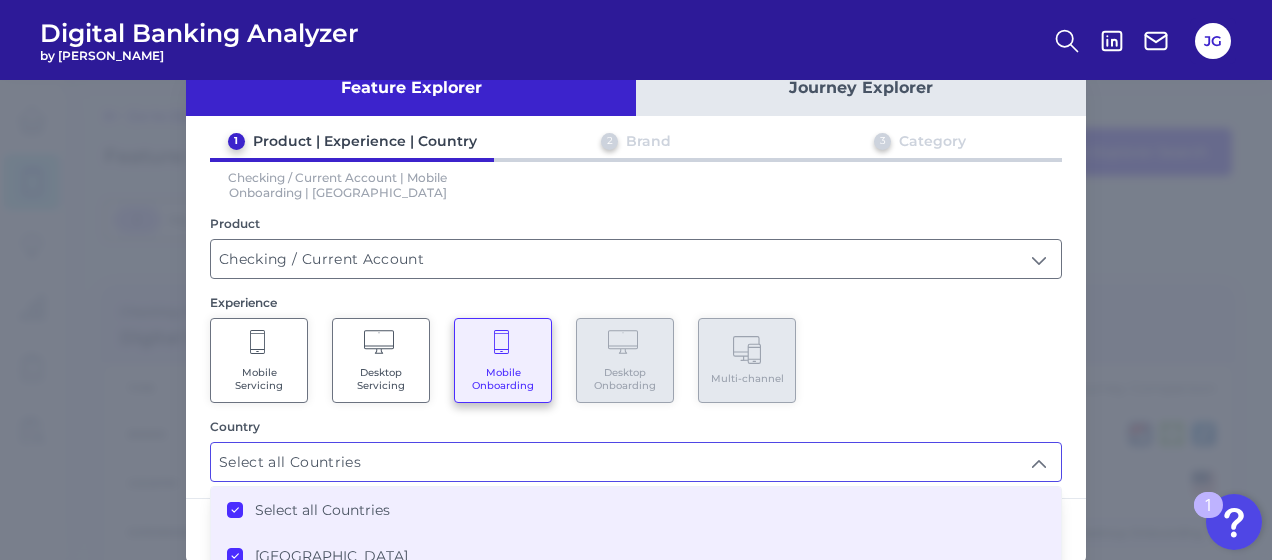 scroll, scrollTop: 2, scrollLeft: 0, axis: vertical 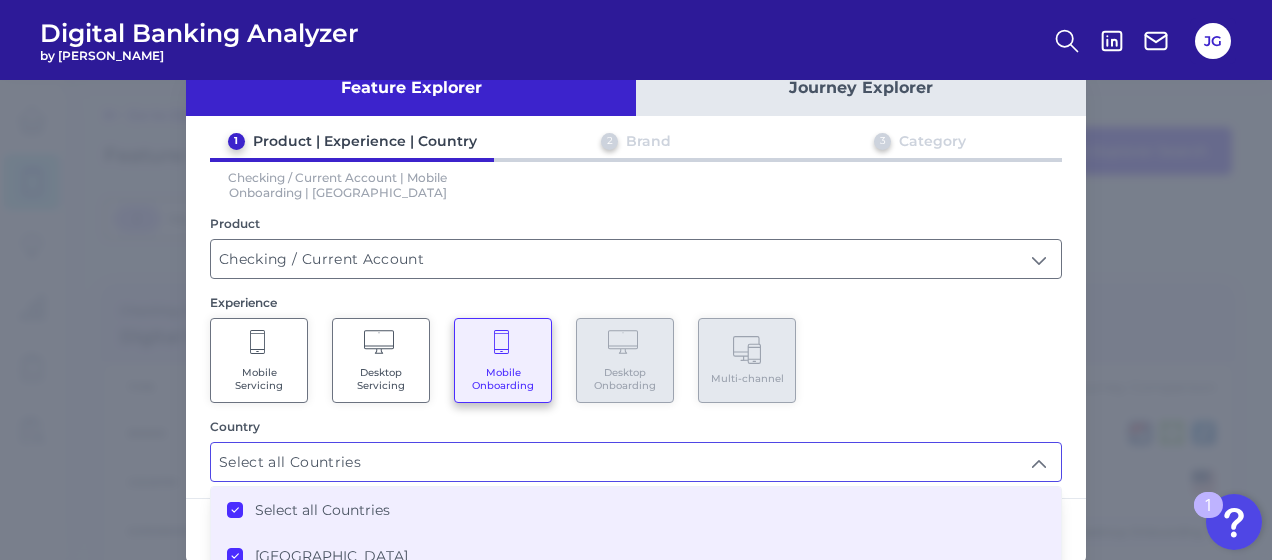 click on "Mobile Servicing Desktop Servicing Mobile Onboarding Desktop Onboarding Multi-channel" at bounding box center [636, 360] 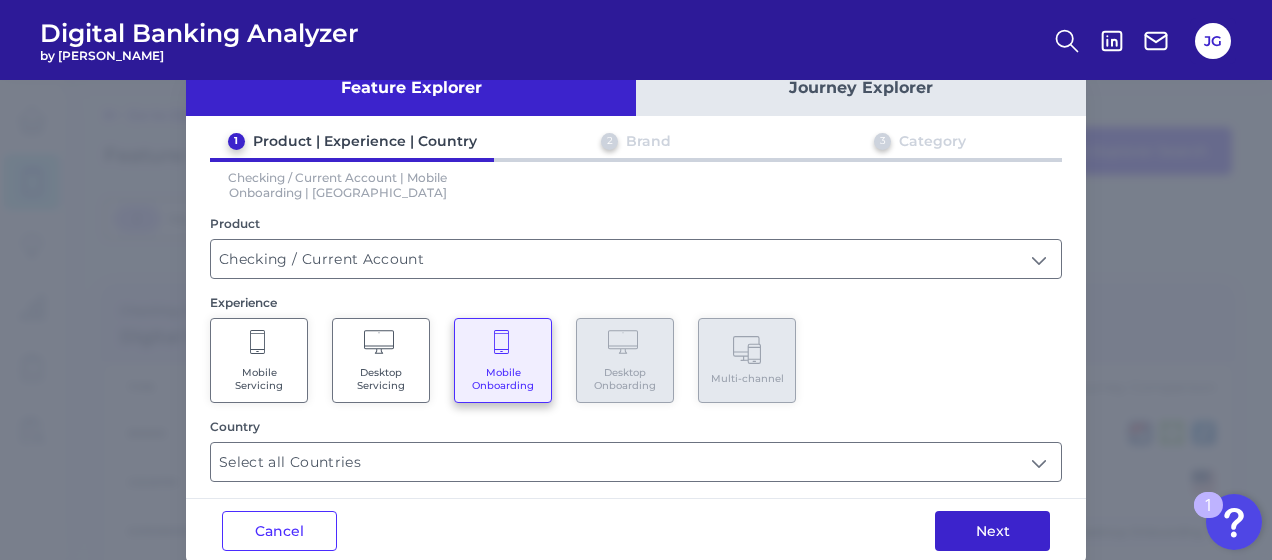 click on "Next" at bounding box center (992, 531) 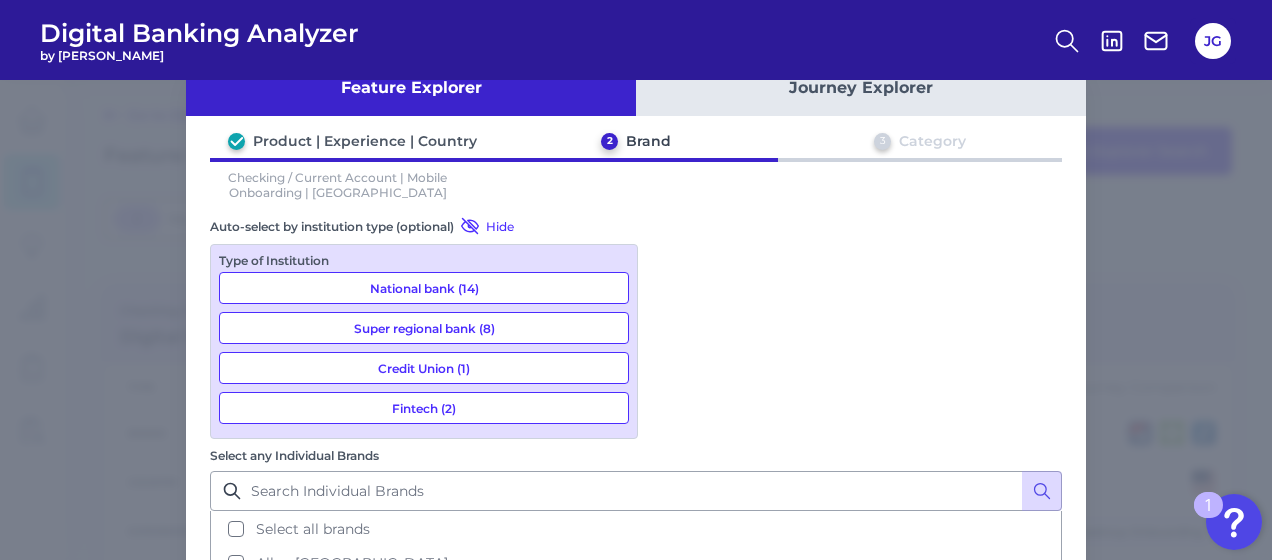 click on "Super regional bank (8)" at bounding box center [424, 328] 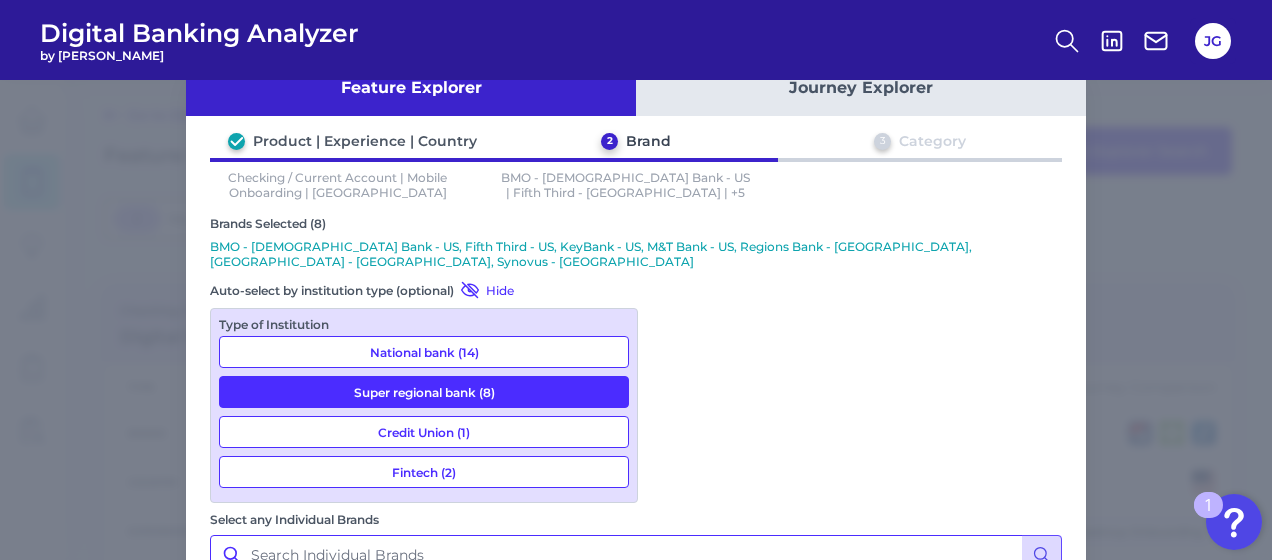 click on "Select any Individual Brands" at bounding box center [636, 555] 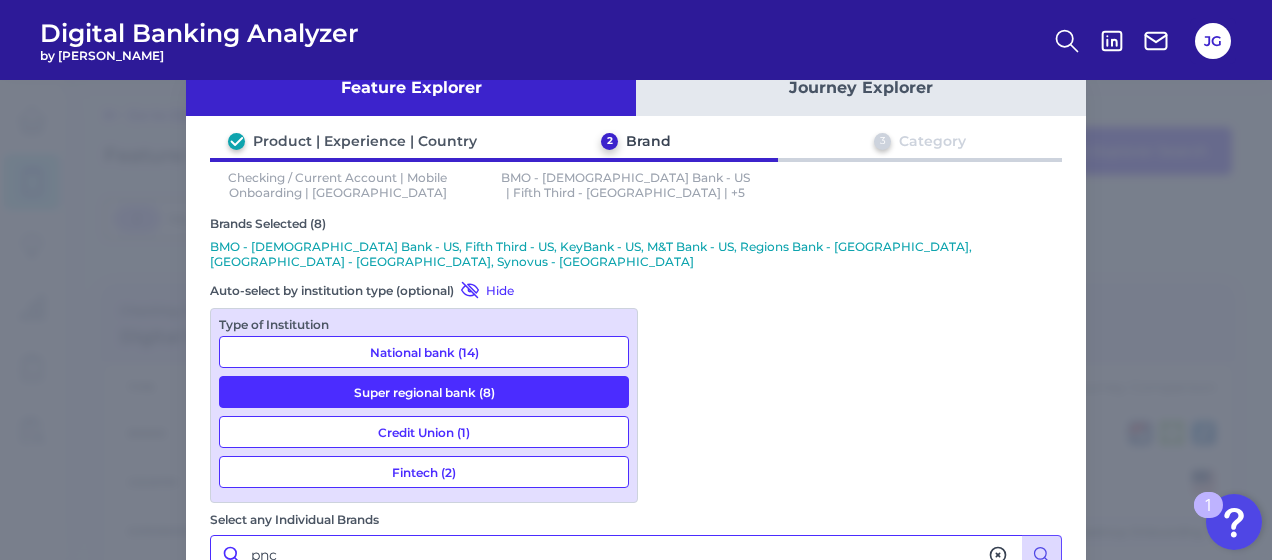 click on "PNC  Bank - [GEOGRAPHIC_DATA]" at bounding box center [306, 593] 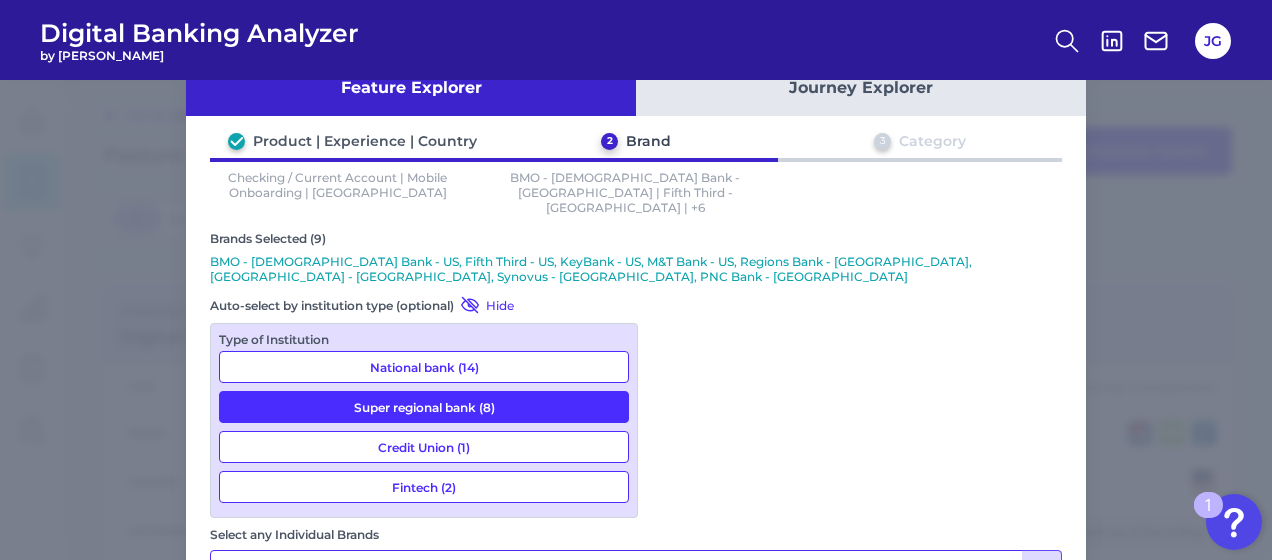 type on "pnc" 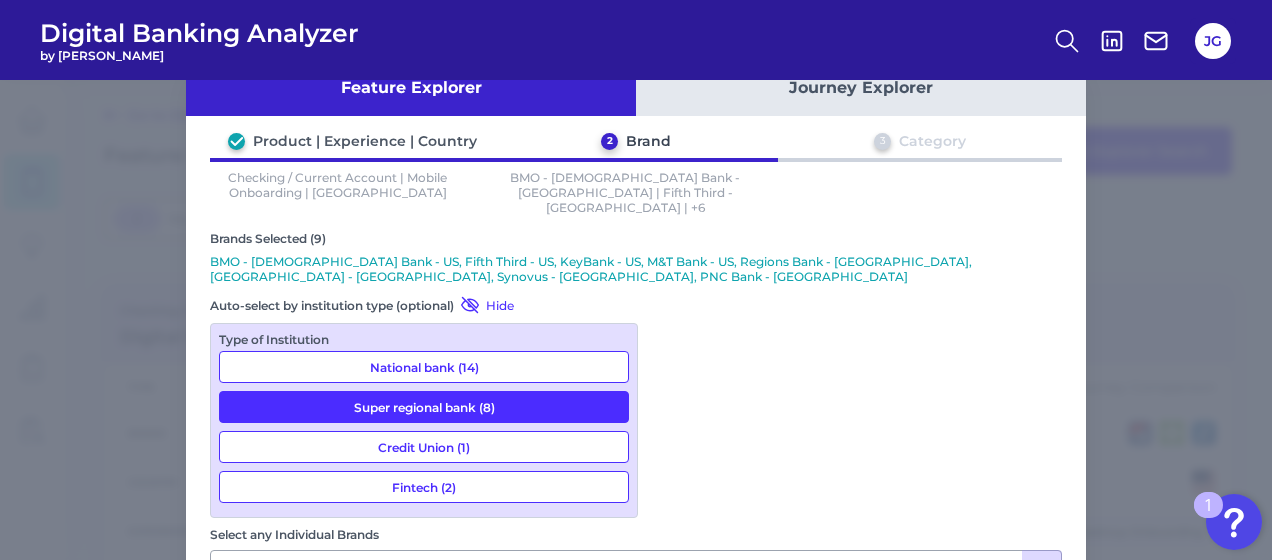 click on "Next" at bounding box center (992, 919) 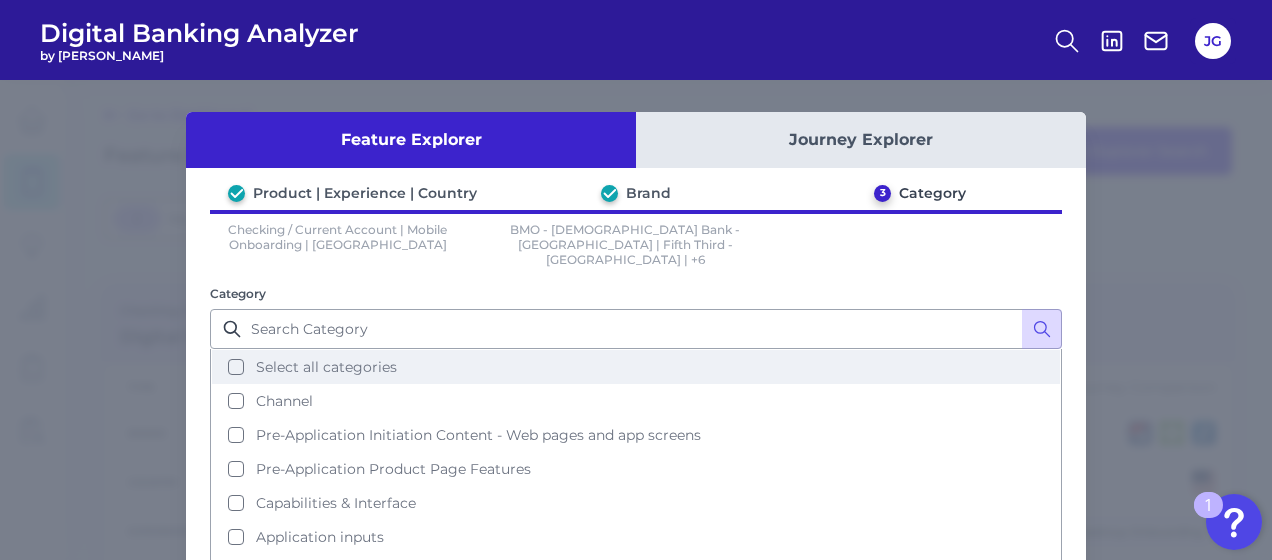 click on "Select all categories" at bounding box center [326, 367] 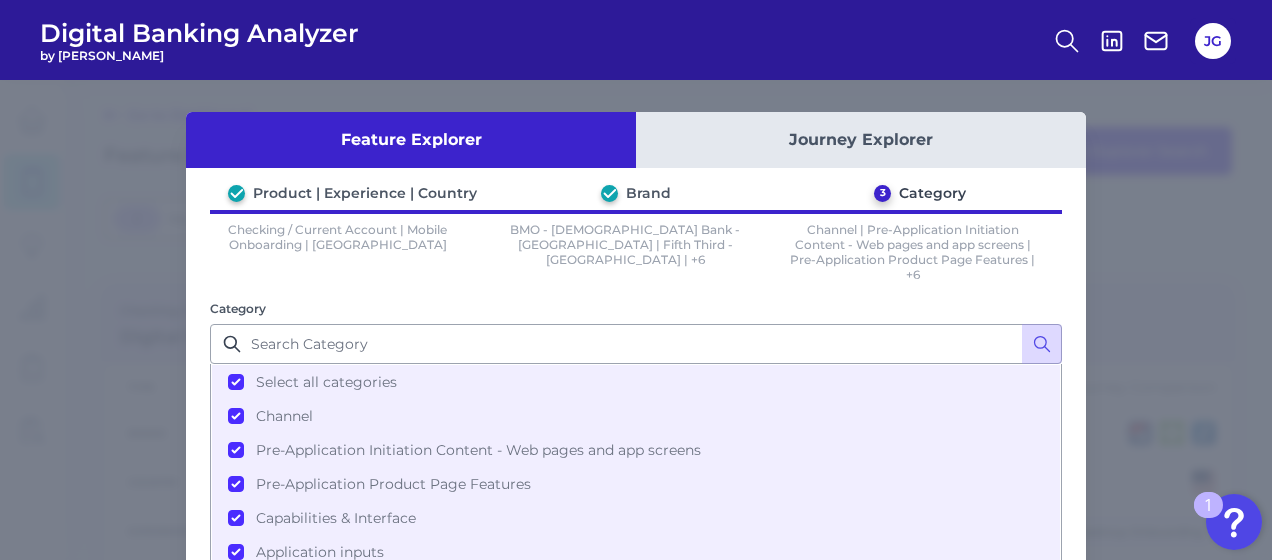 scroll, scrollTop: 193, scrollLeft: 0, axis: vertical 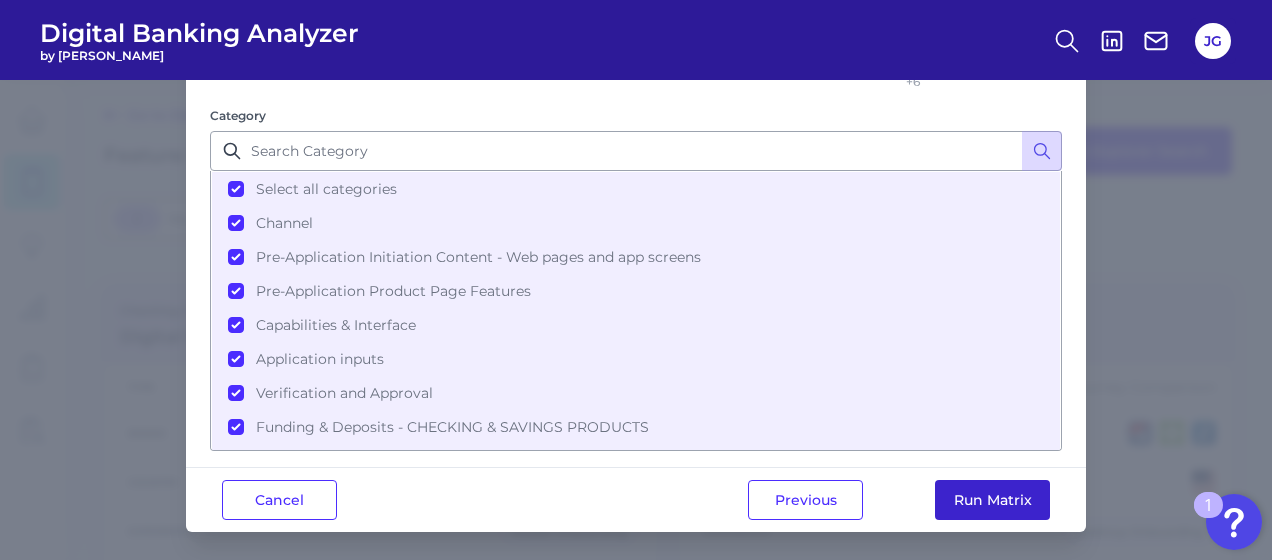 click on "Run Matrix" at bounding box center [992, 500] 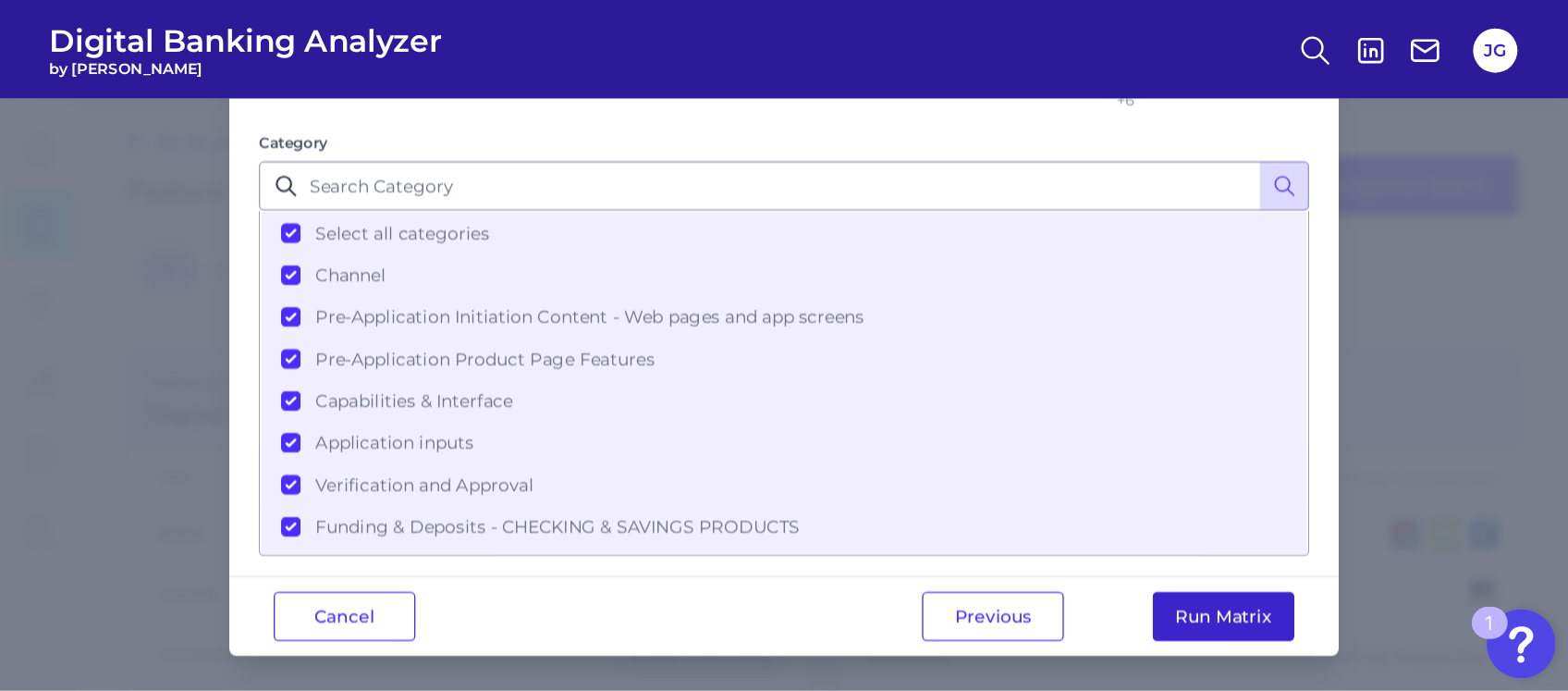 scroll, scrollTop: 0, scrollLeft: 0, axis: both 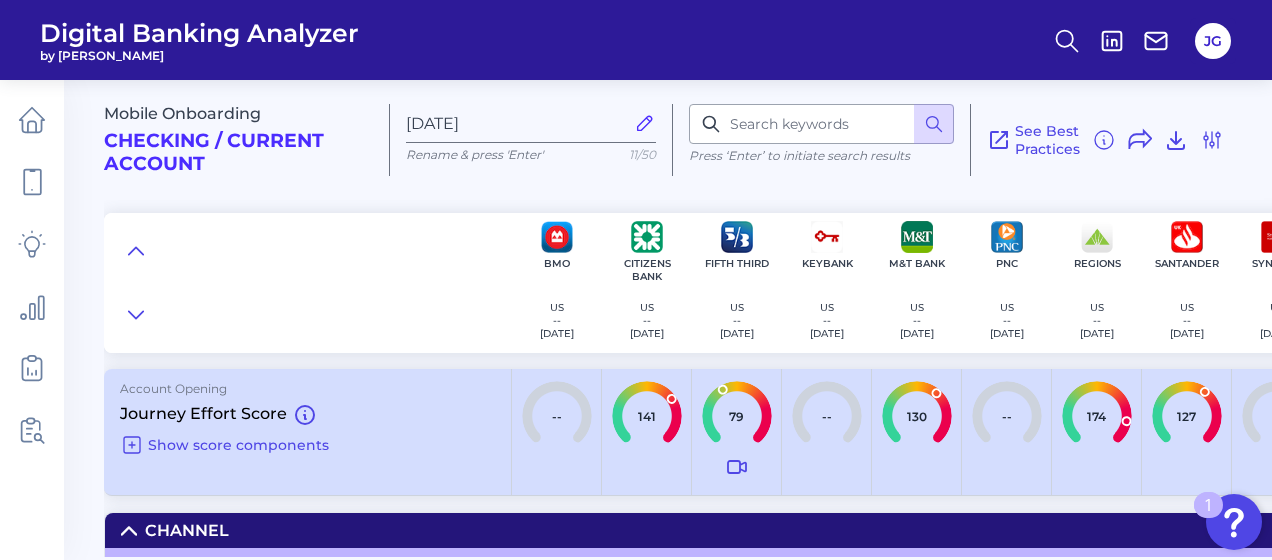 click on "Mobile Onboarding Checking / Current Account [DATE] Rename & press 'Enter' 11/50 Press ‘Enter’ to initiate search results See Best Practices Filters Clear all filters Experience Reset Mobile Servicing Desktop Servicing Mobile Onboarding Desktop Onboarding Categories Clear Press ‘Enter’ to initiate search results Select all categories Channel Channel Pre-Application Initiation Content - Web pages and app screens Pre-Application Initiation Help and Support Pre-Application Product Page Features Product Selection Eligibility Additional Content Capabilities & Interface Overview Form Features Pre-Fill/Automated Data Input In Application Help & Support Application inputs Application Questions Additional Applicants & Products Verification and Approval Verification & Agreement Funding & Deposits - CHECKING & SAVINGS PRODUCTS Funding & Deposits - CHECKING & SAVINGS PRODUCTS Account confirmation Account Configuration Card Setup Virtual CARD Enrollment Mobile App Set up and First login Communication Clear" at bounding box center (684, 132) 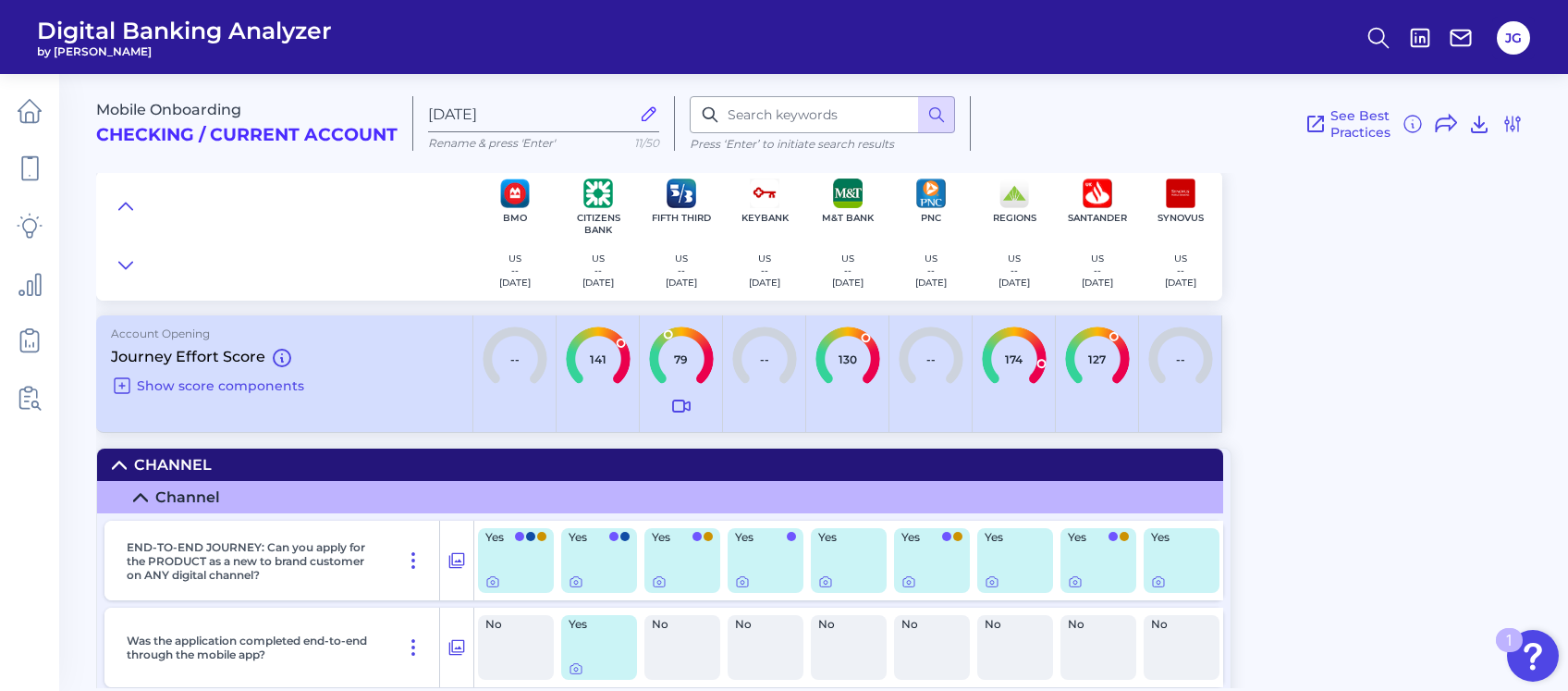drag, startPoint x: 1175, startPoint y: 1, endPoint x: 288, endPoint y: 243, distance: 919.4199 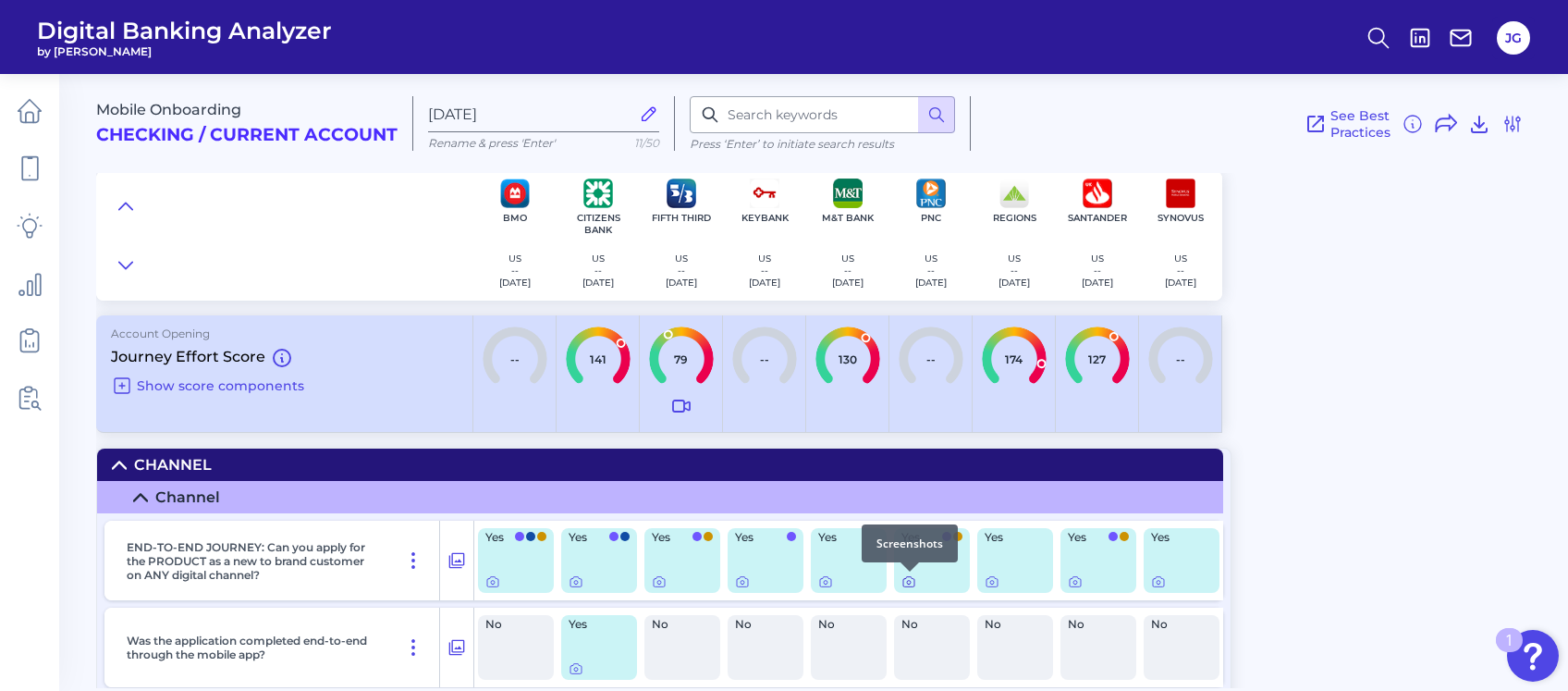 click 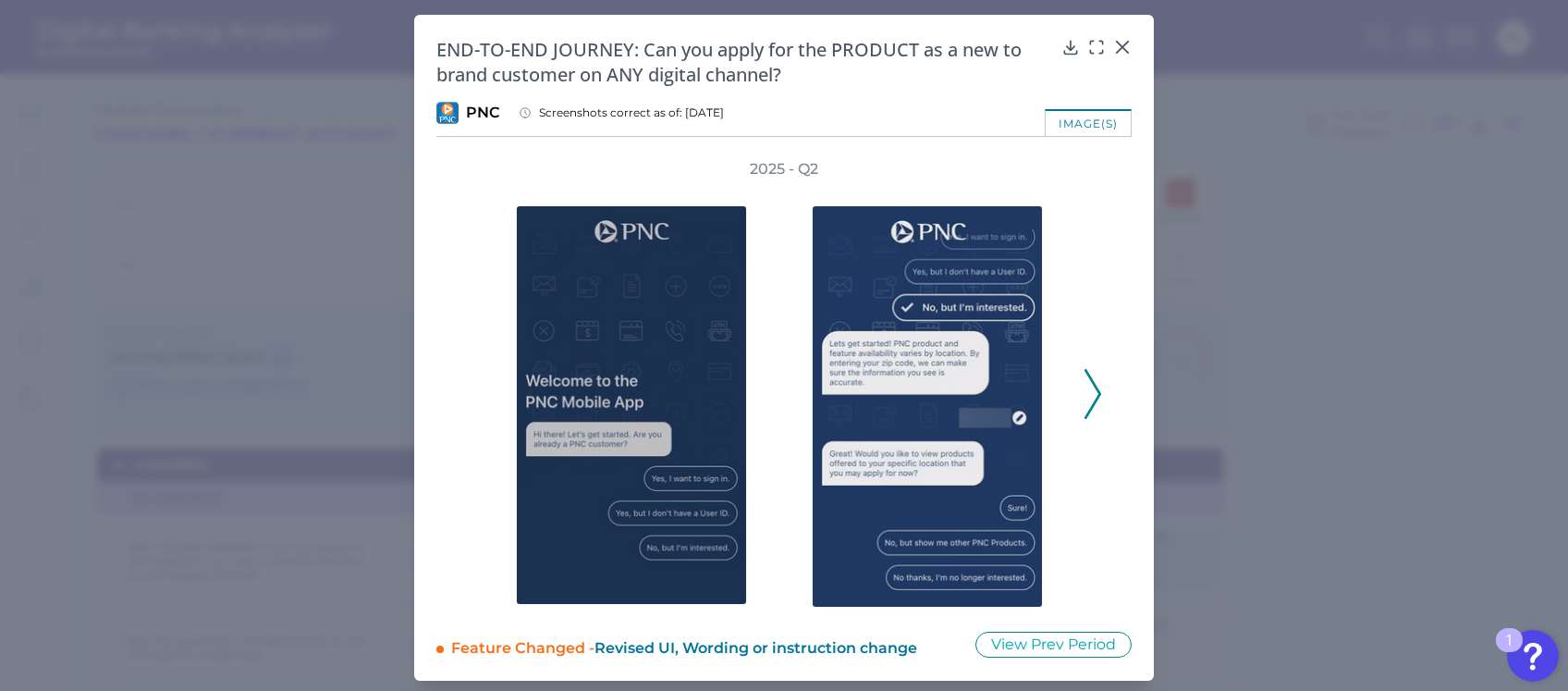 click on "2025 - Q2" at bounding box center (784, 384) 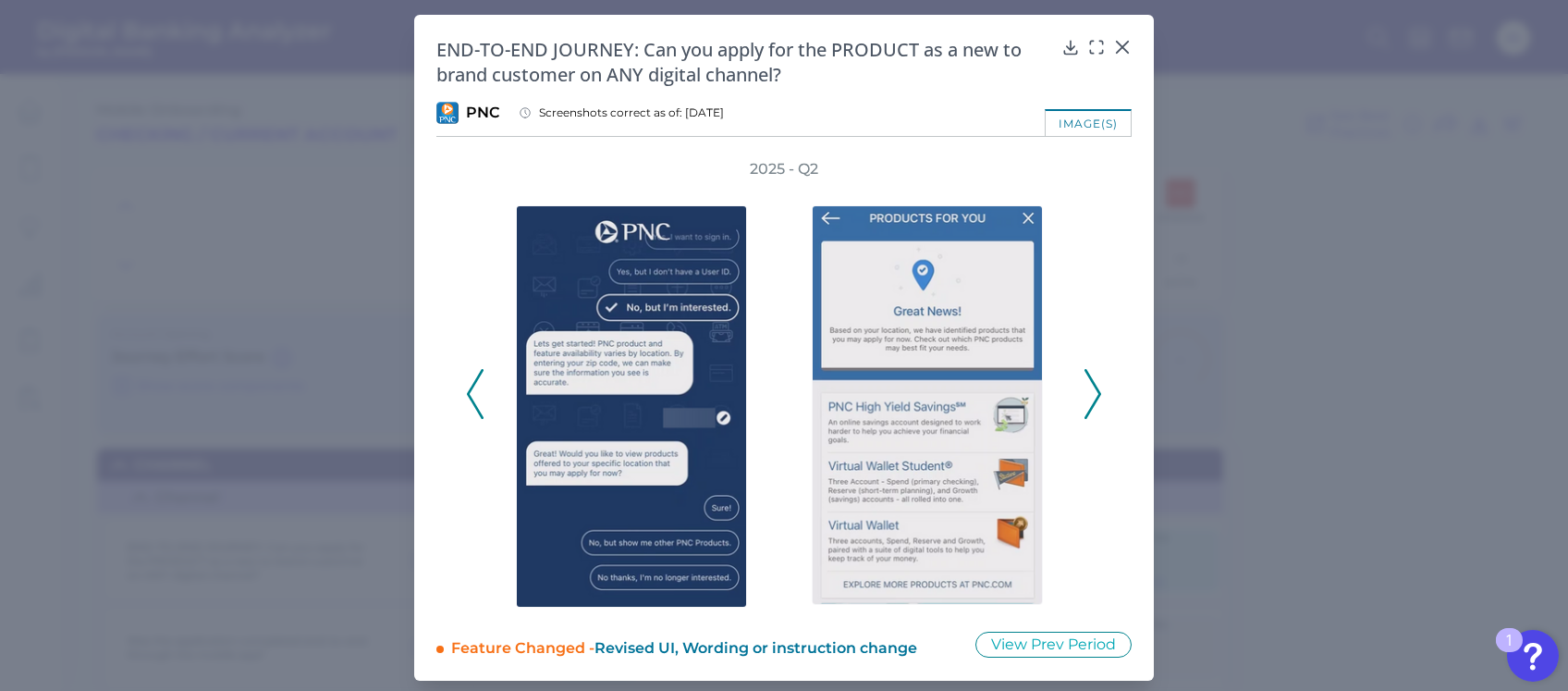 click 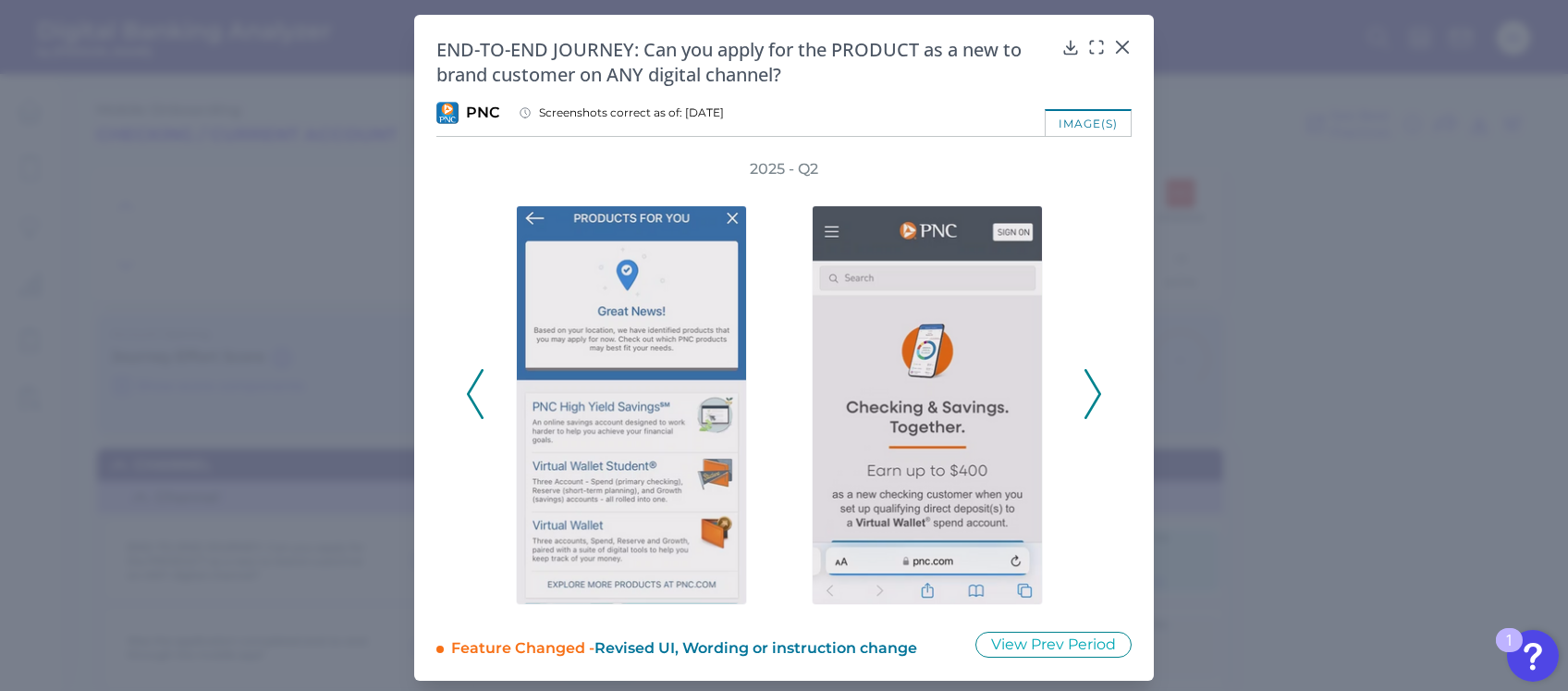 click 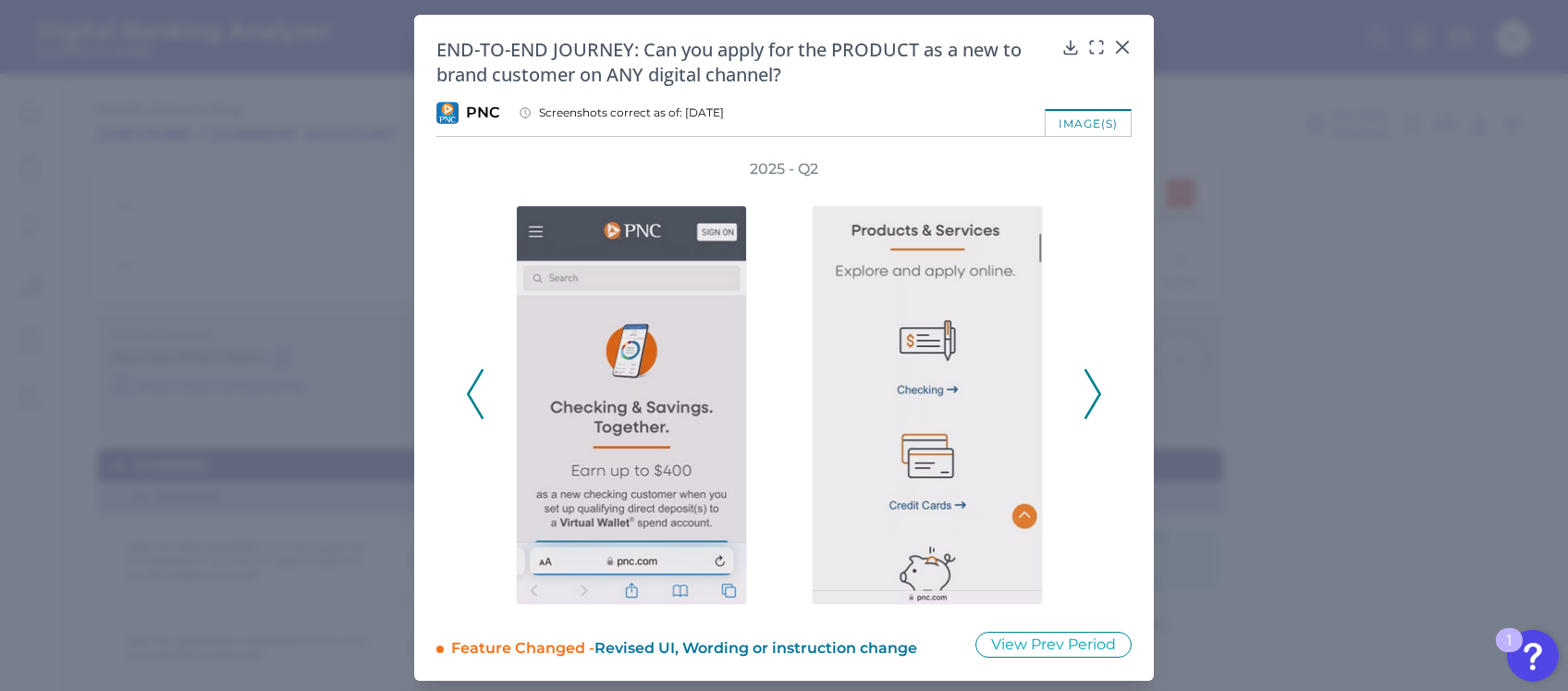 click 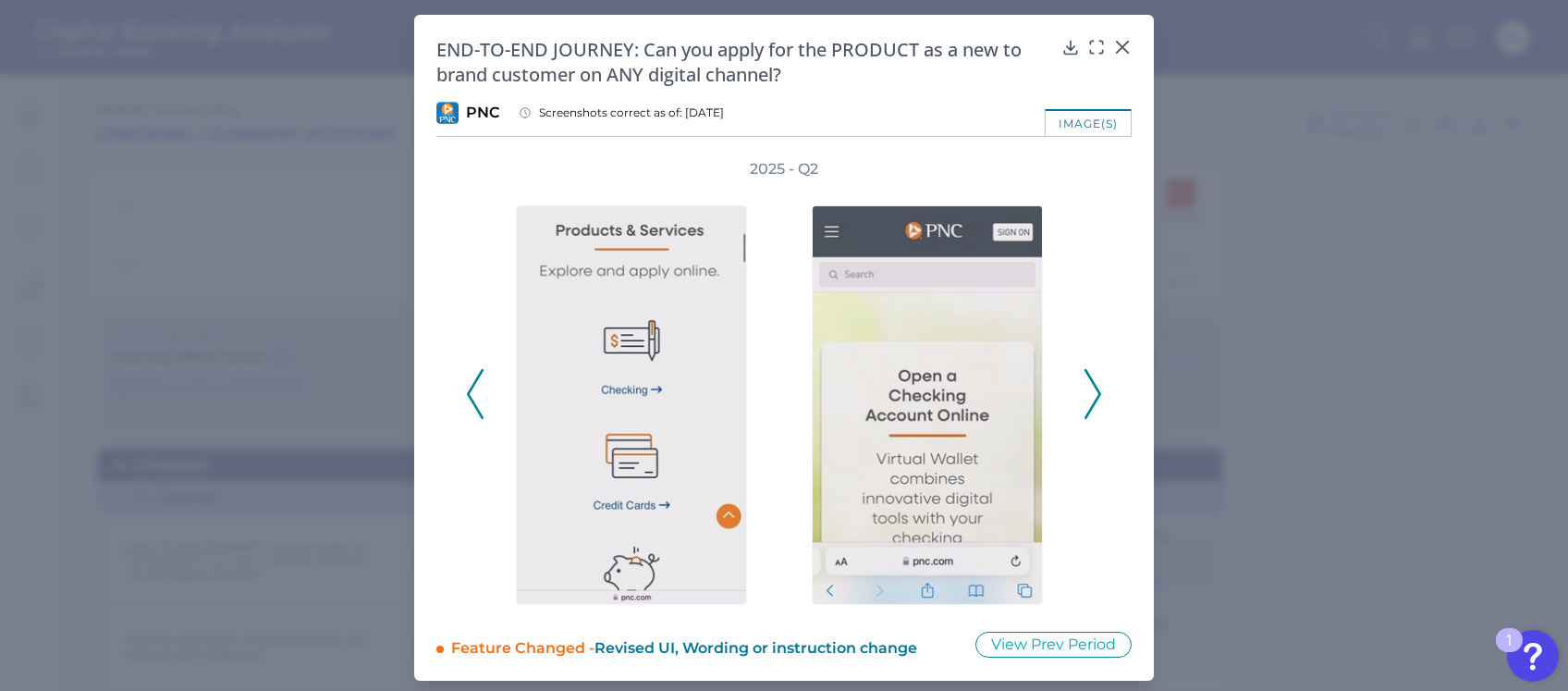 click 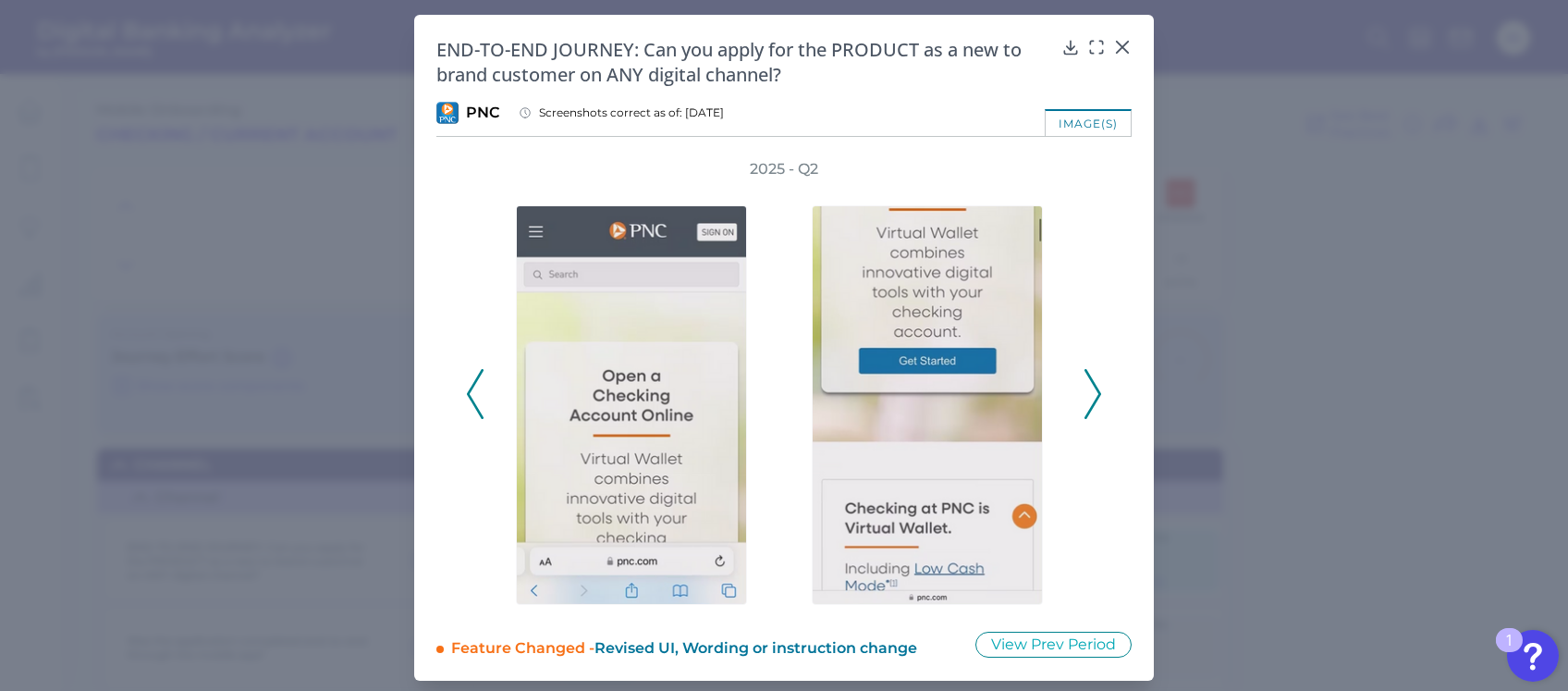 click 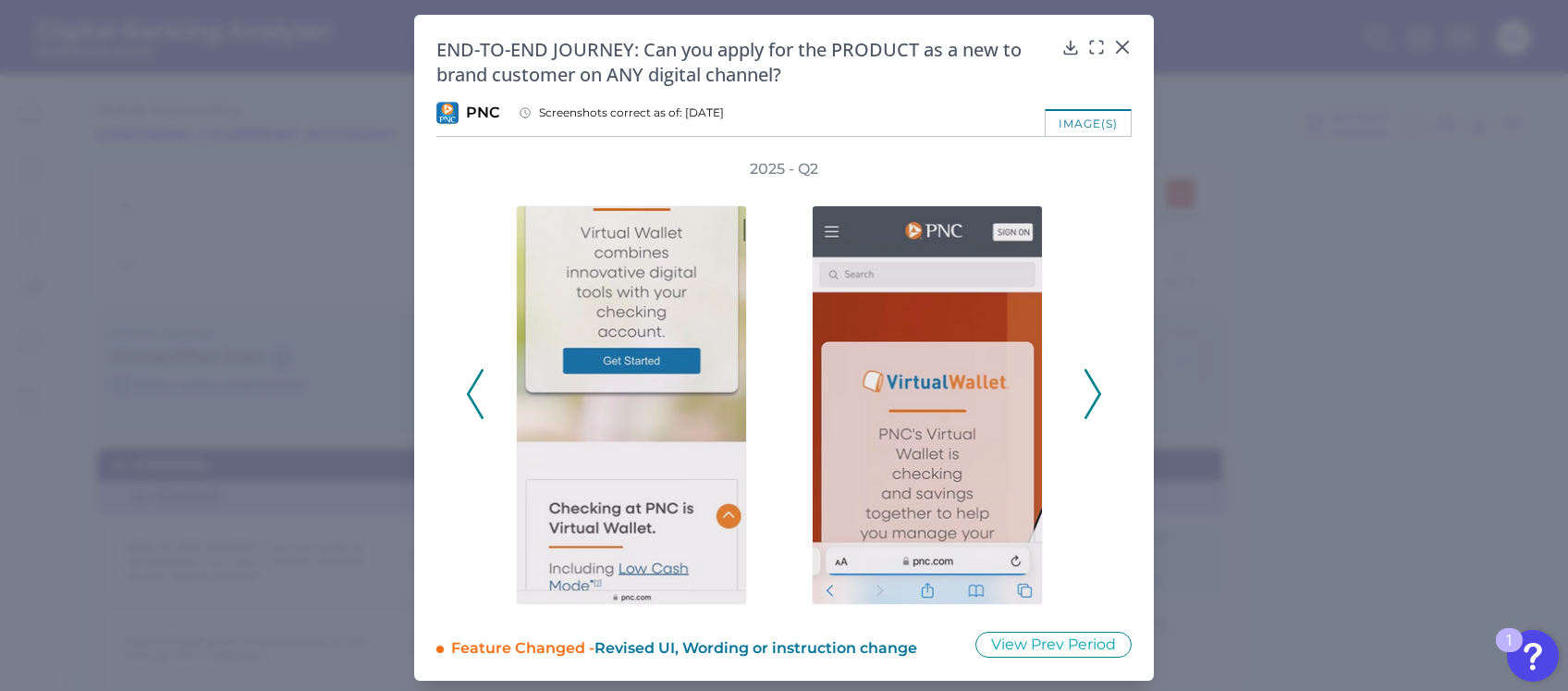 click 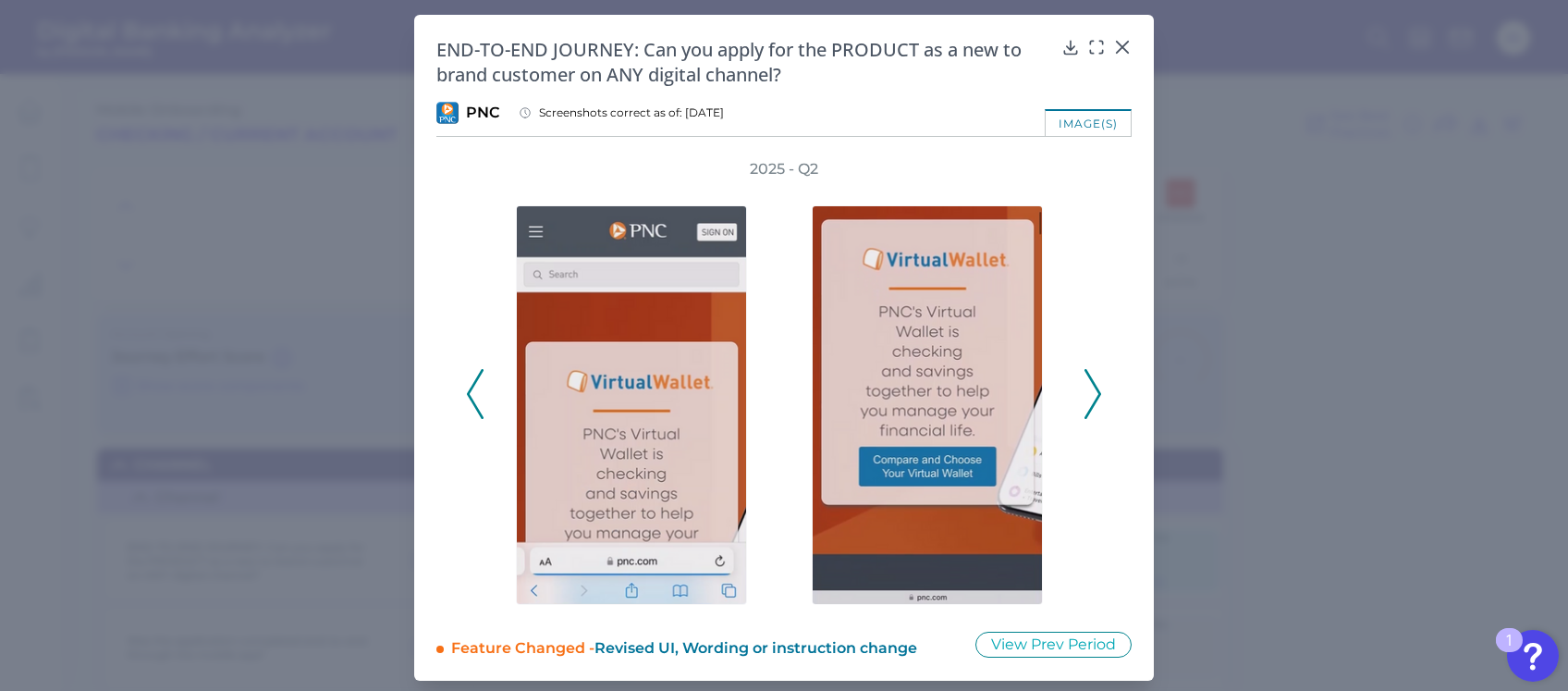 click 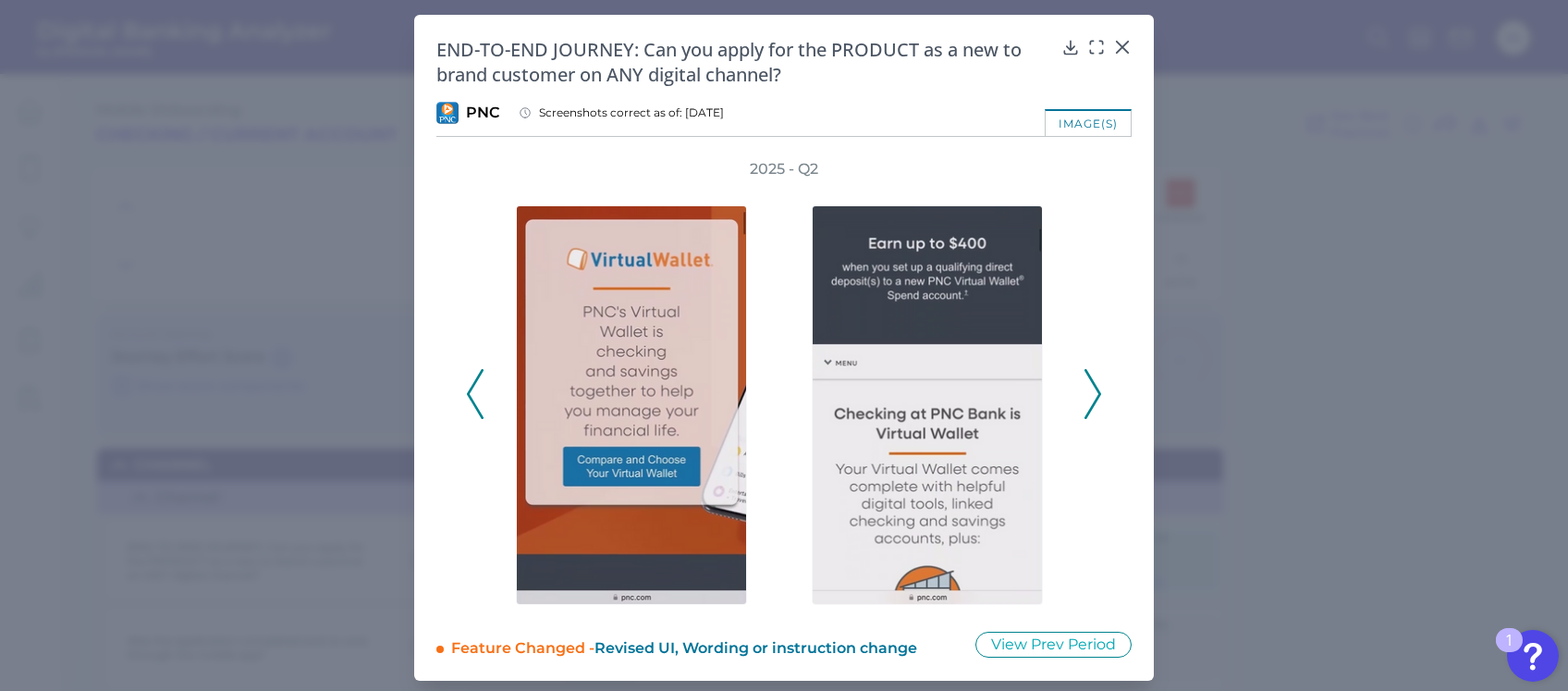 click 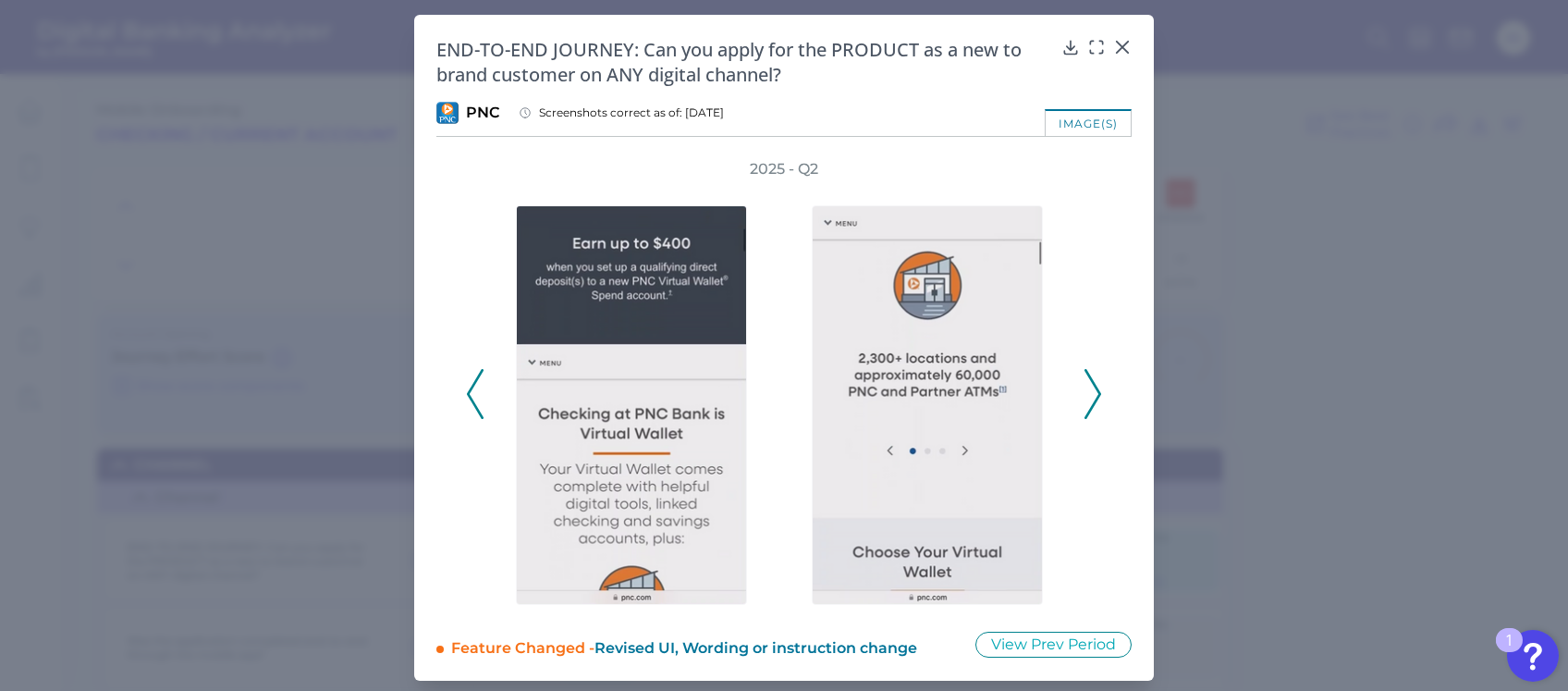 click 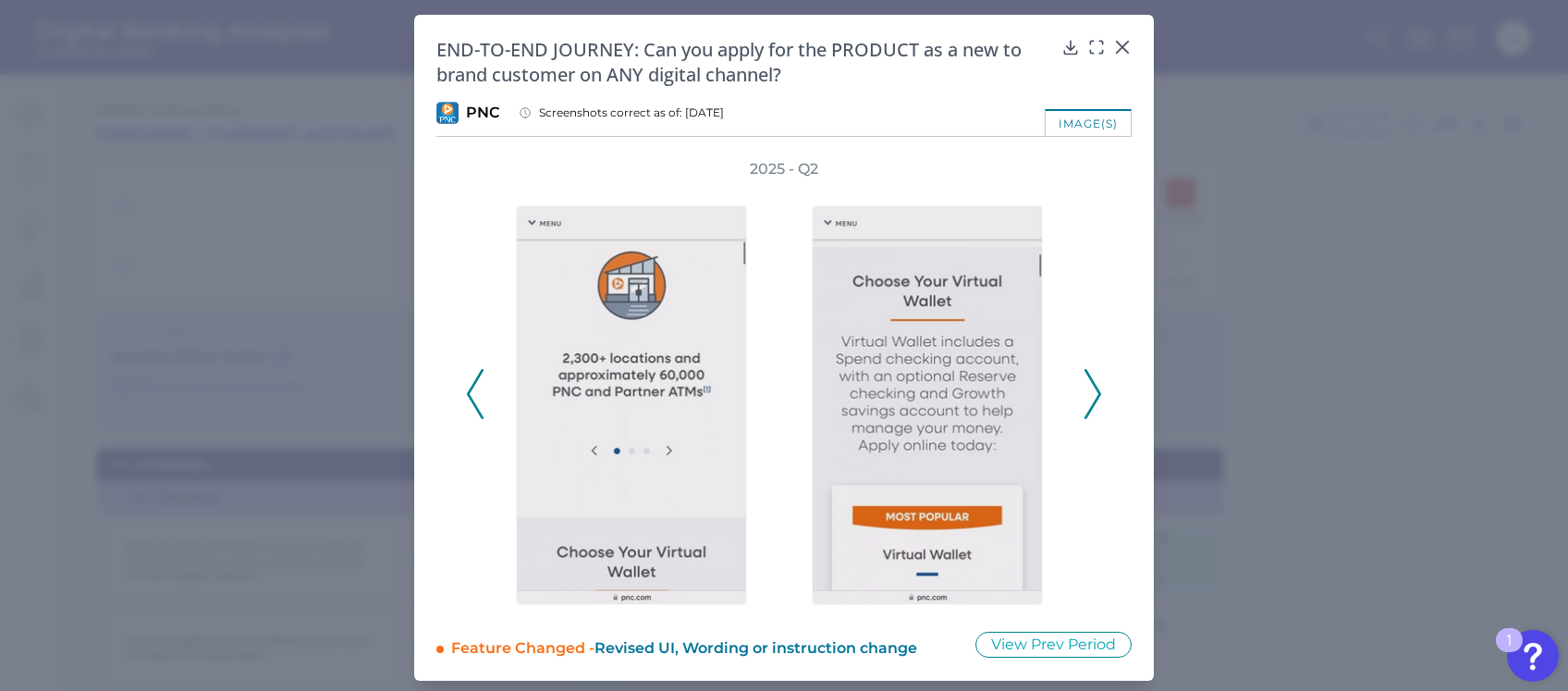 click 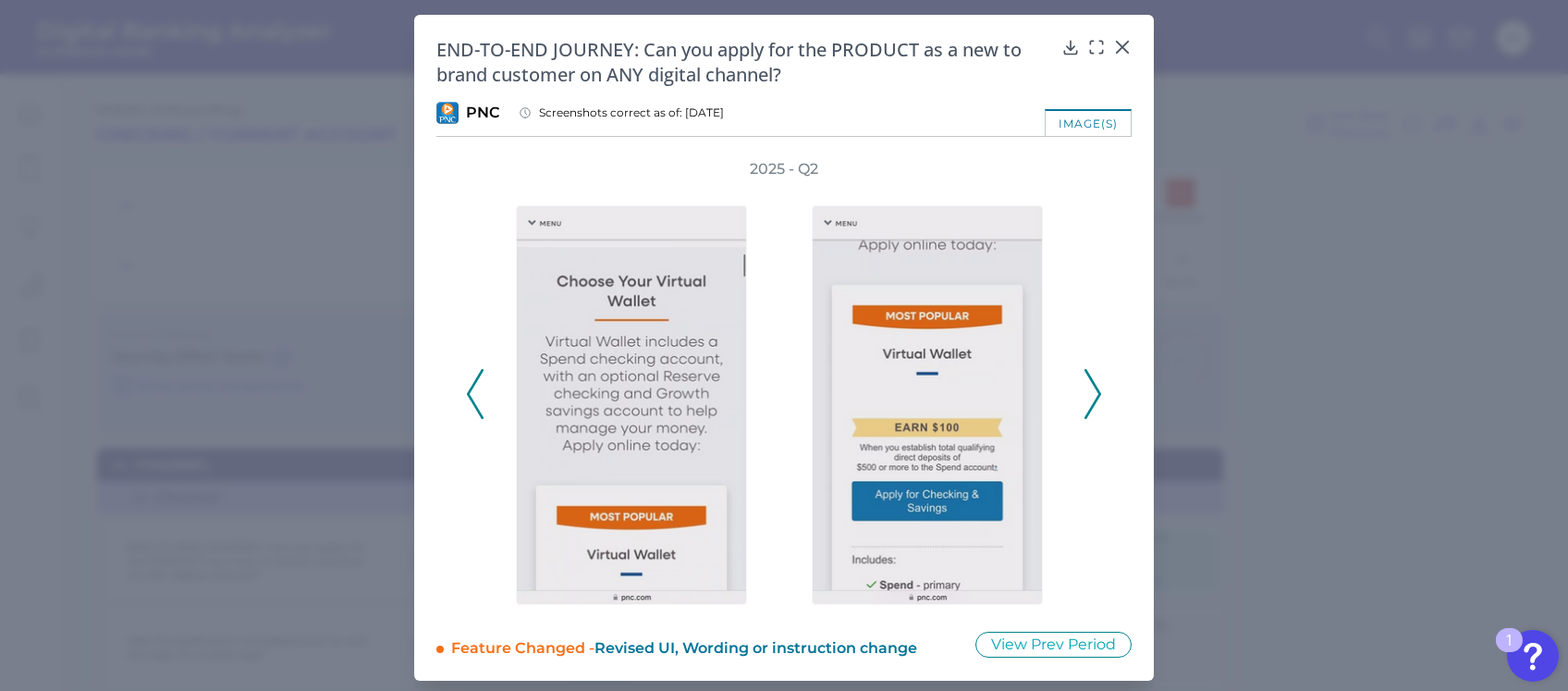 click 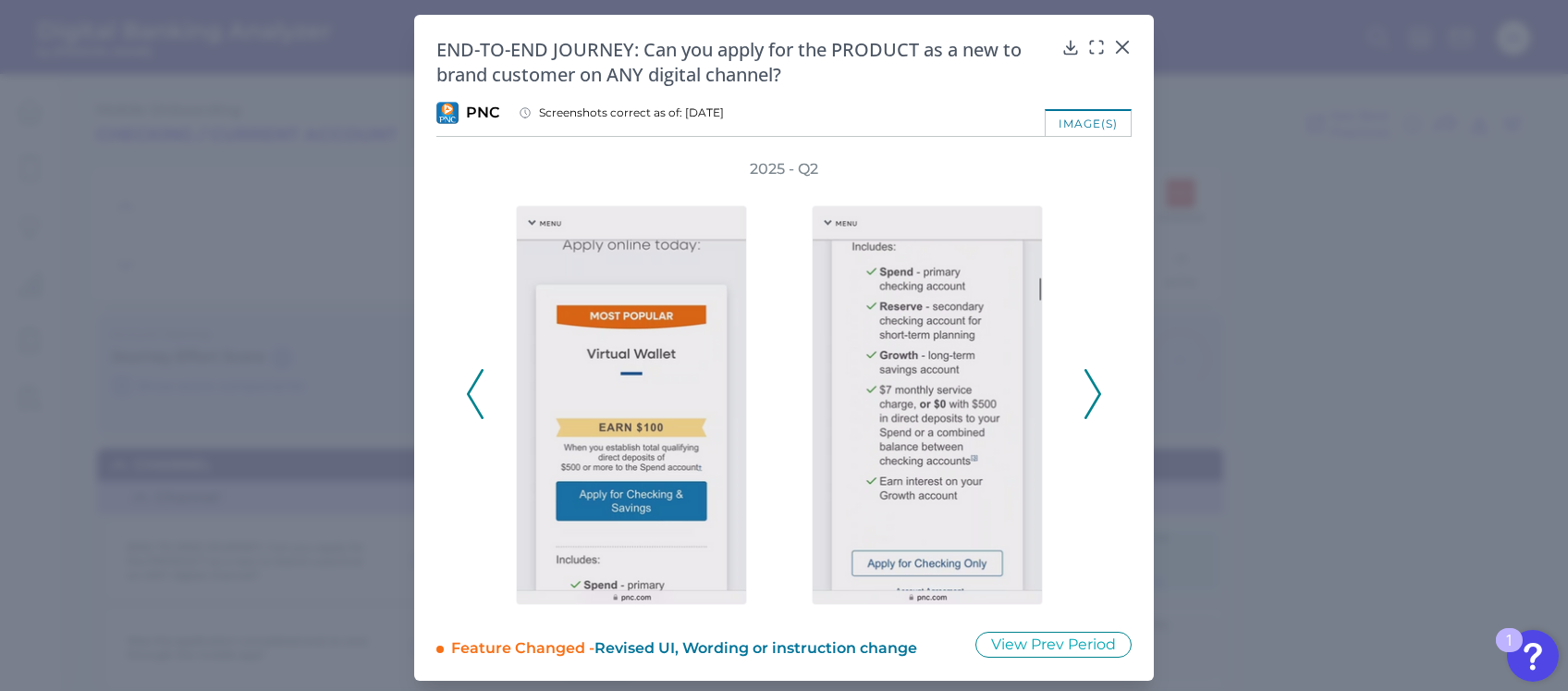 click 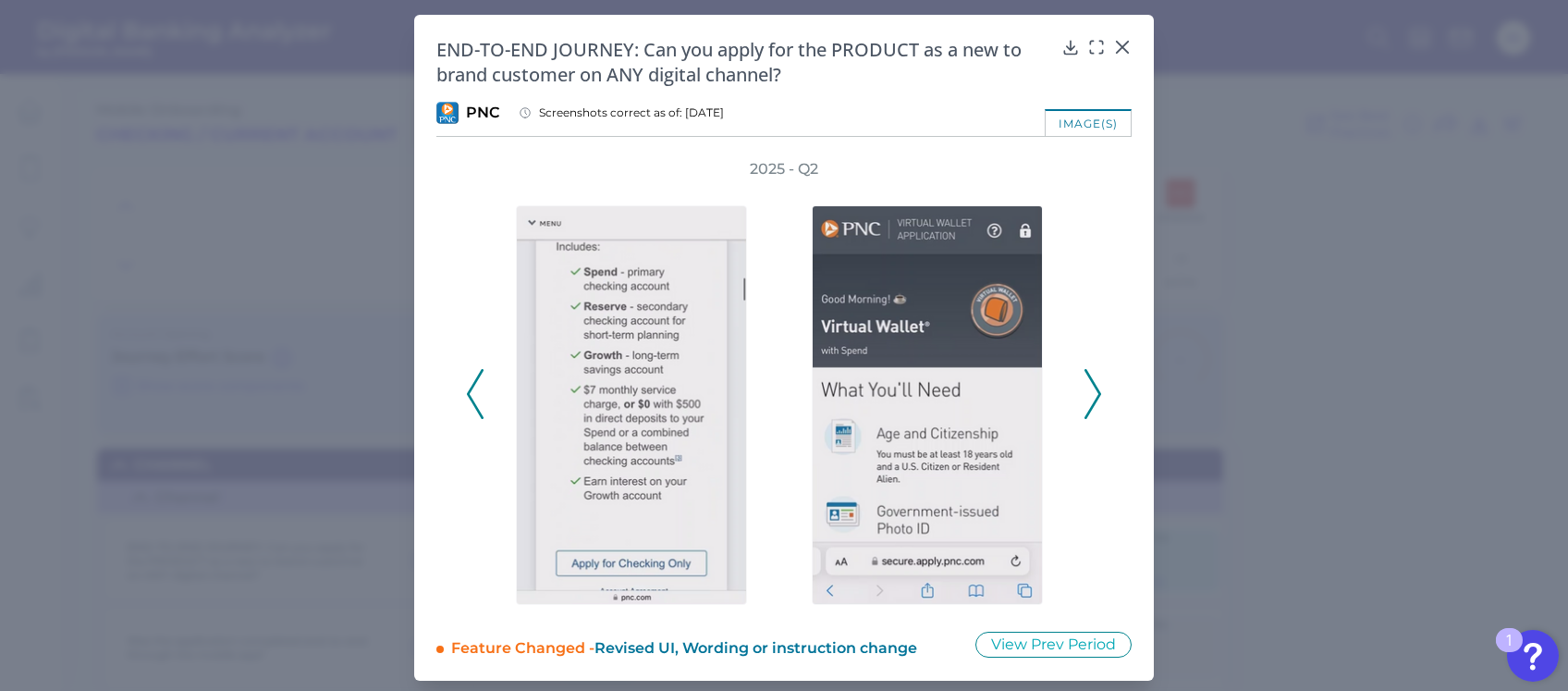 click 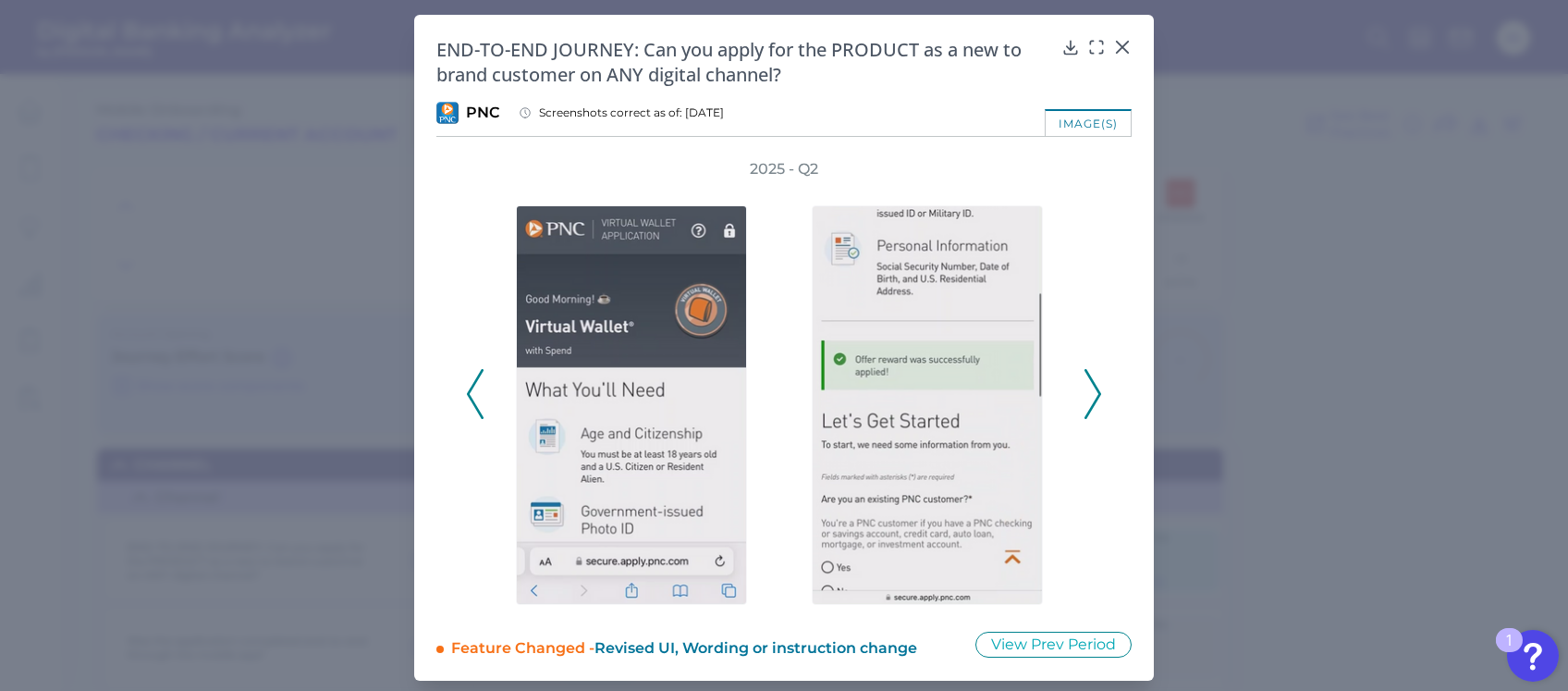 click 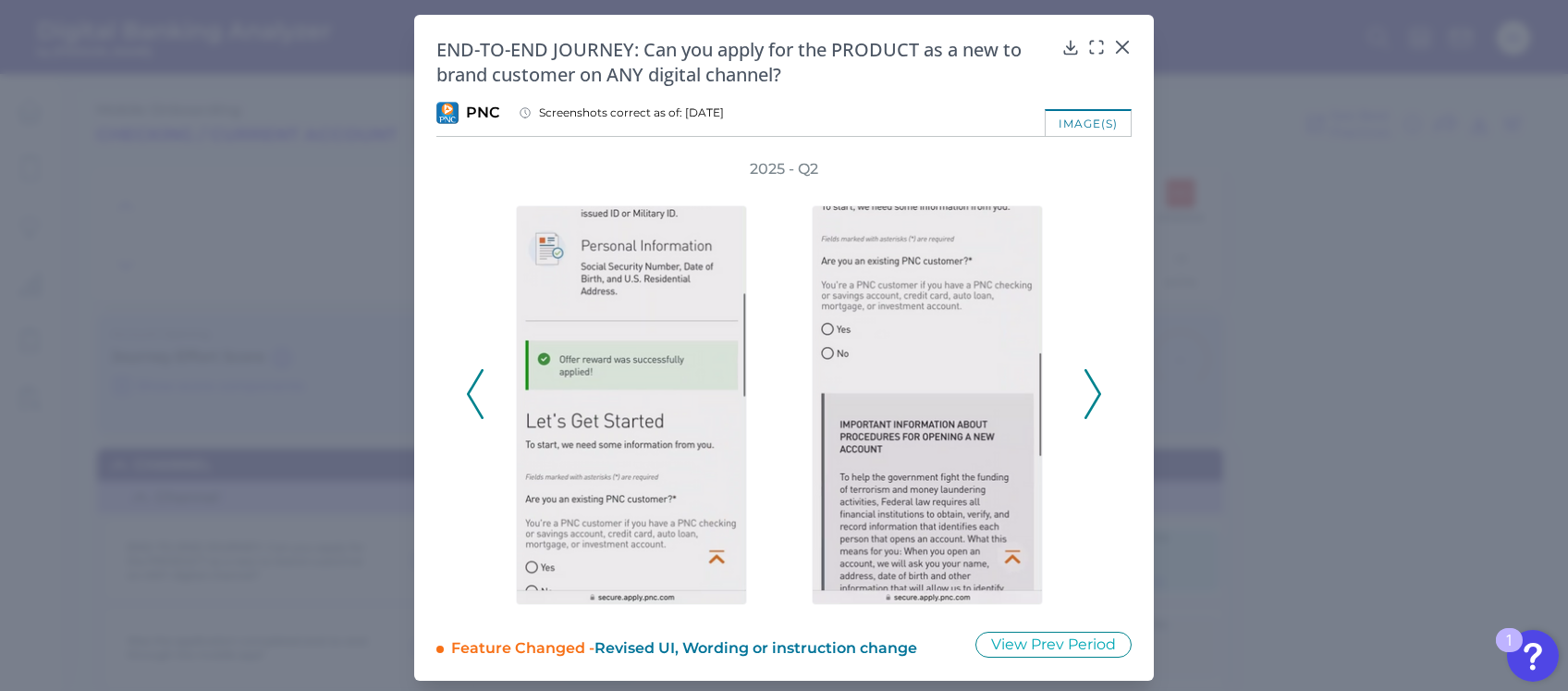click 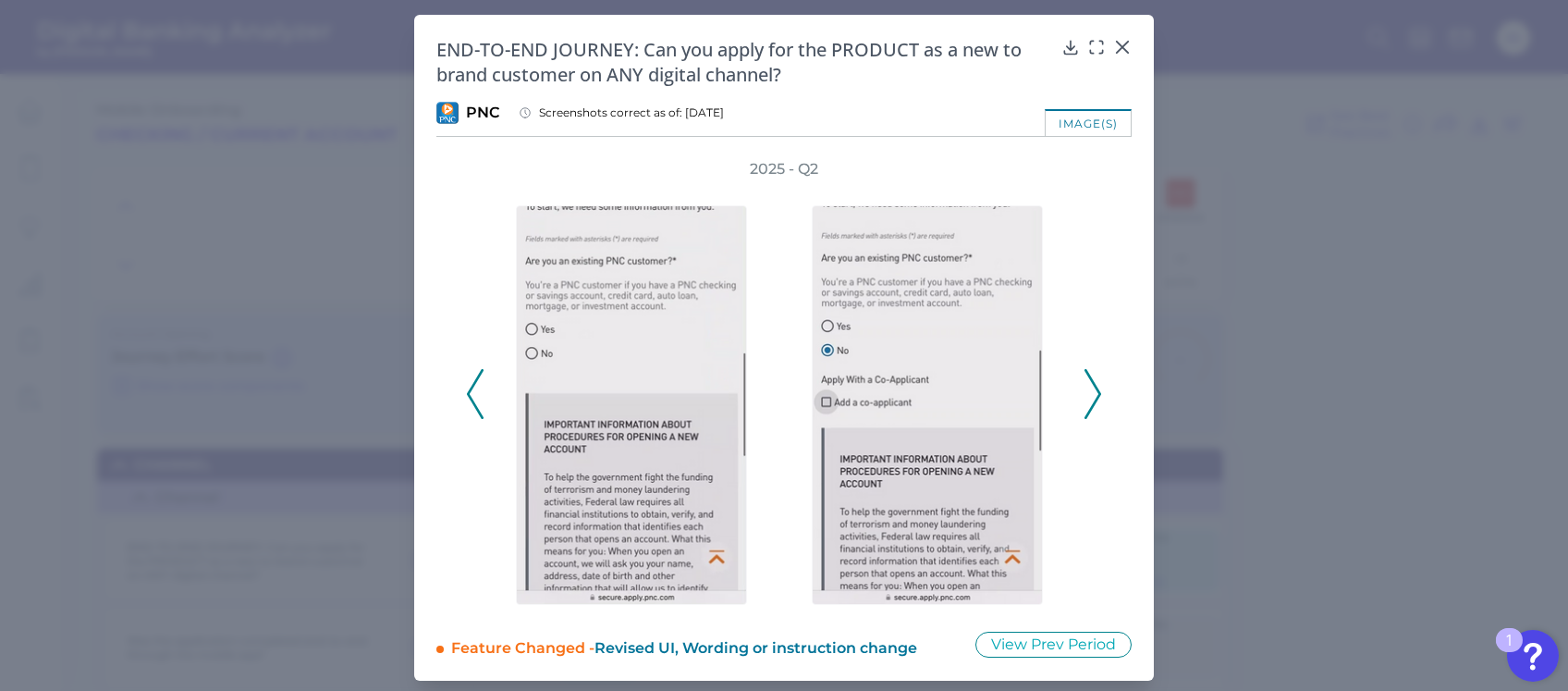 click 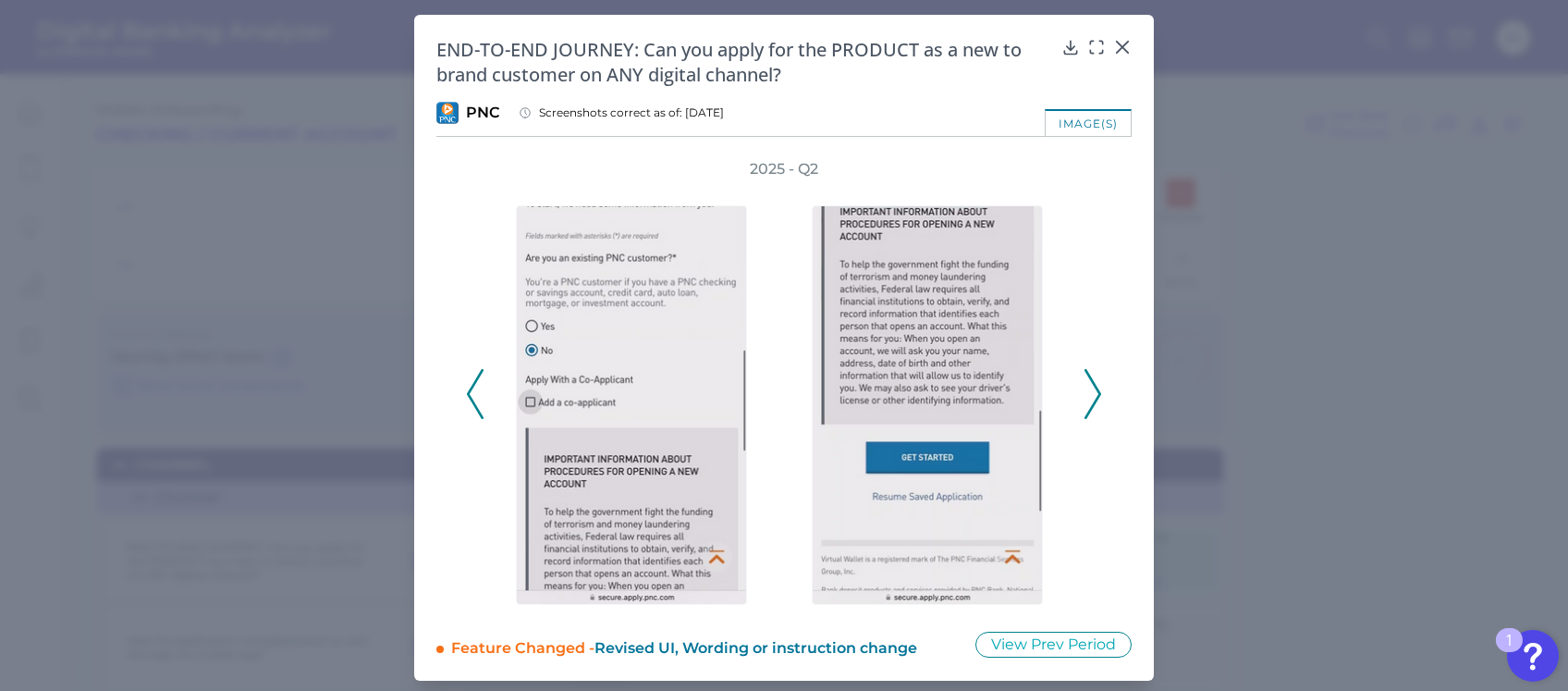 click 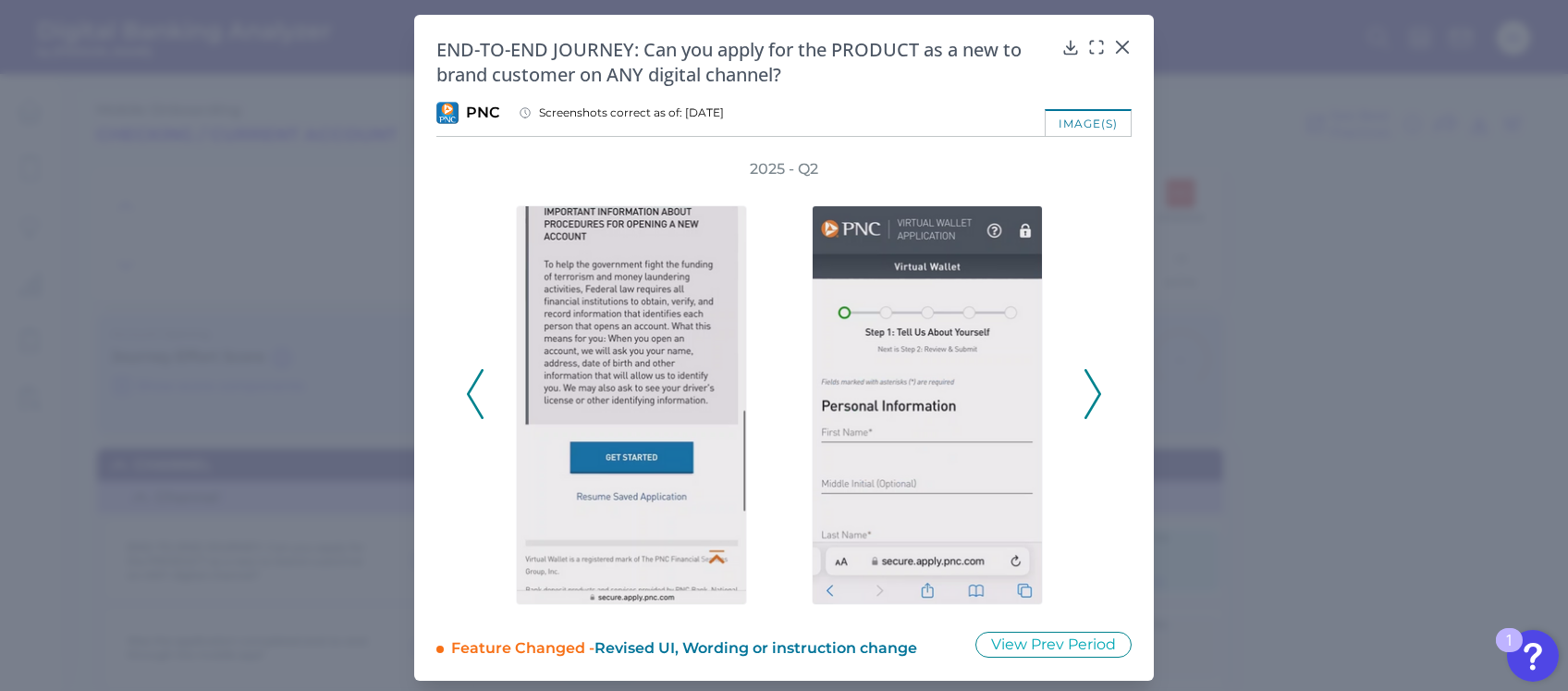 click 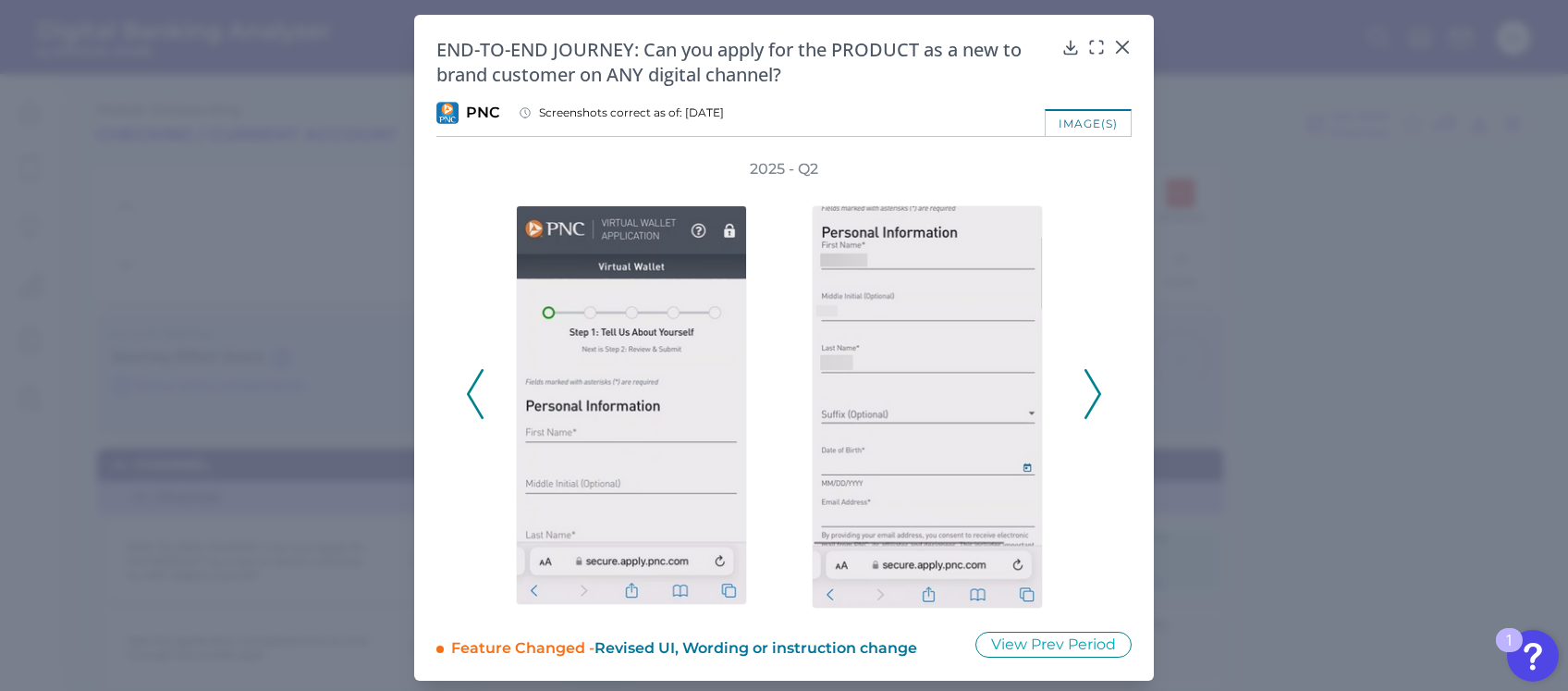 click 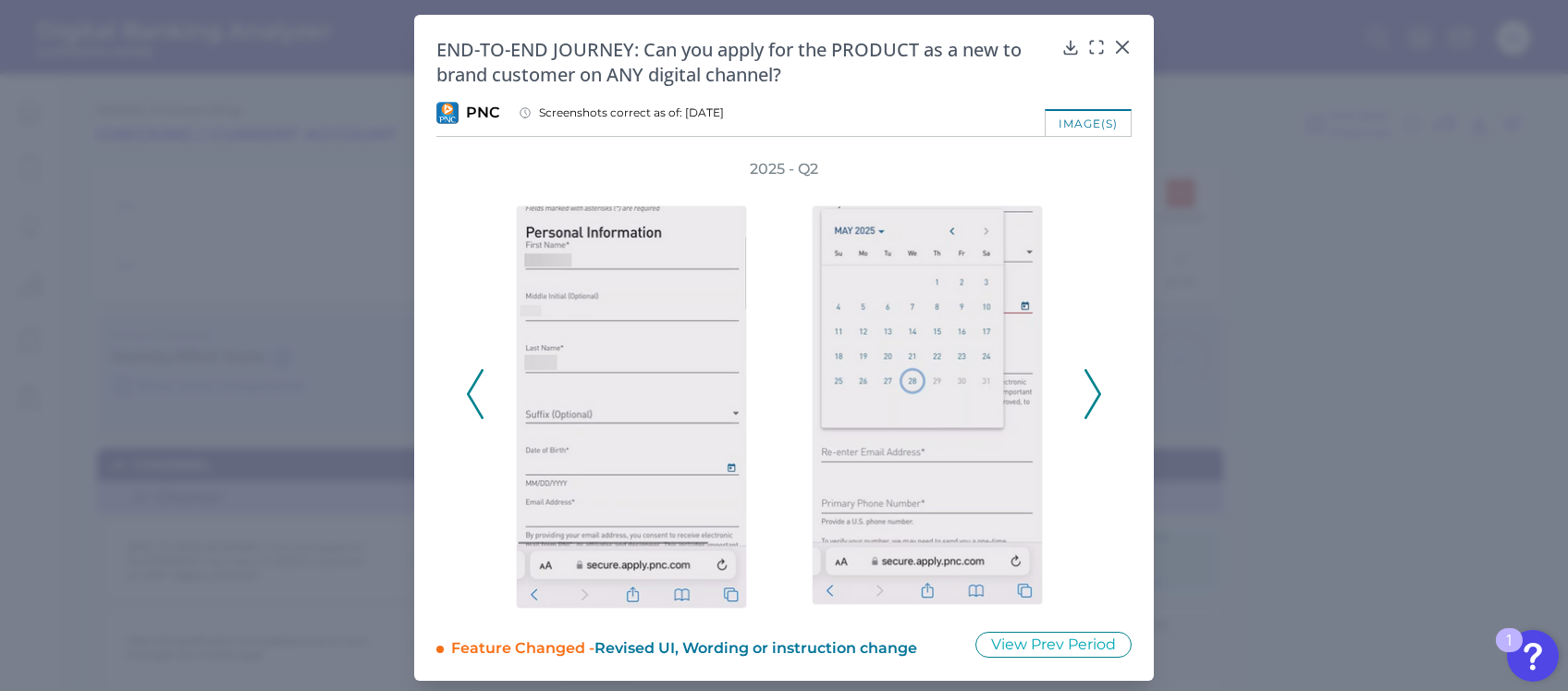 click 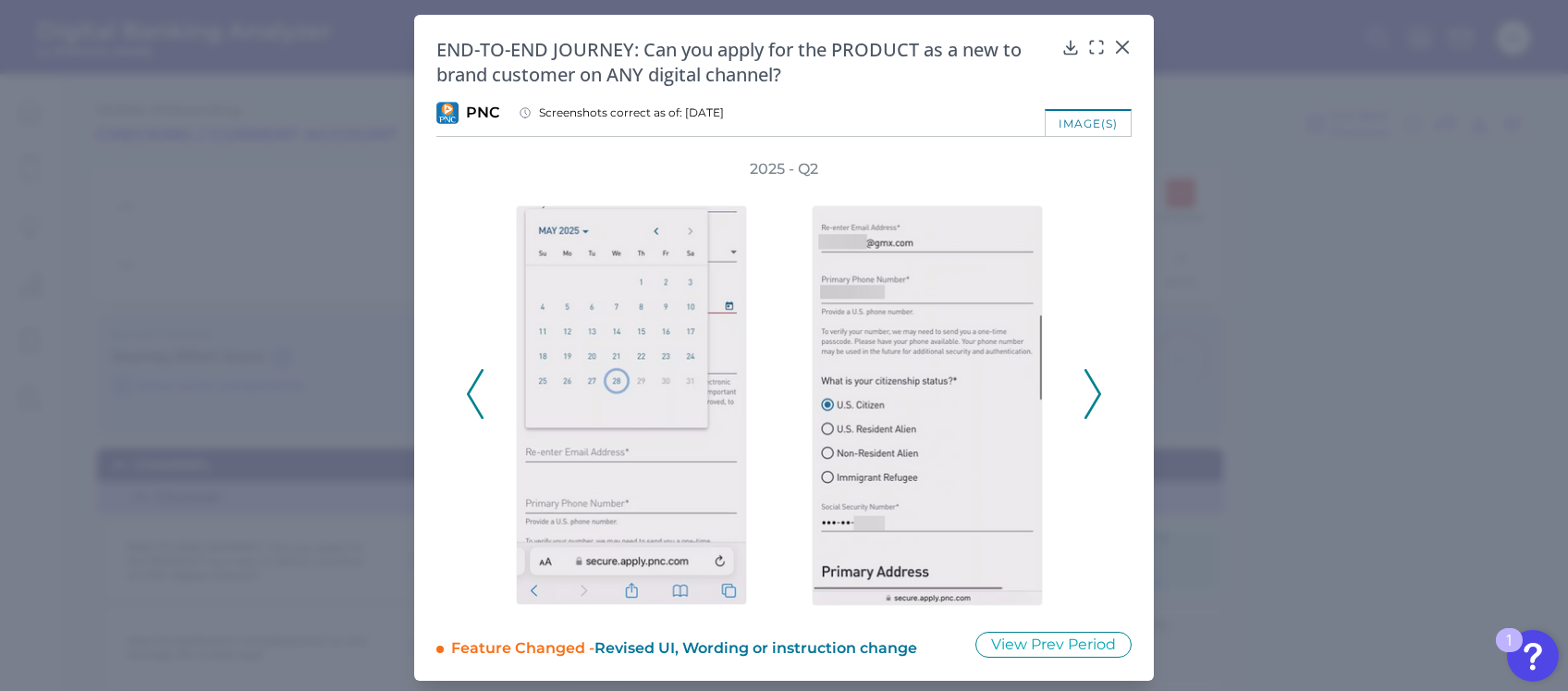 click 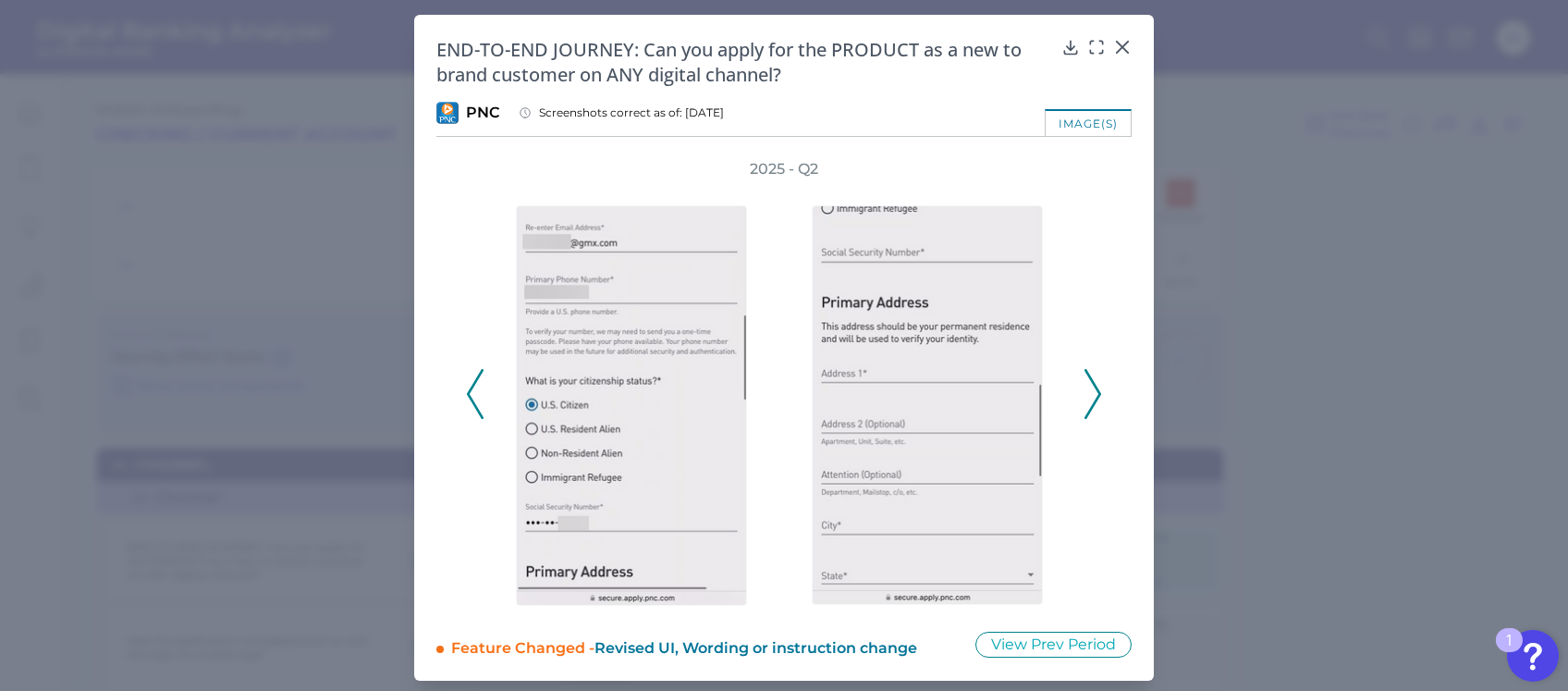 click 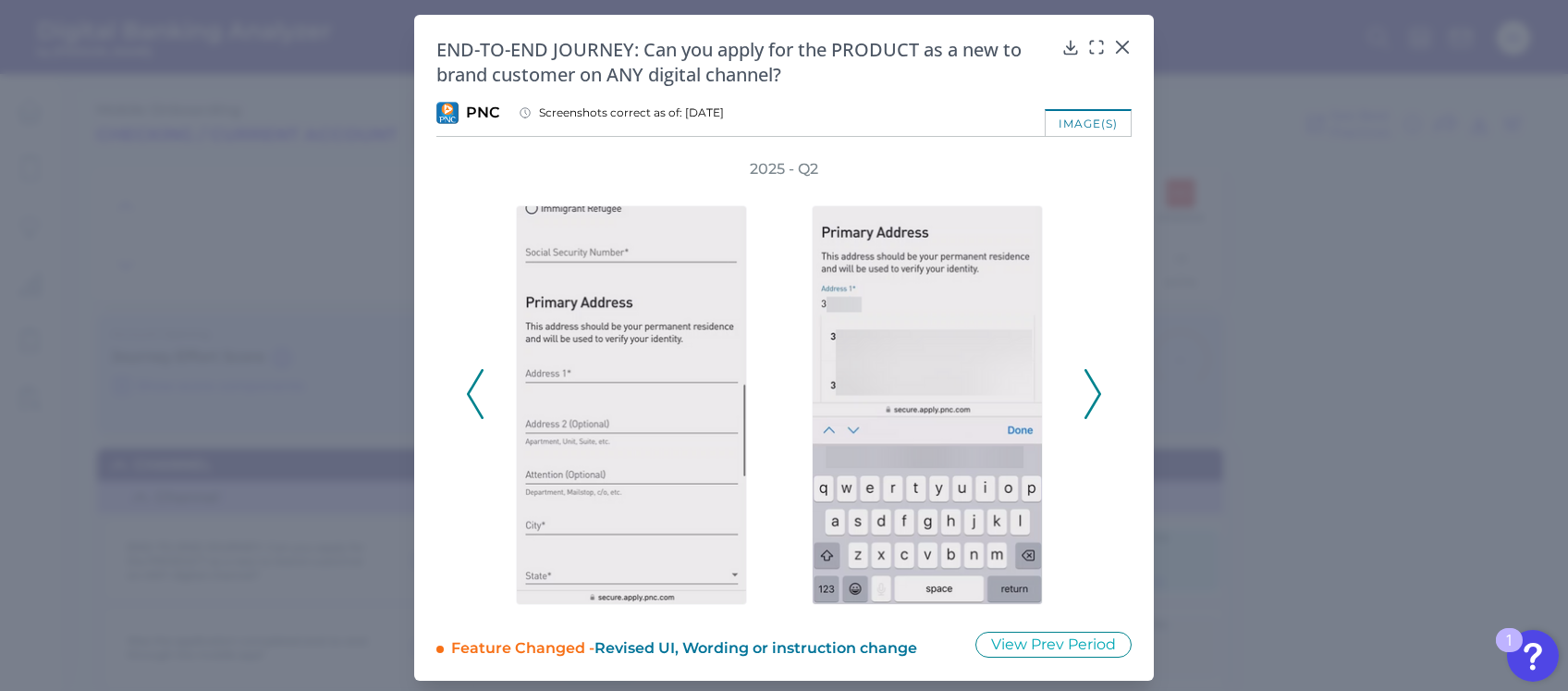 click 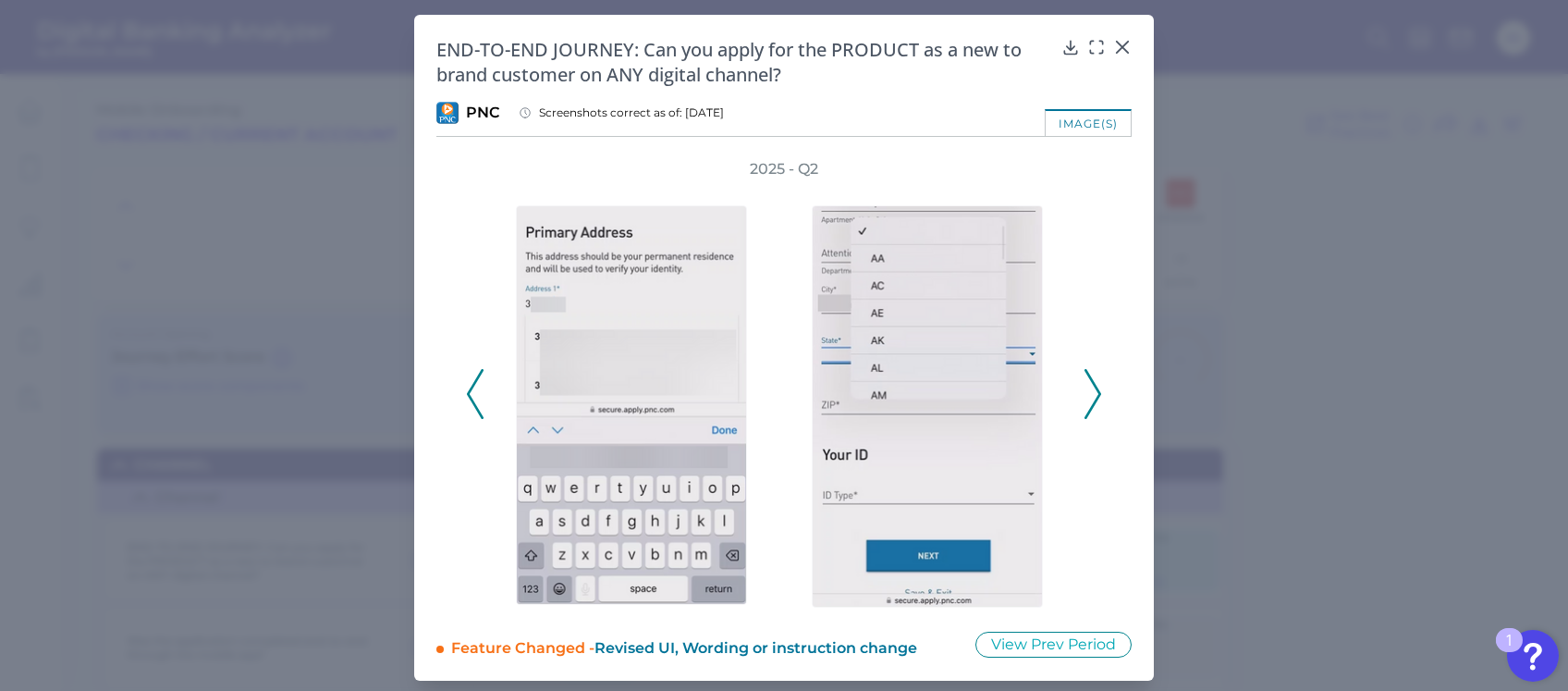 click 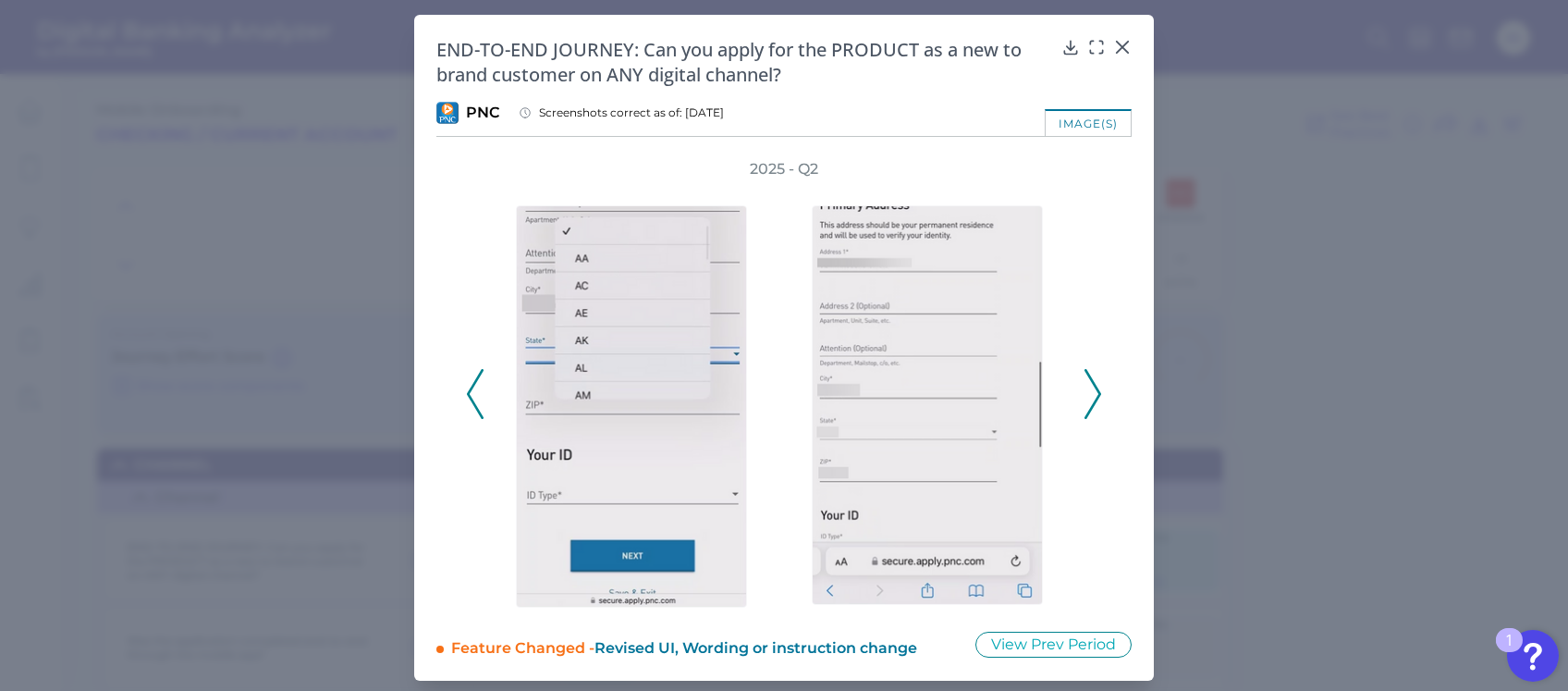 click 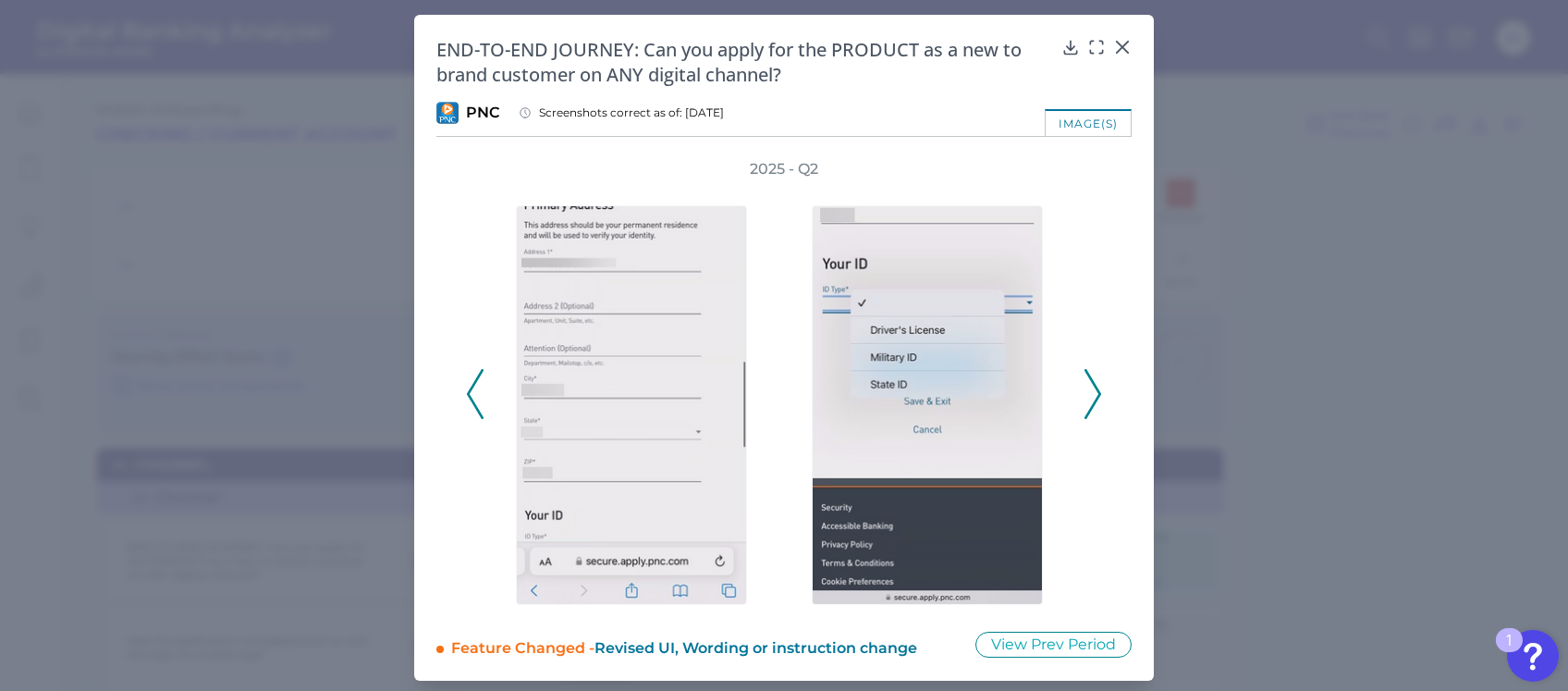 click 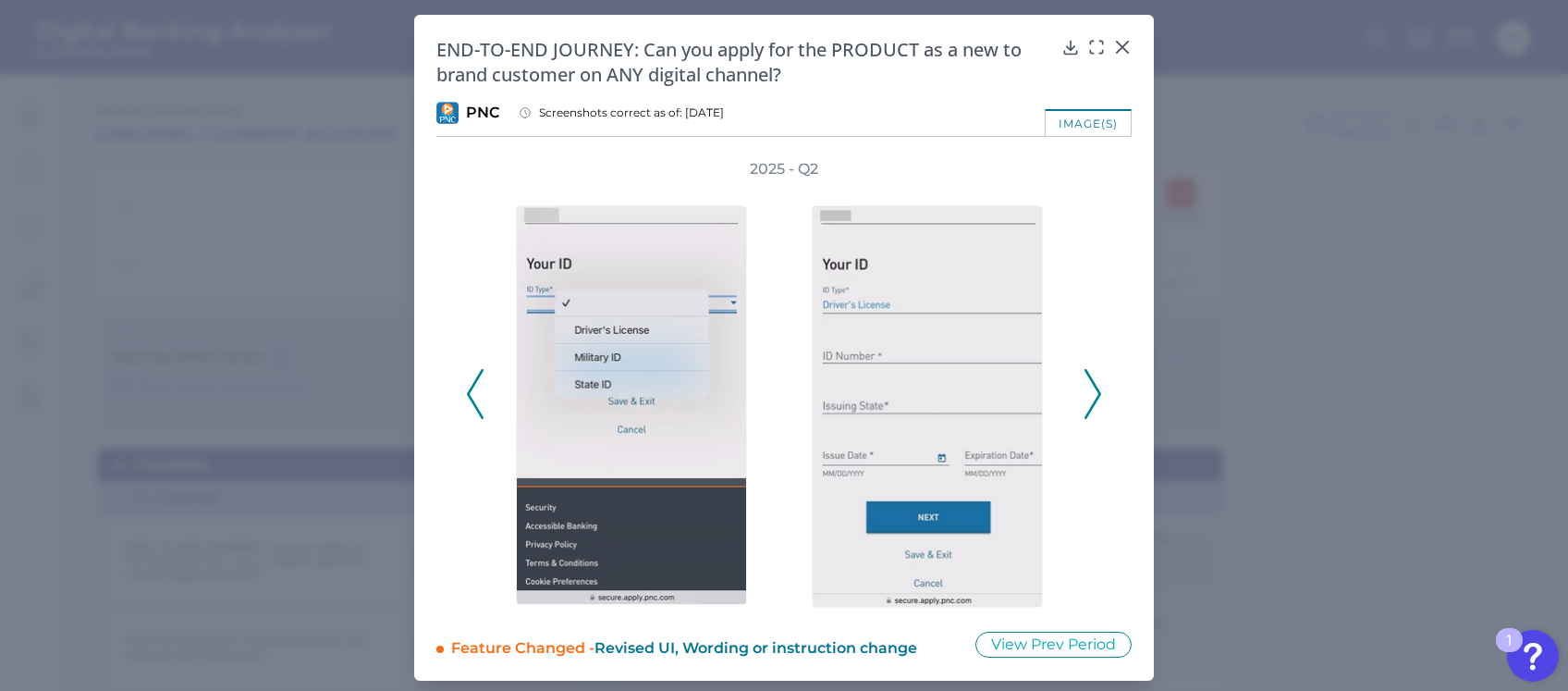 click 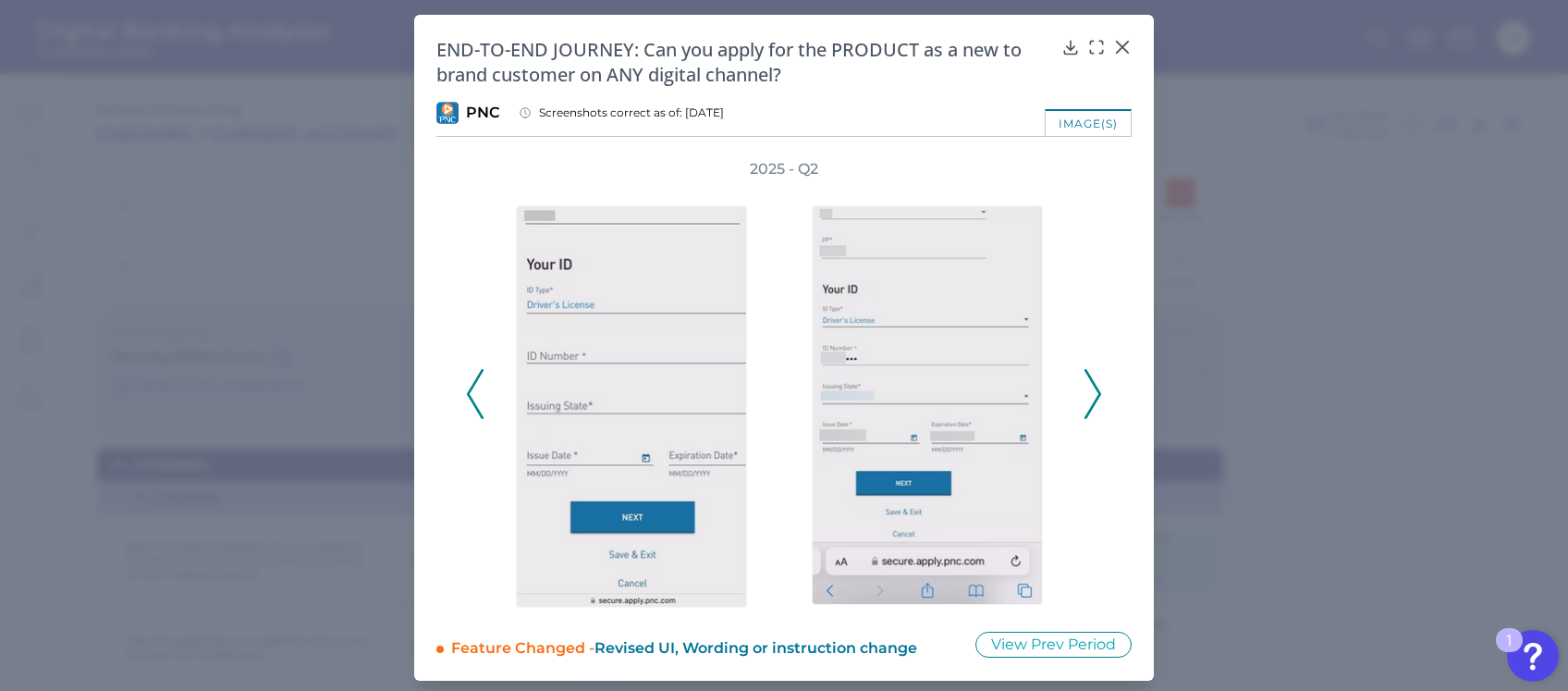 click 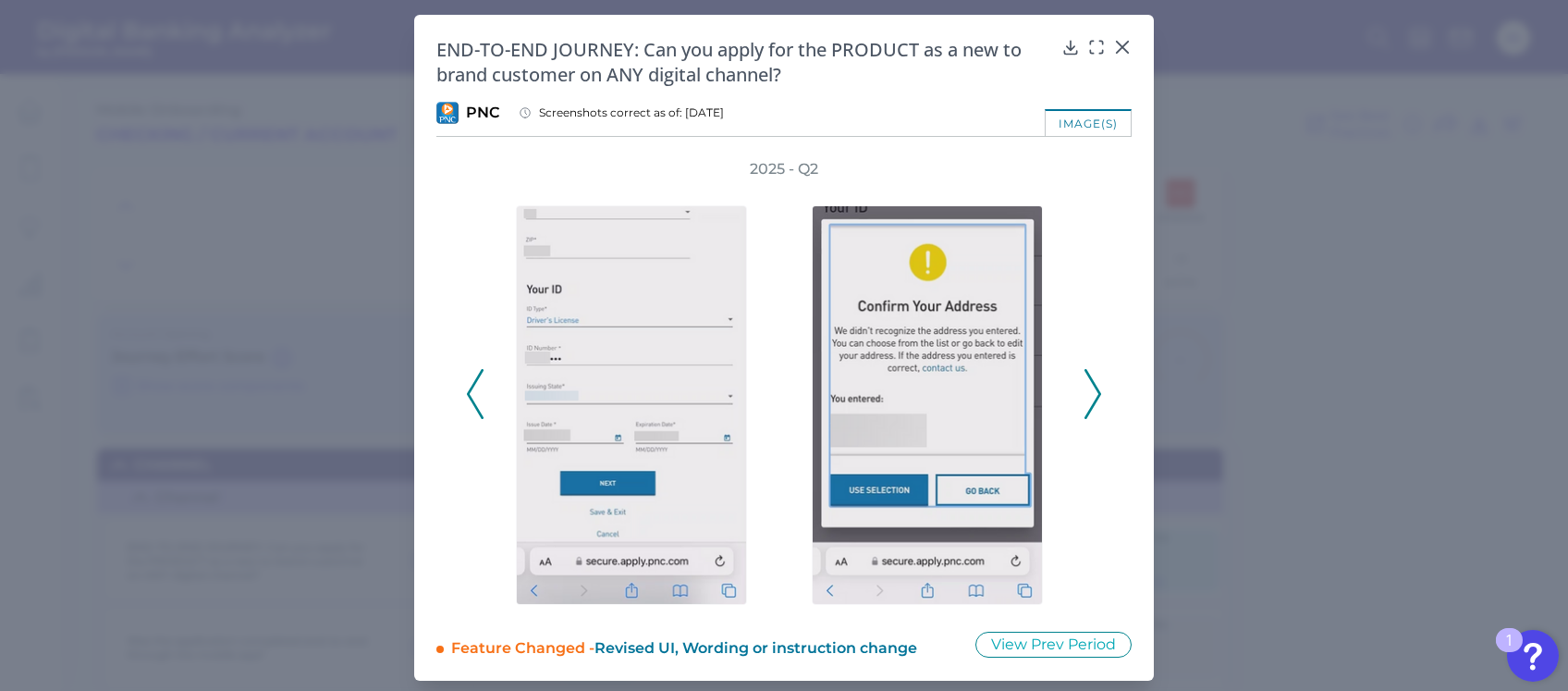 click at bounding box center (1093, 394) 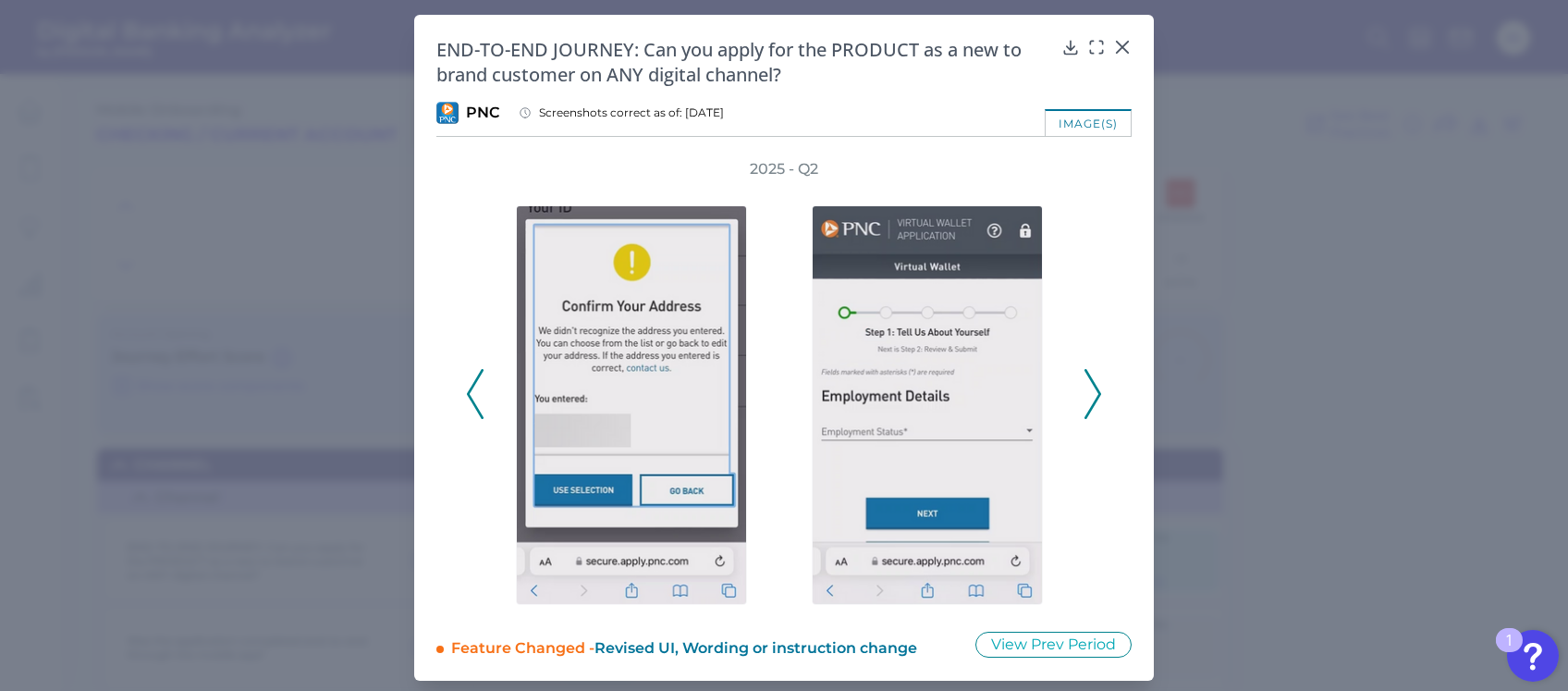 click 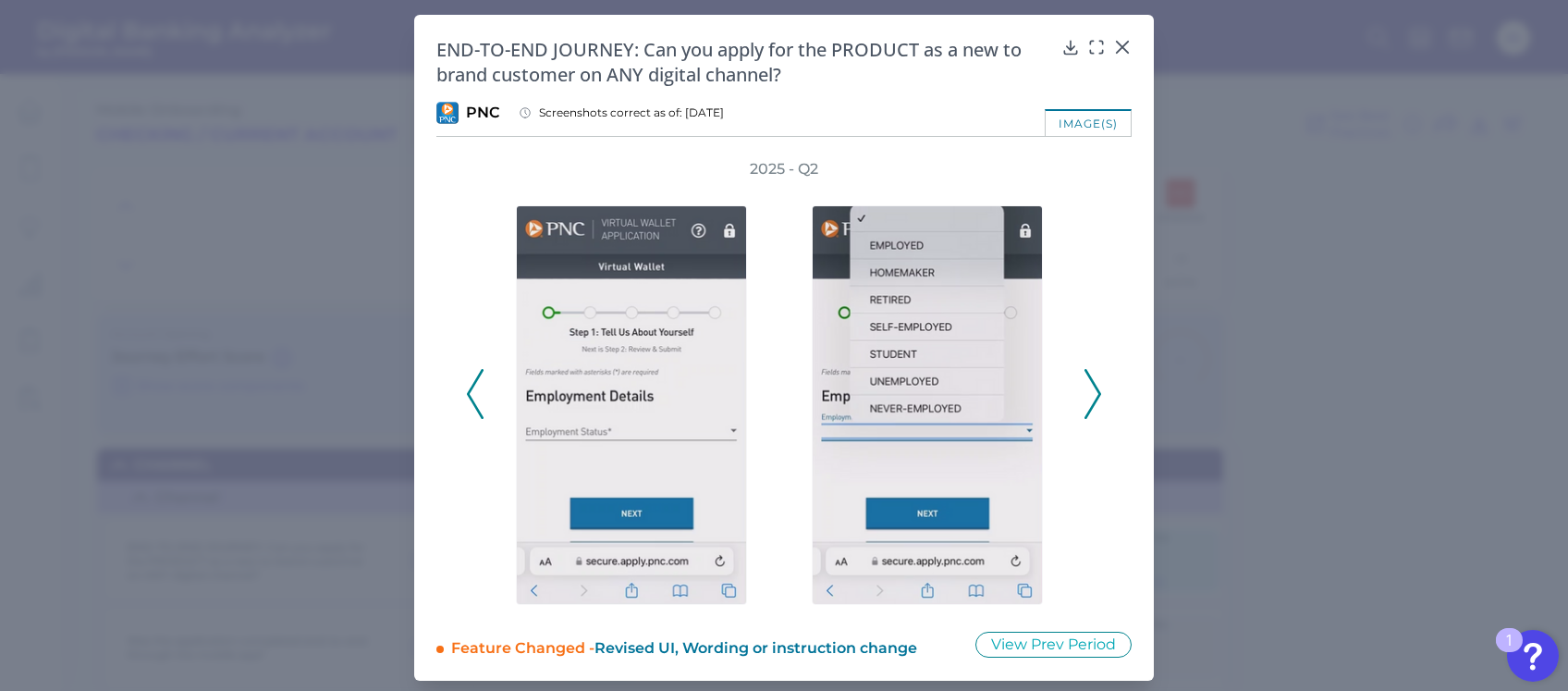 click 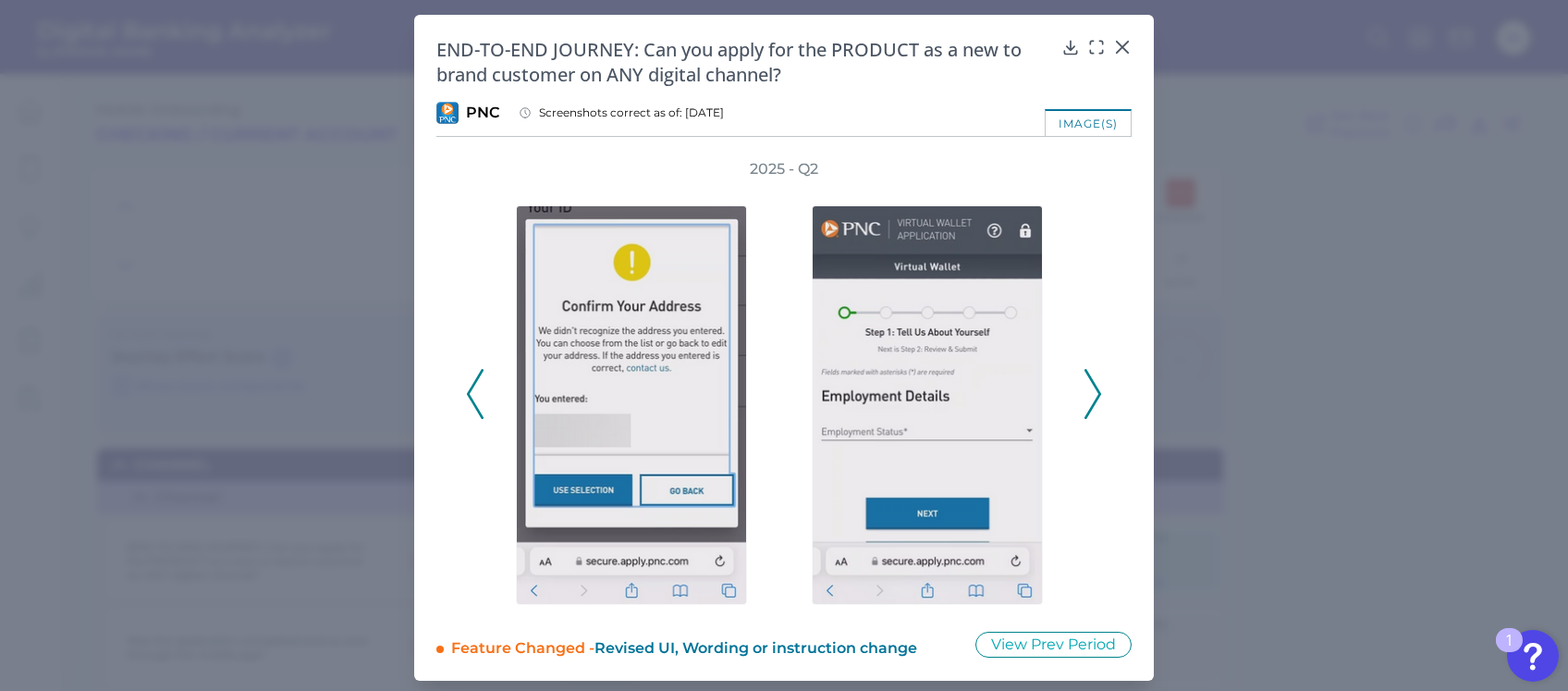 click 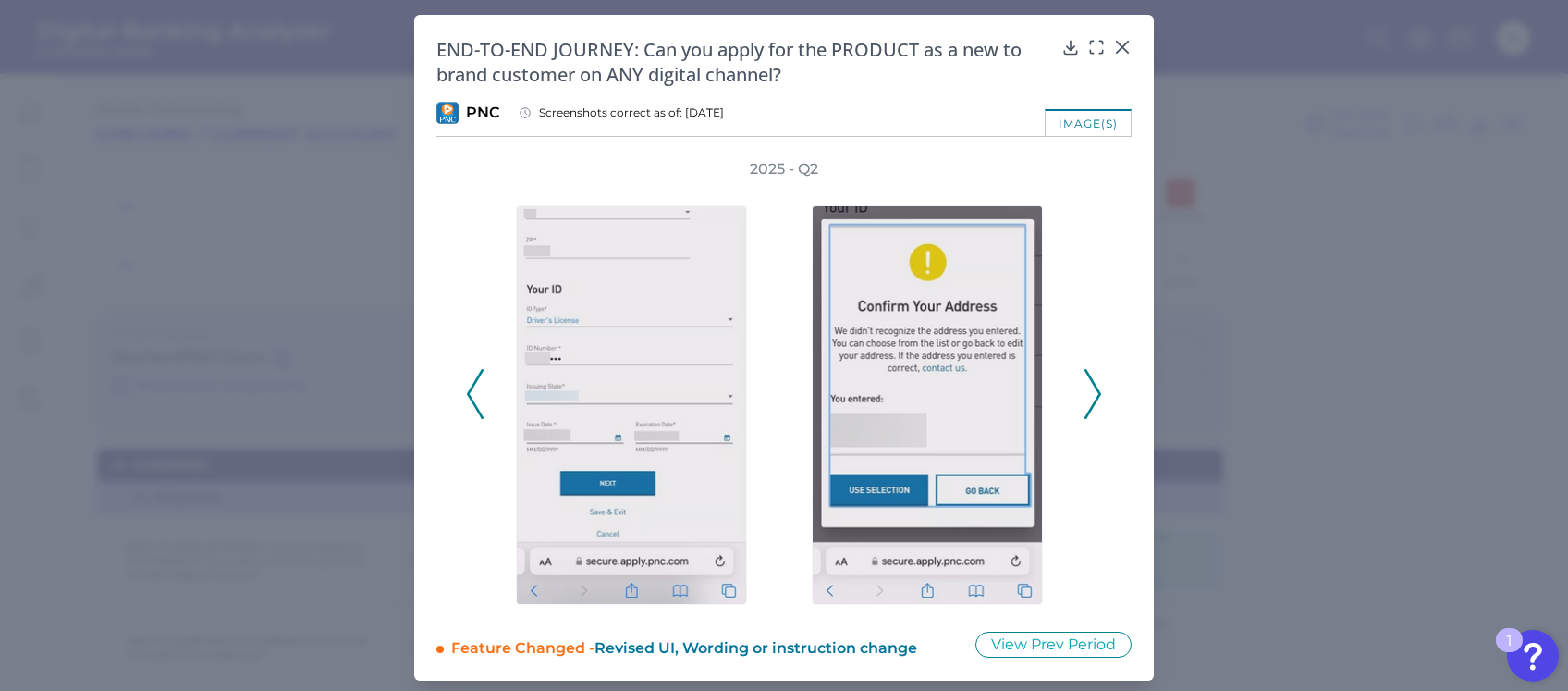 click 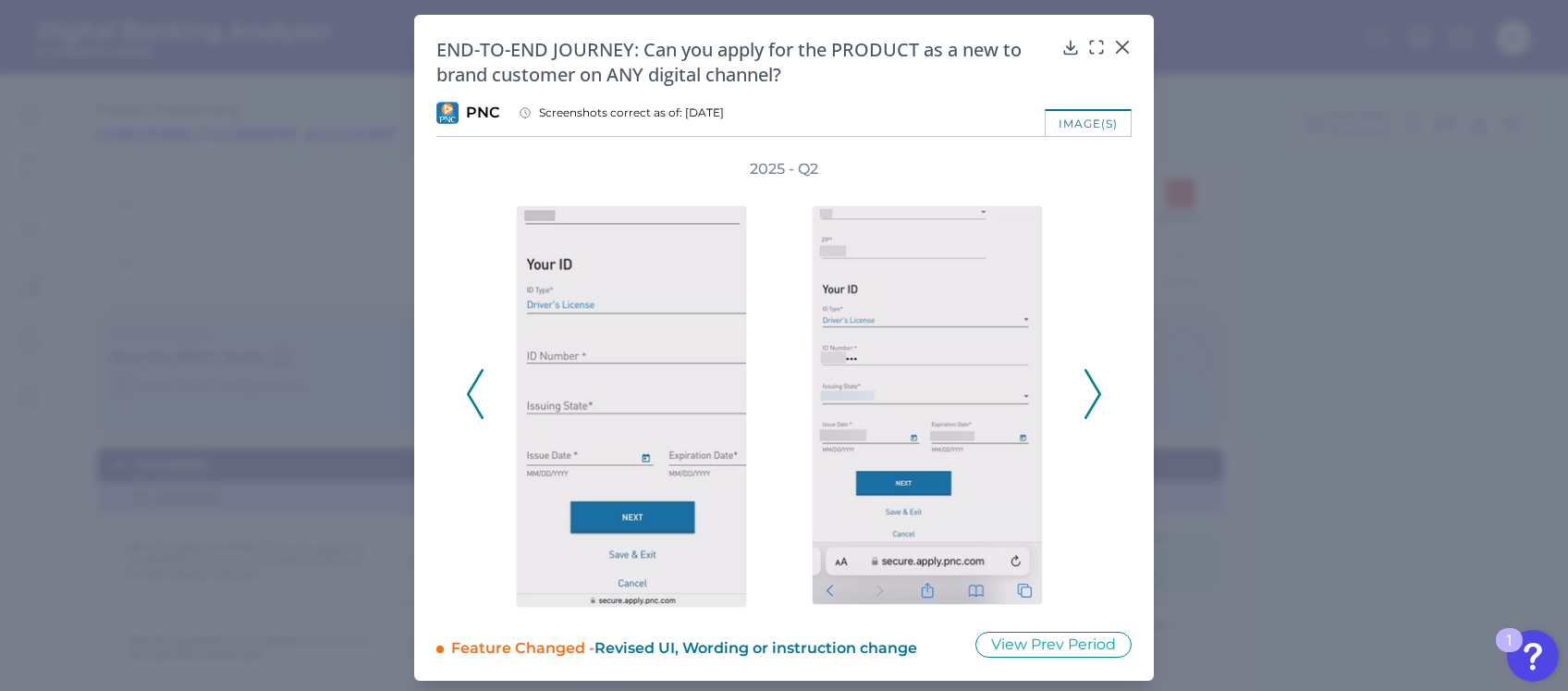 click 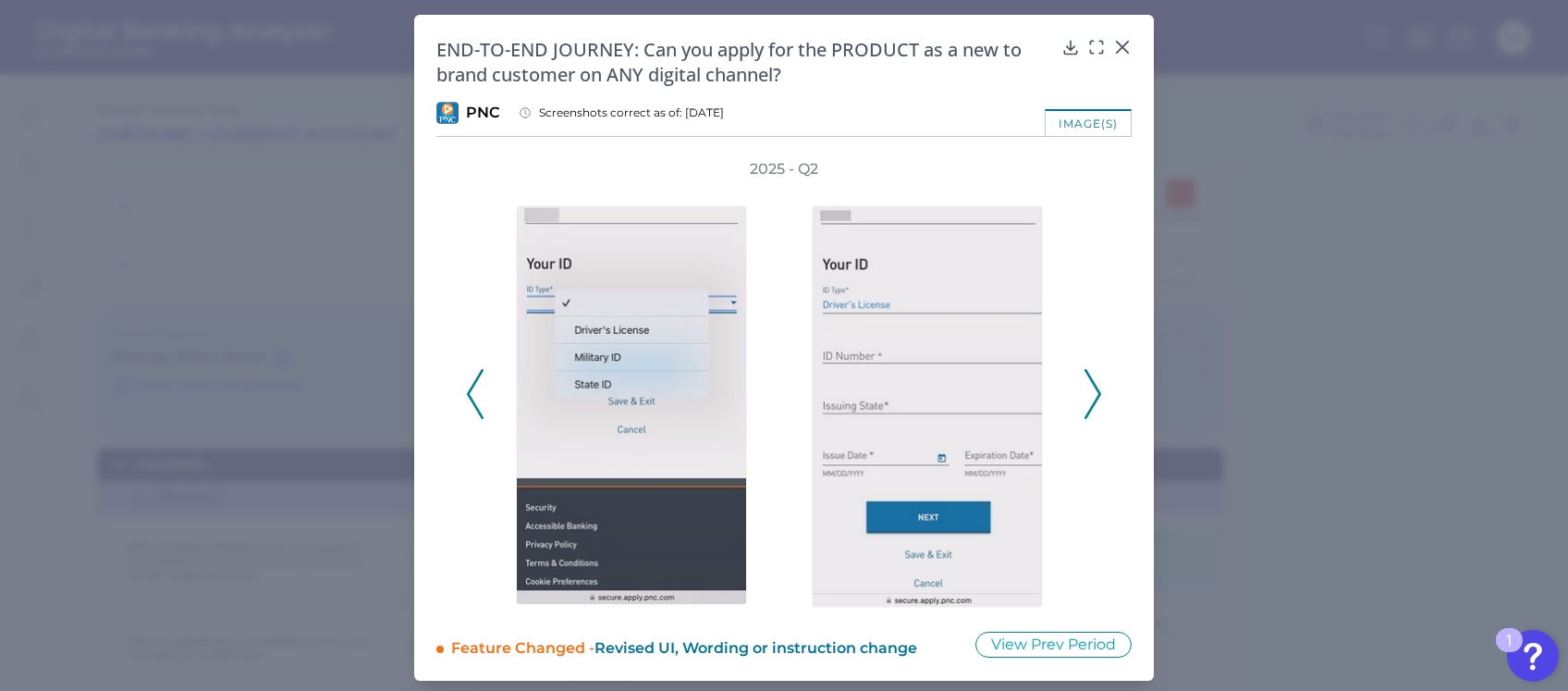 click 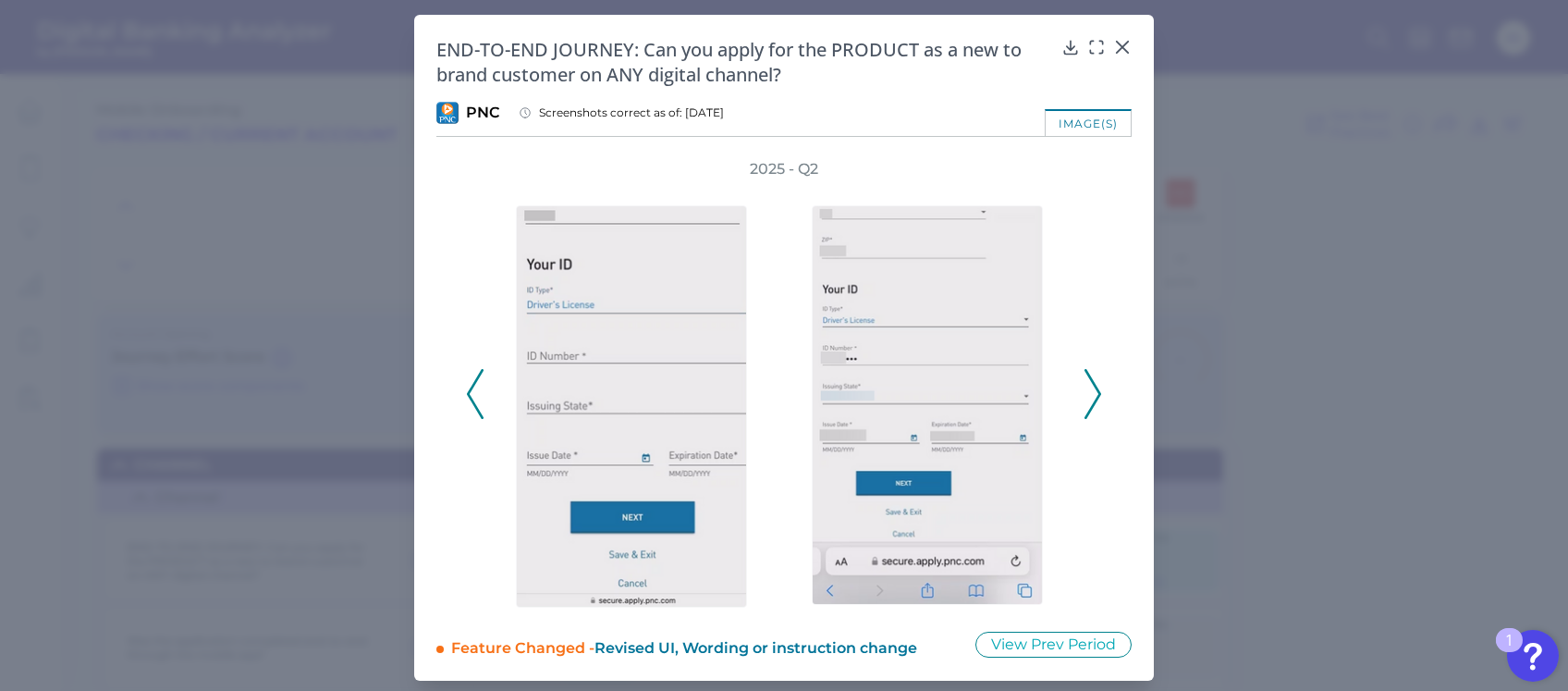 click 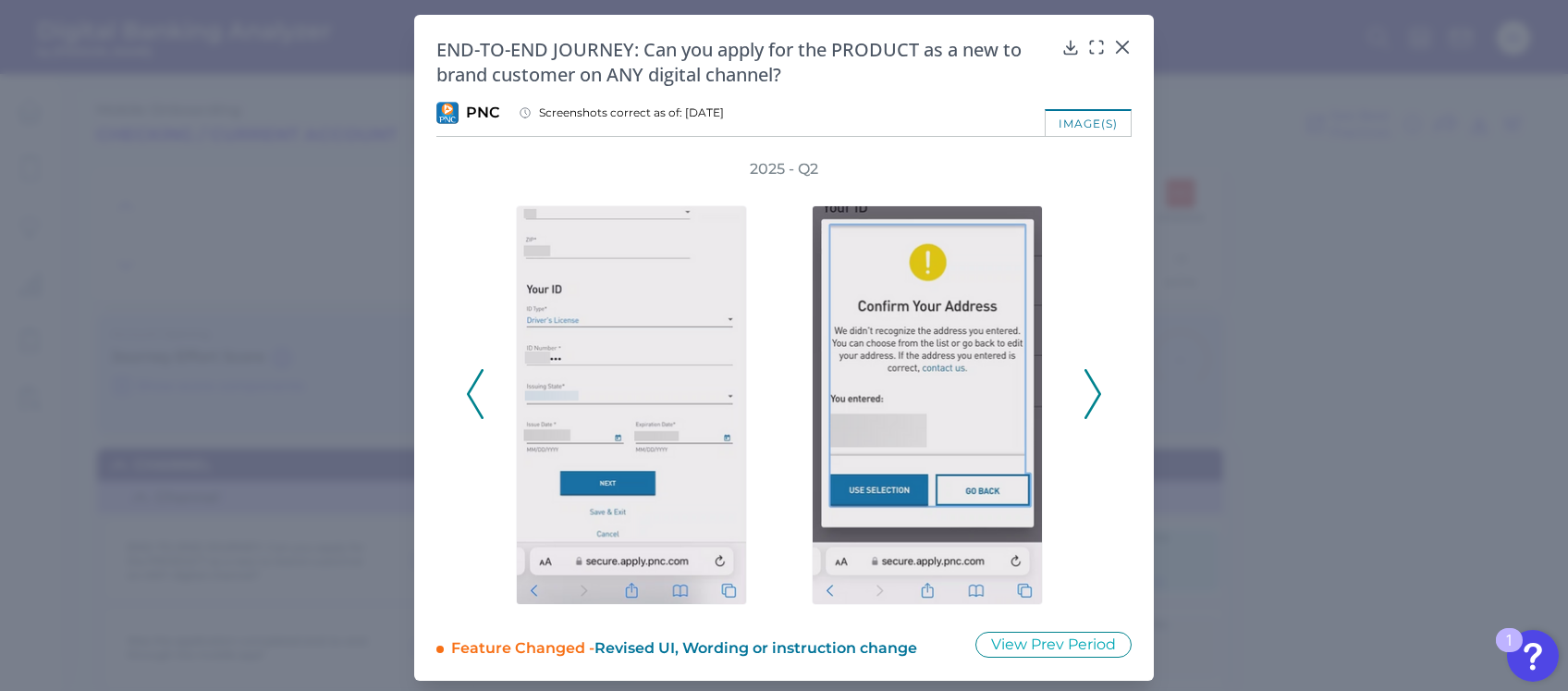 click 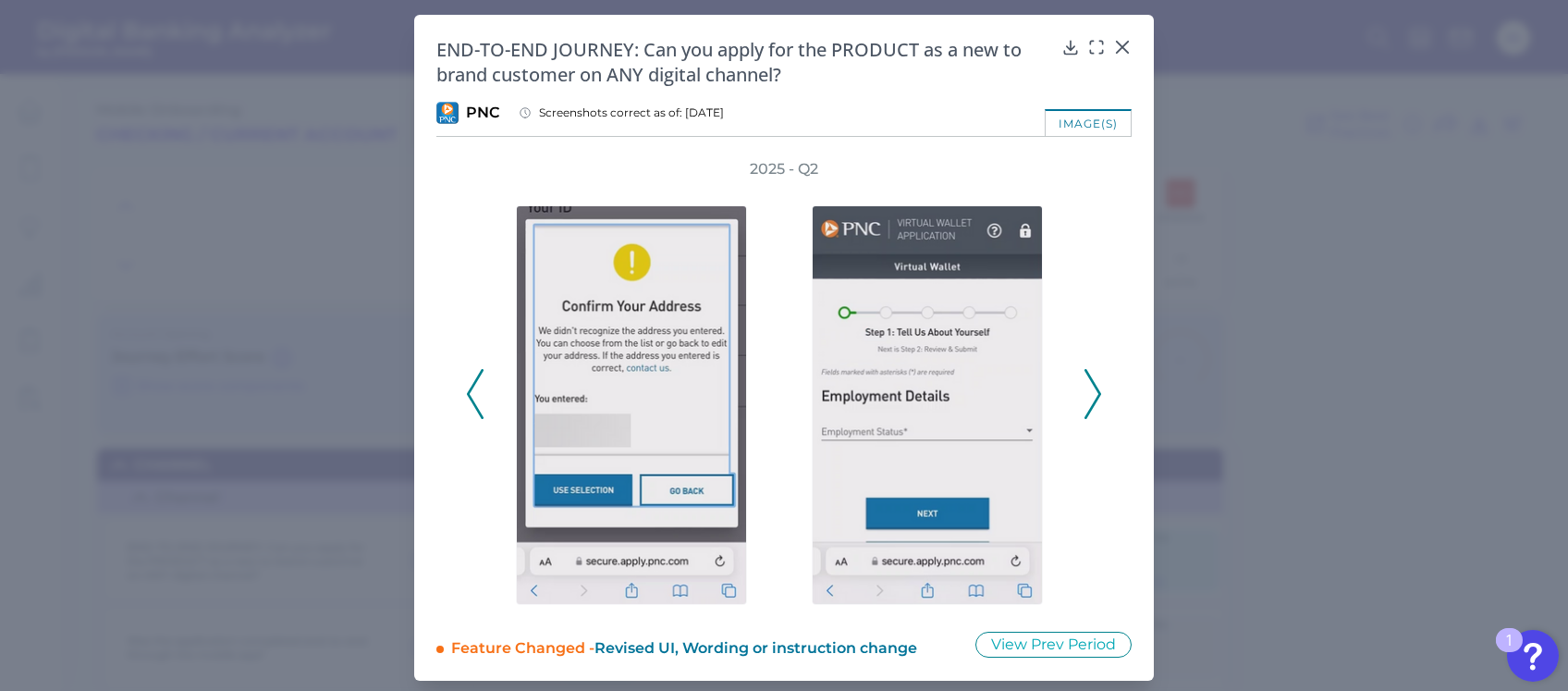 click 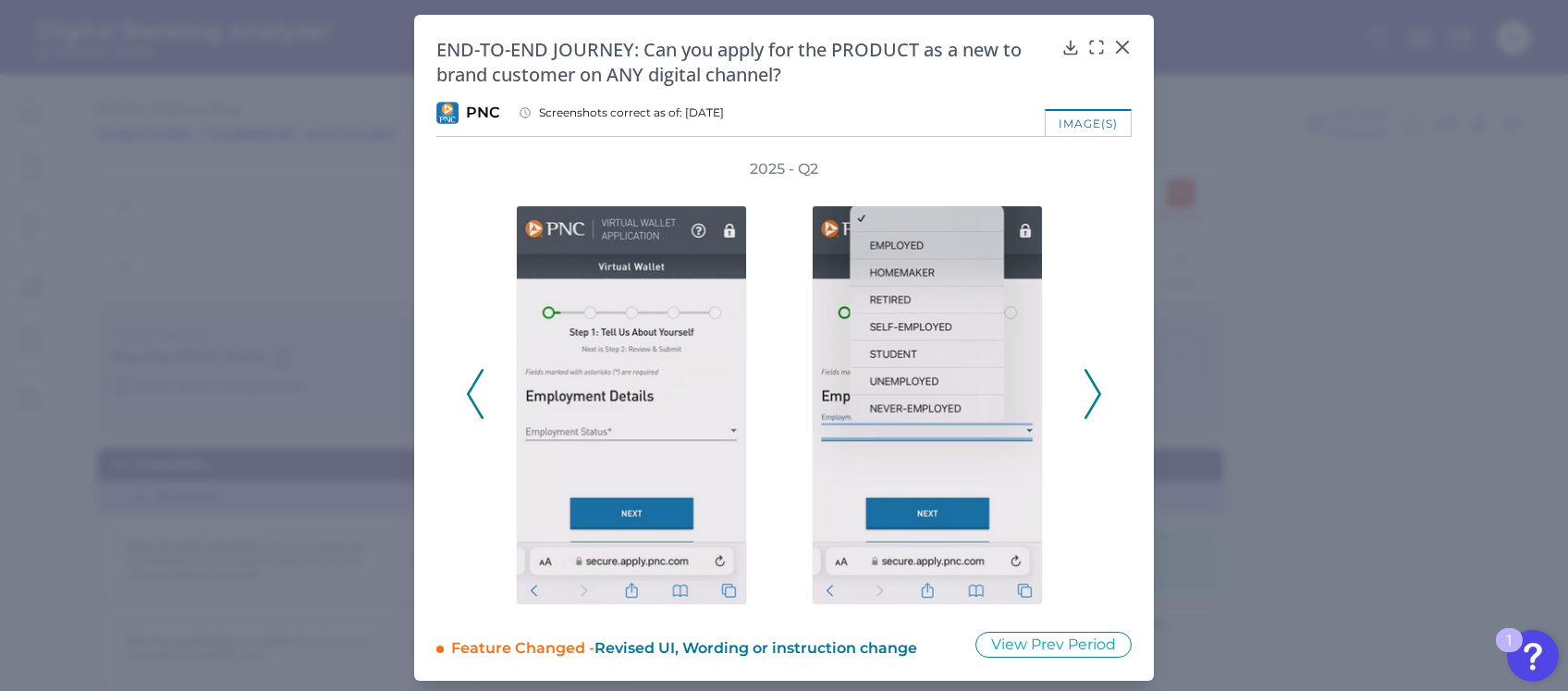 click 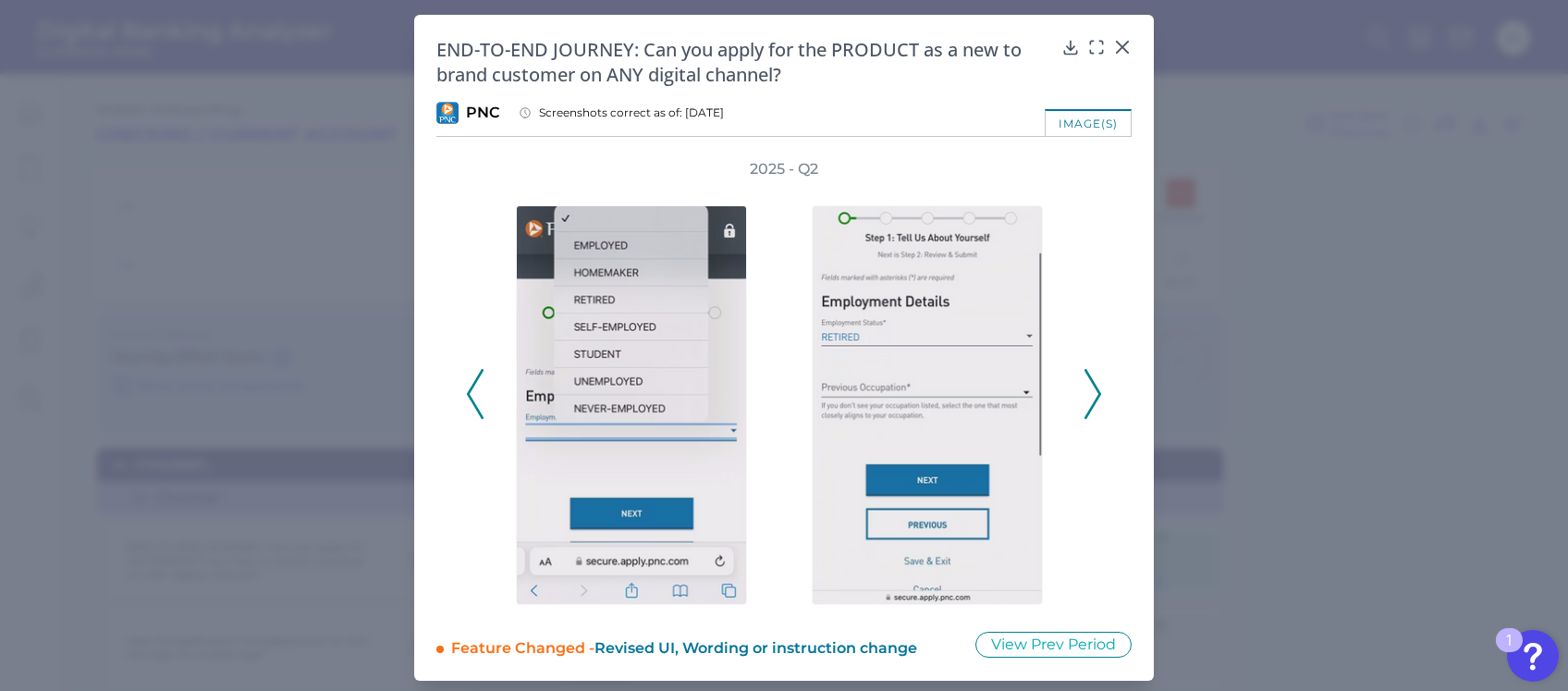 click 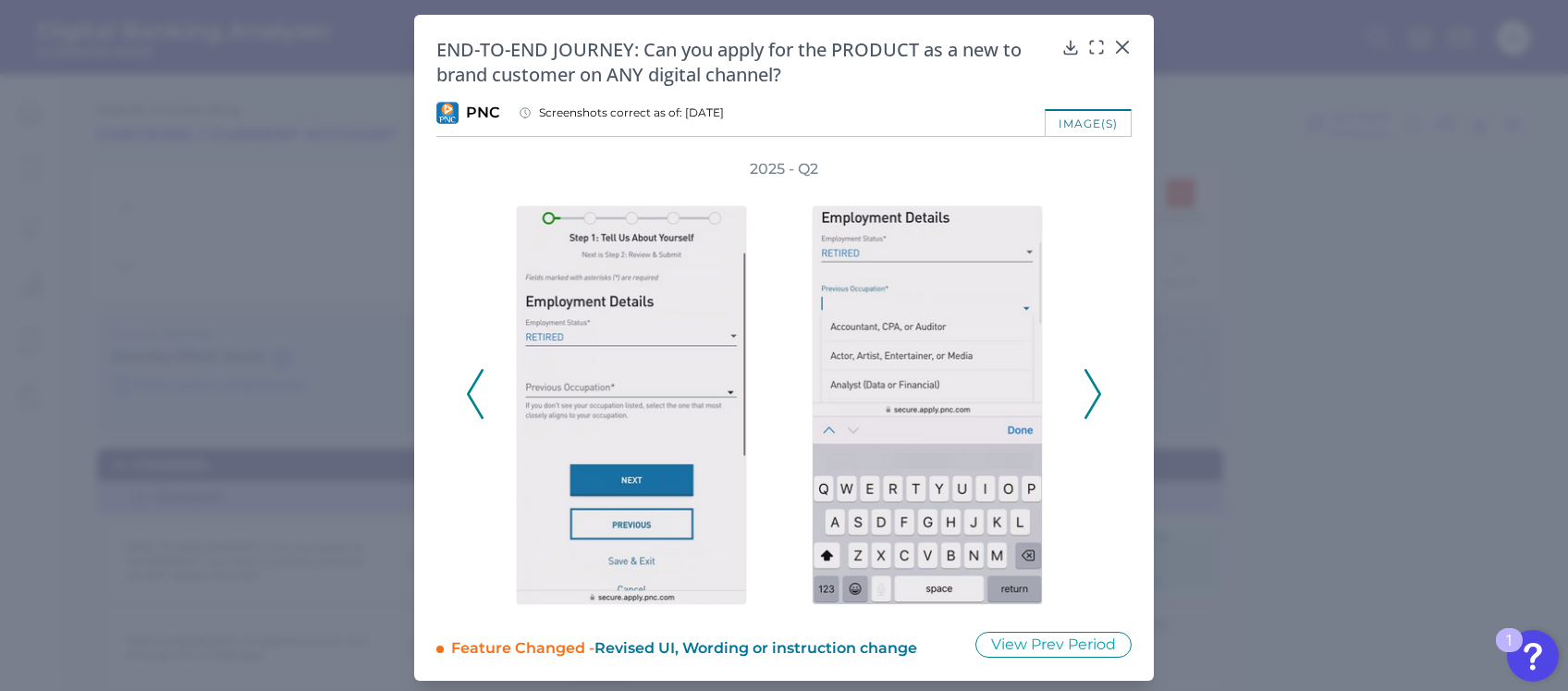 click 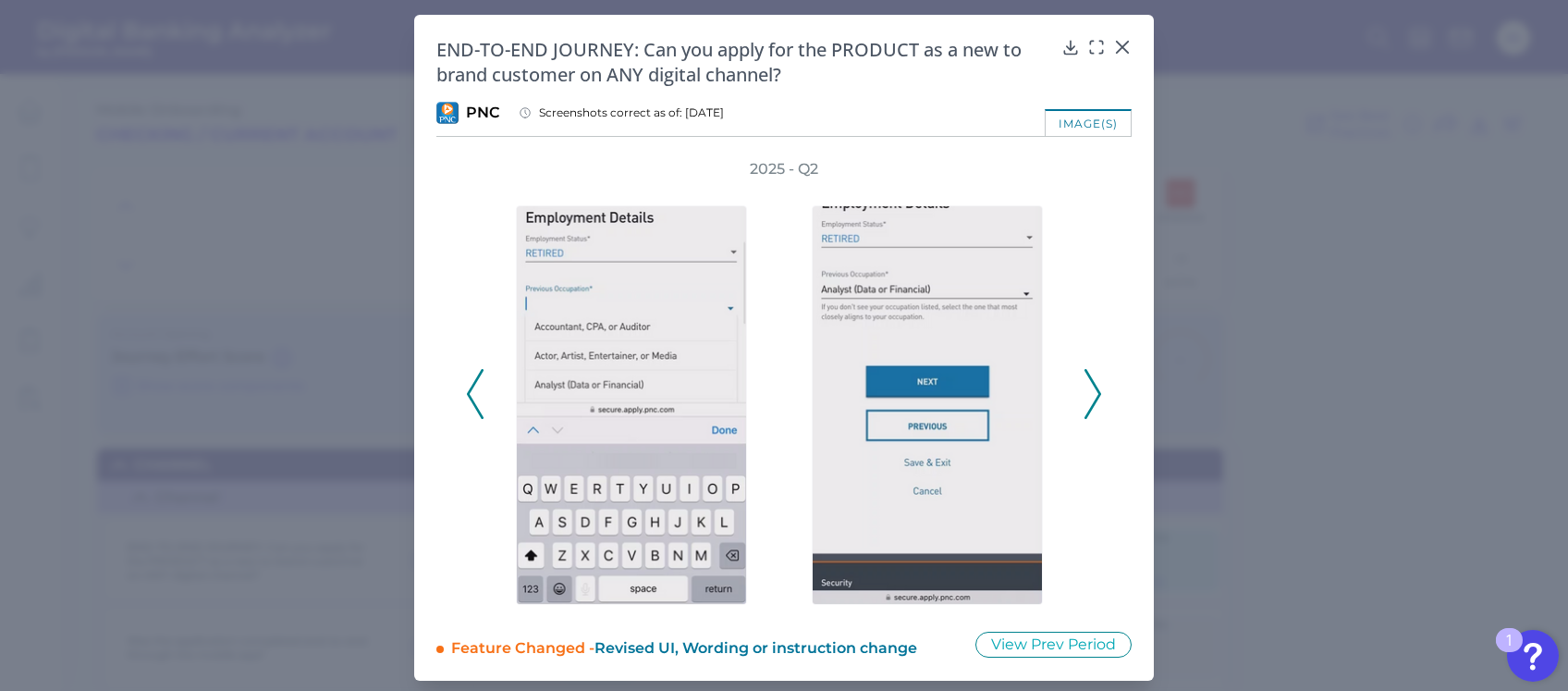 click 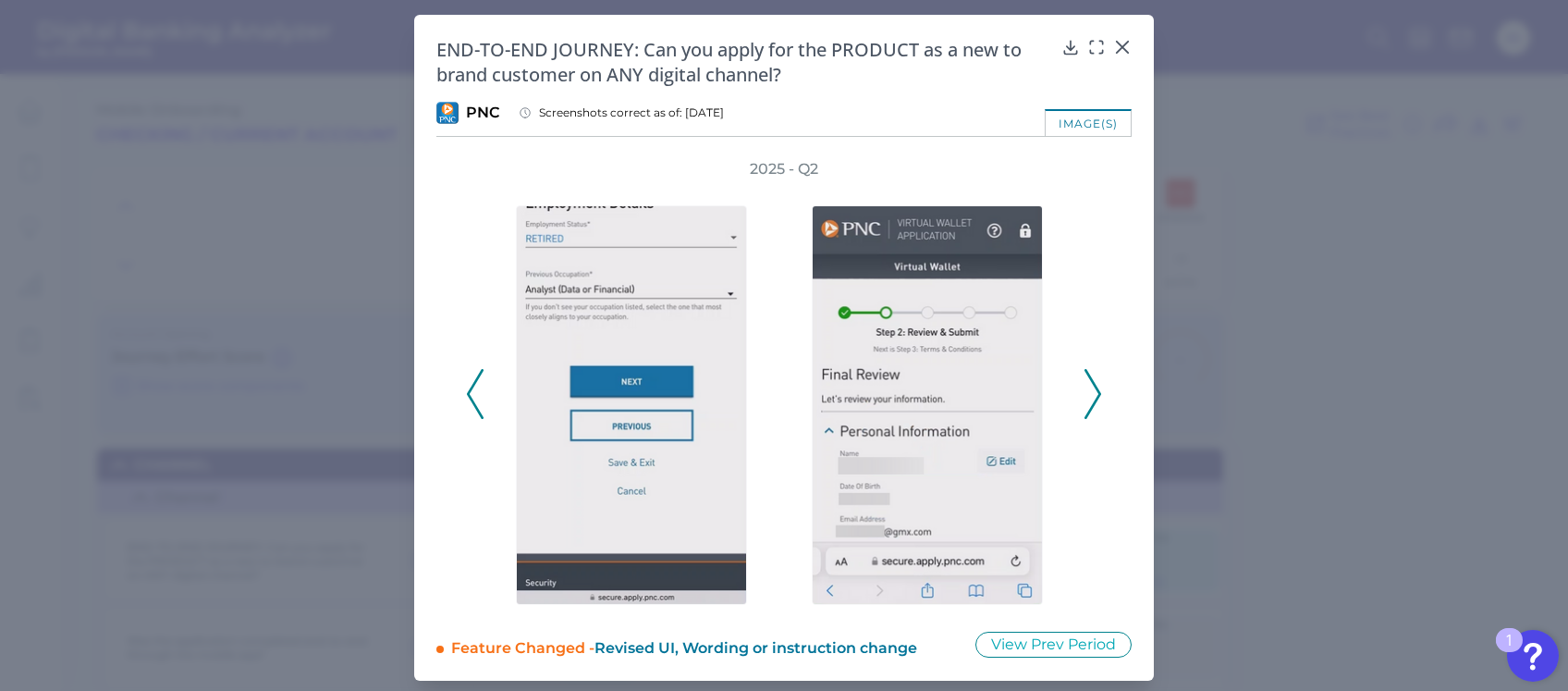 click 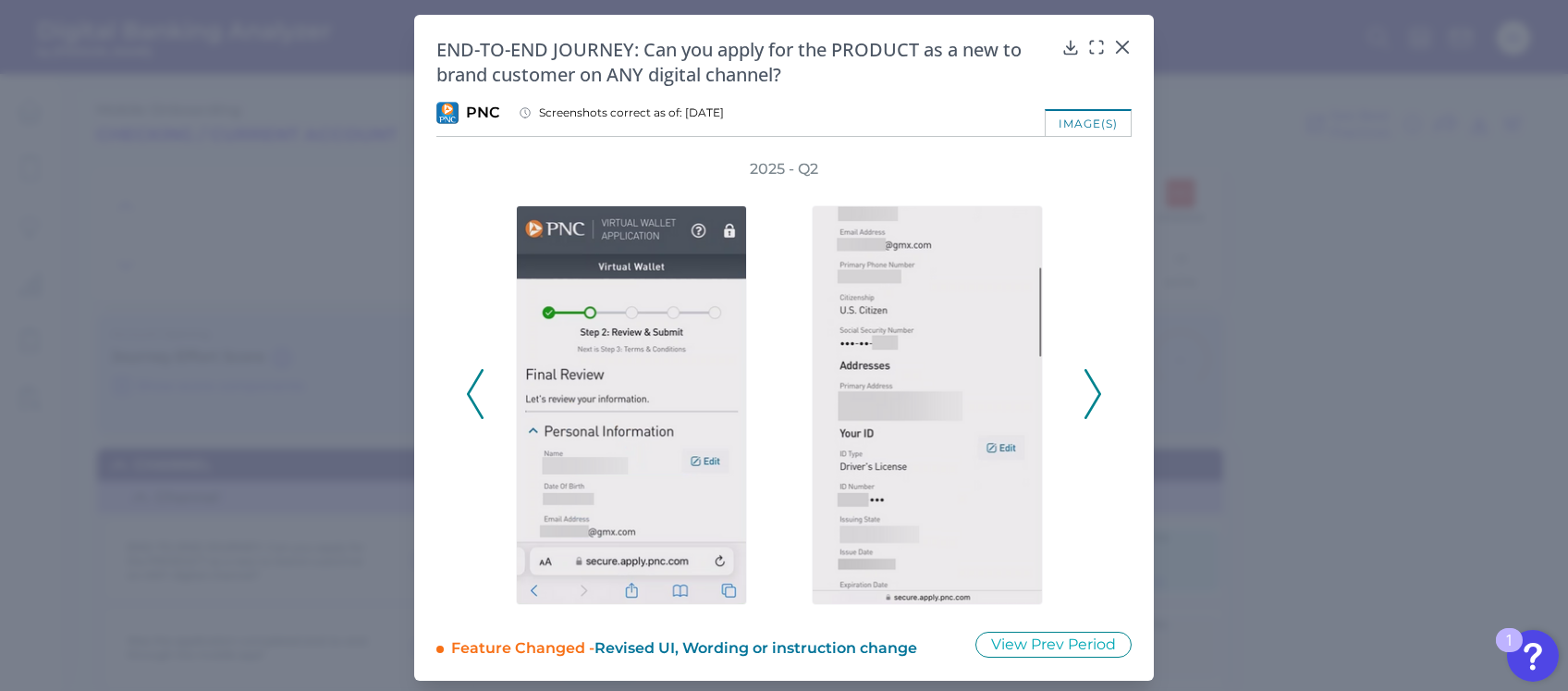 click 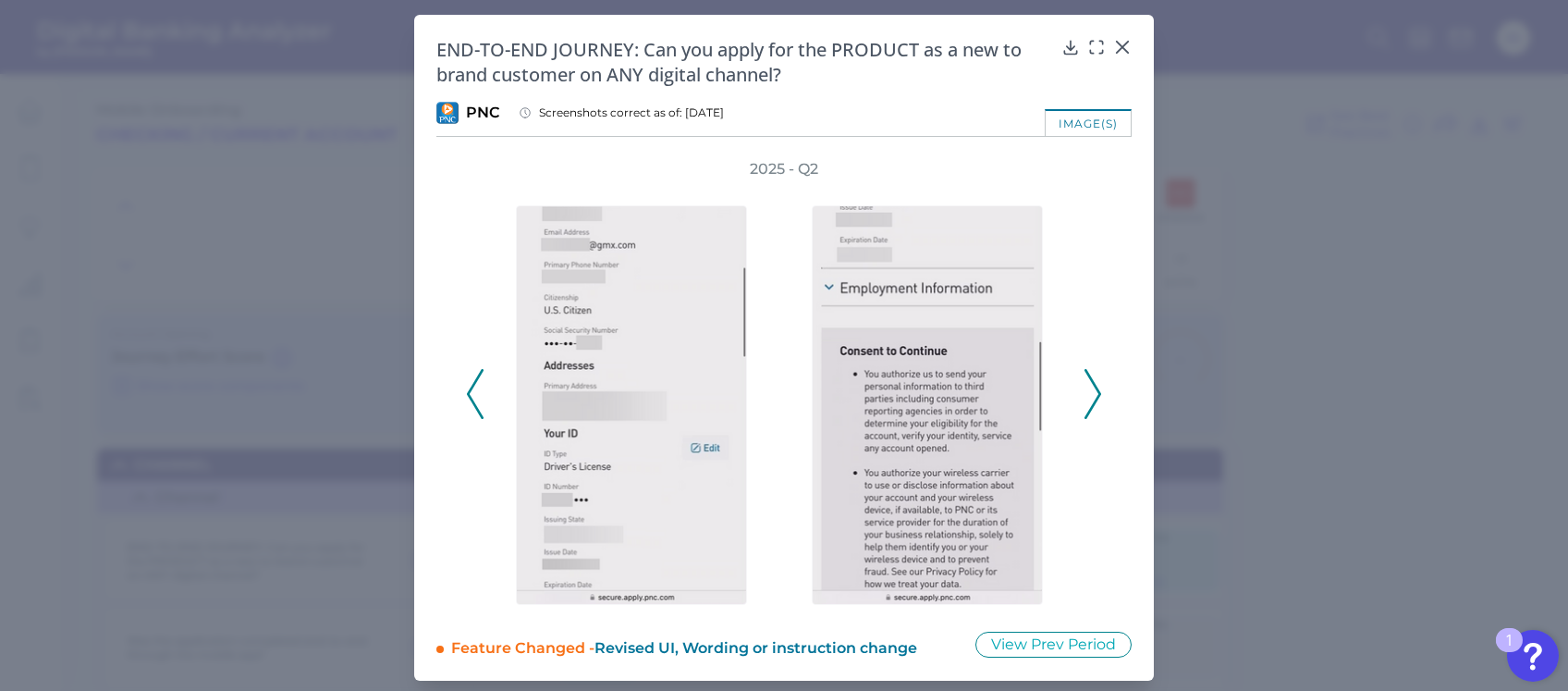click 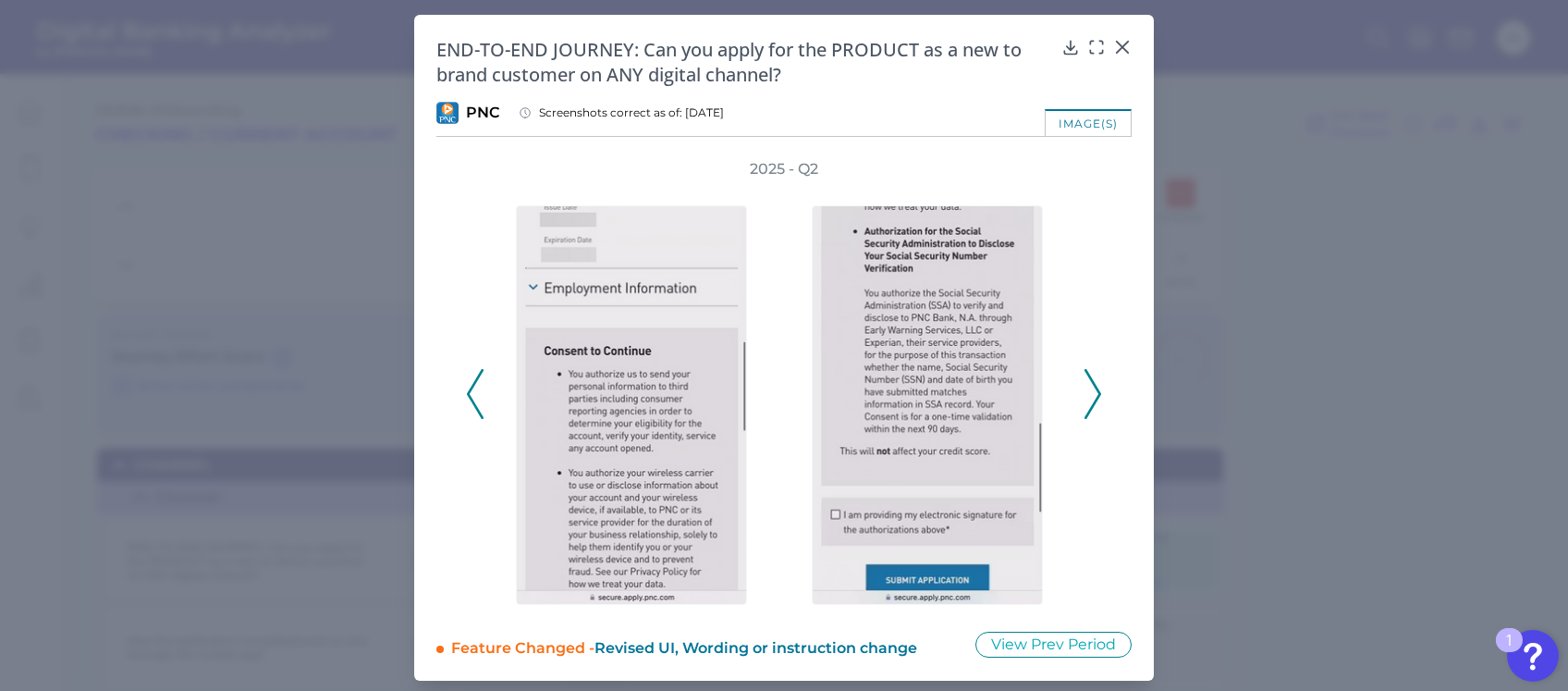 click 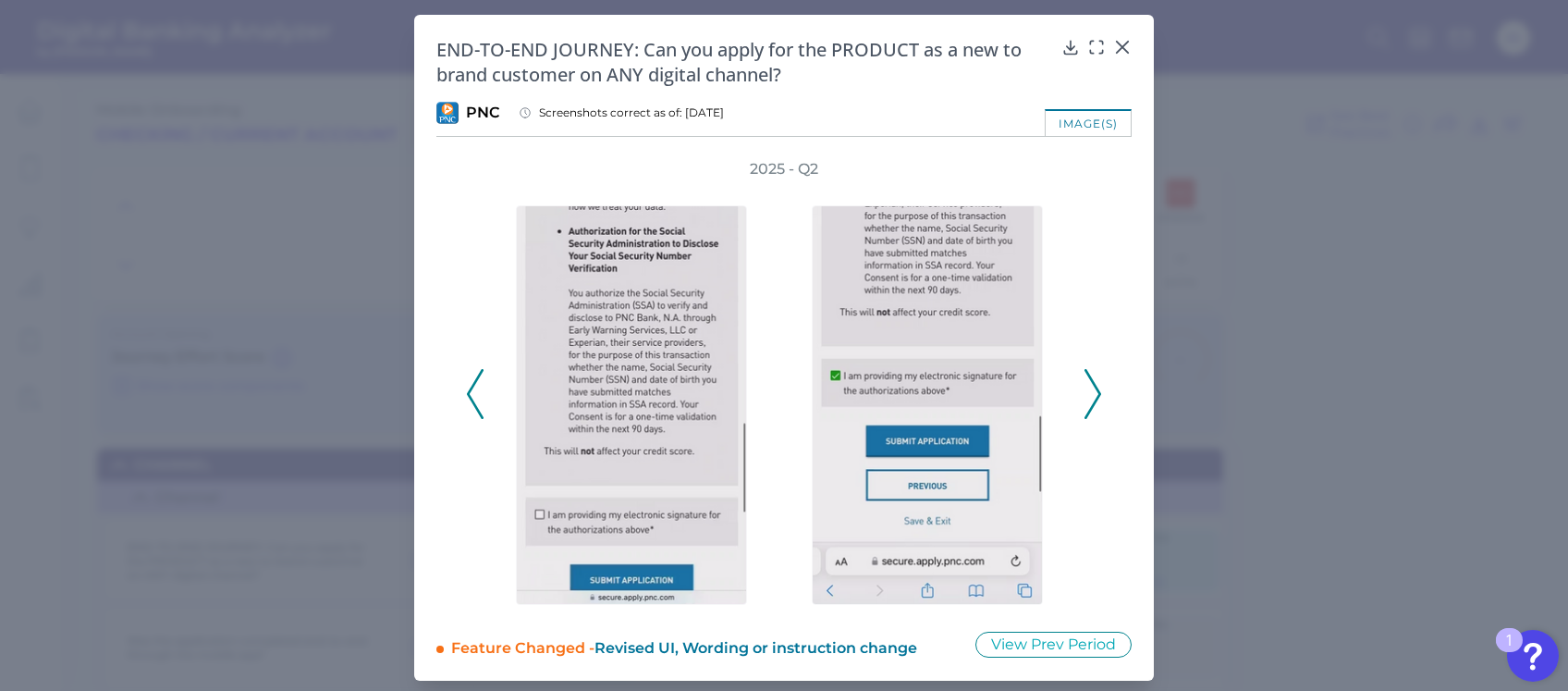 click 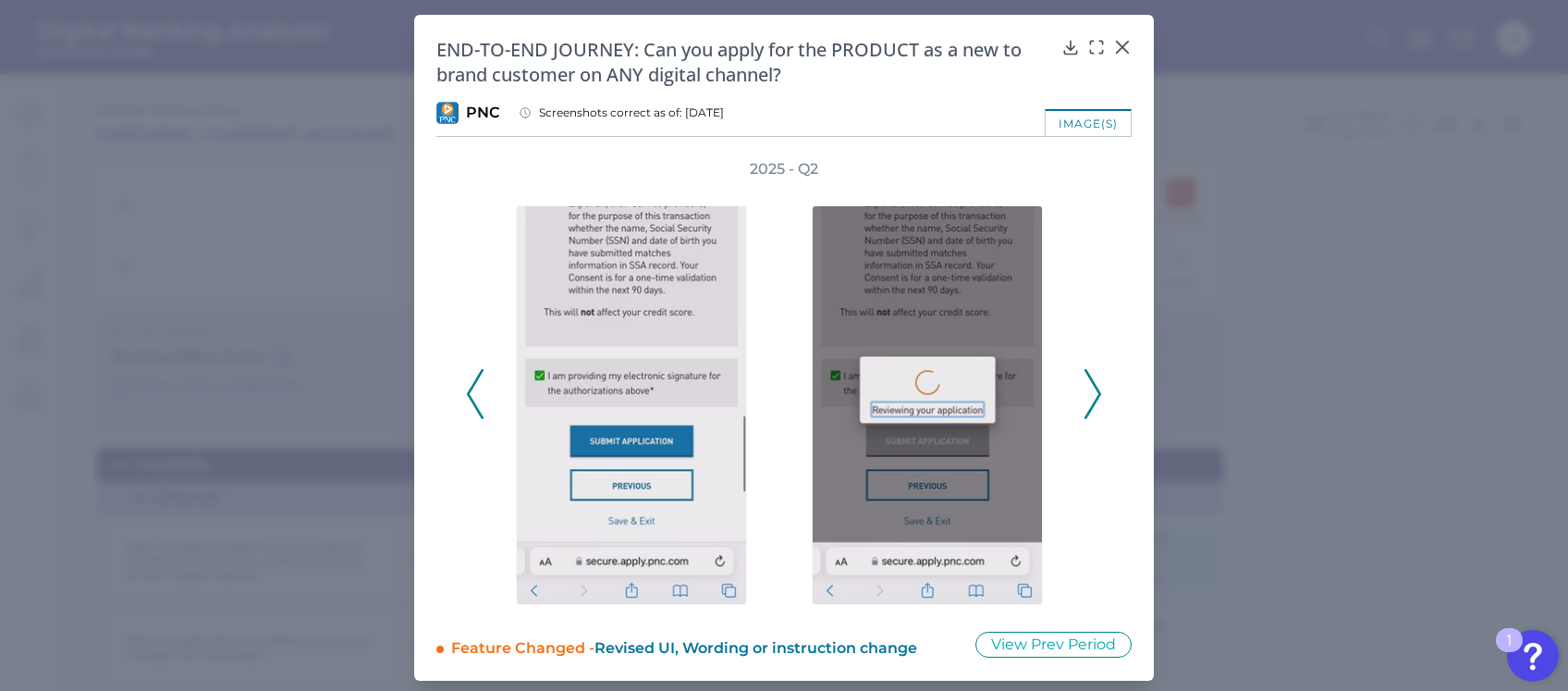 click 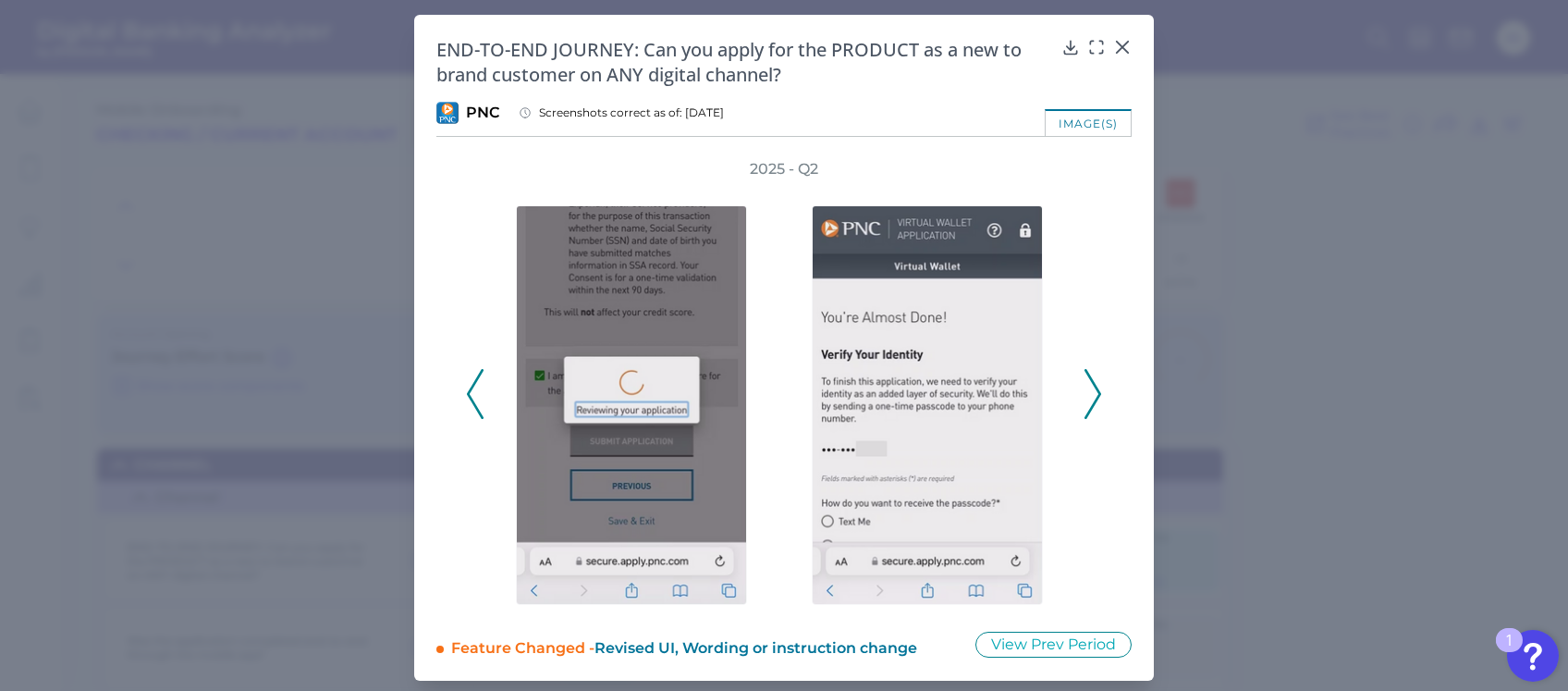 click 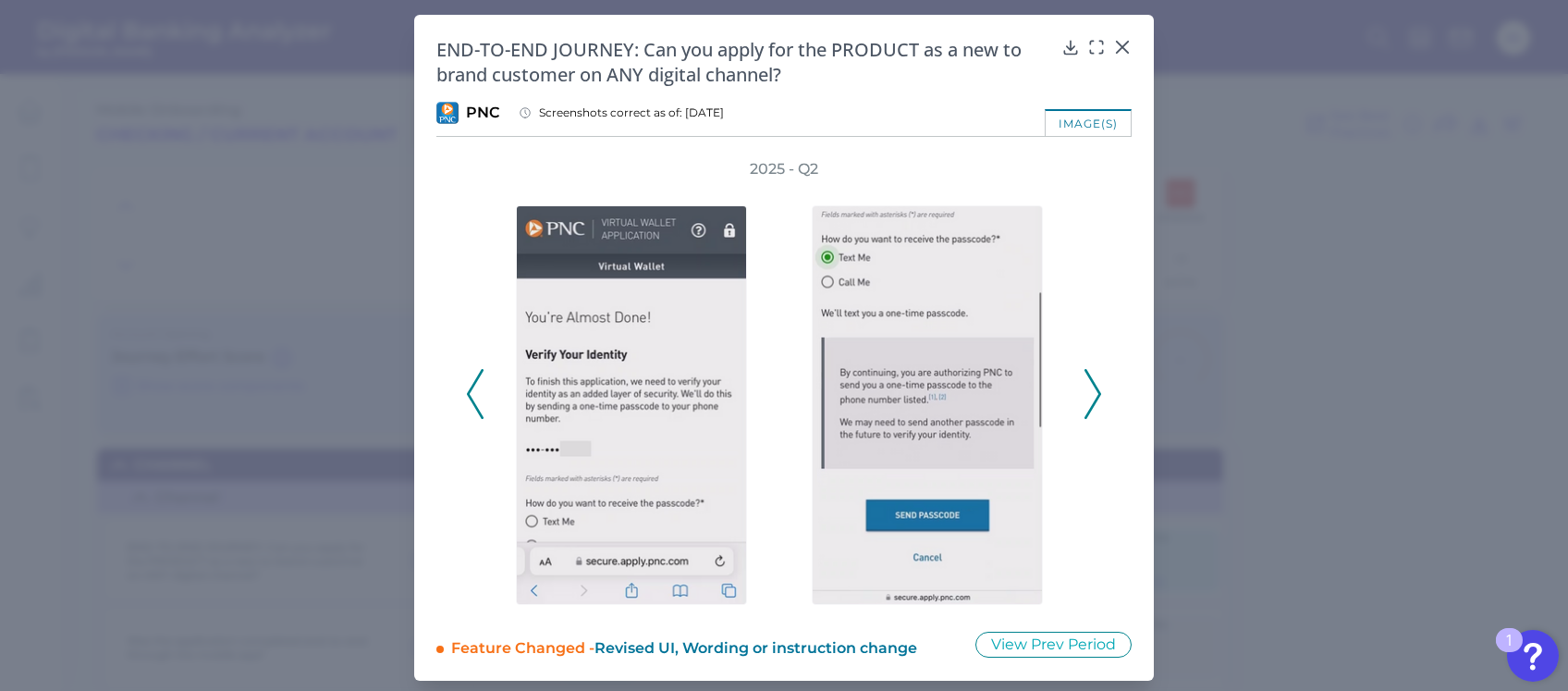 click 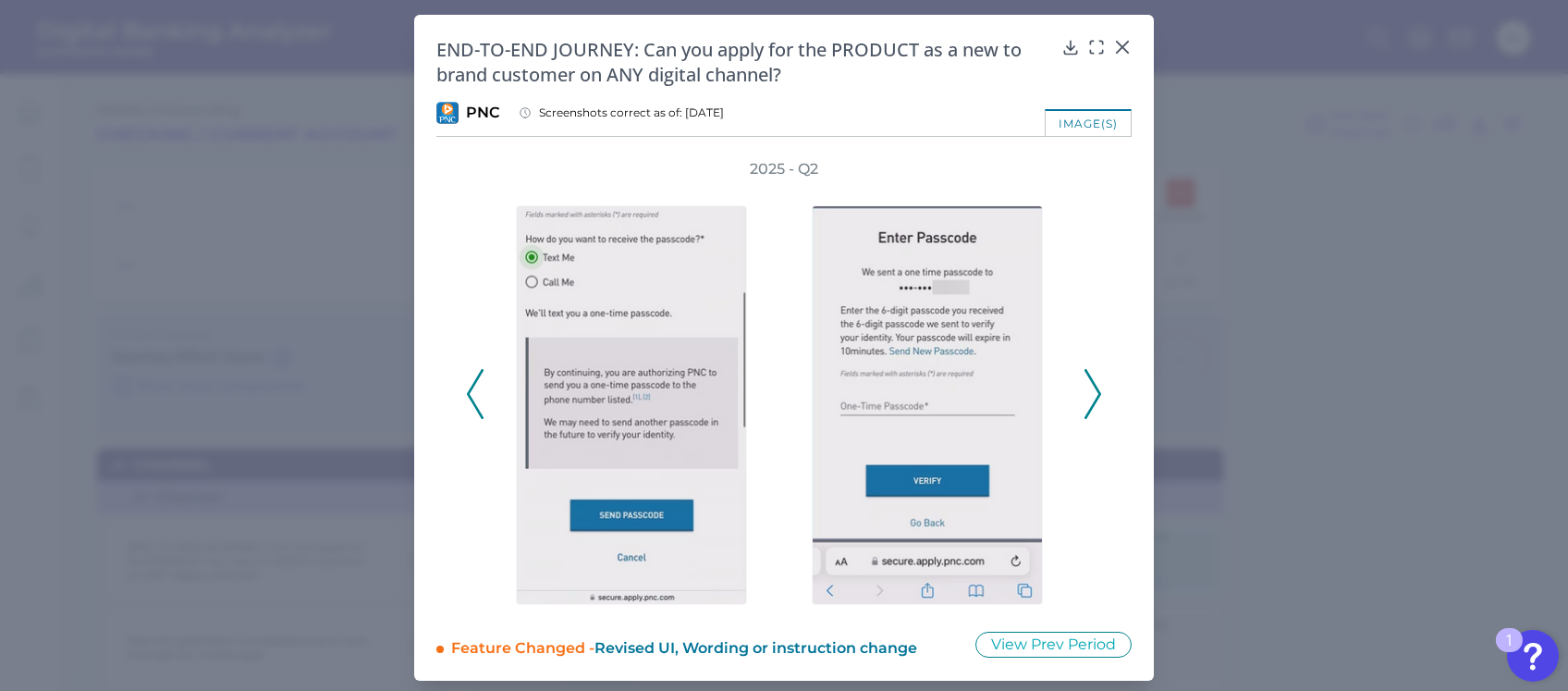 click 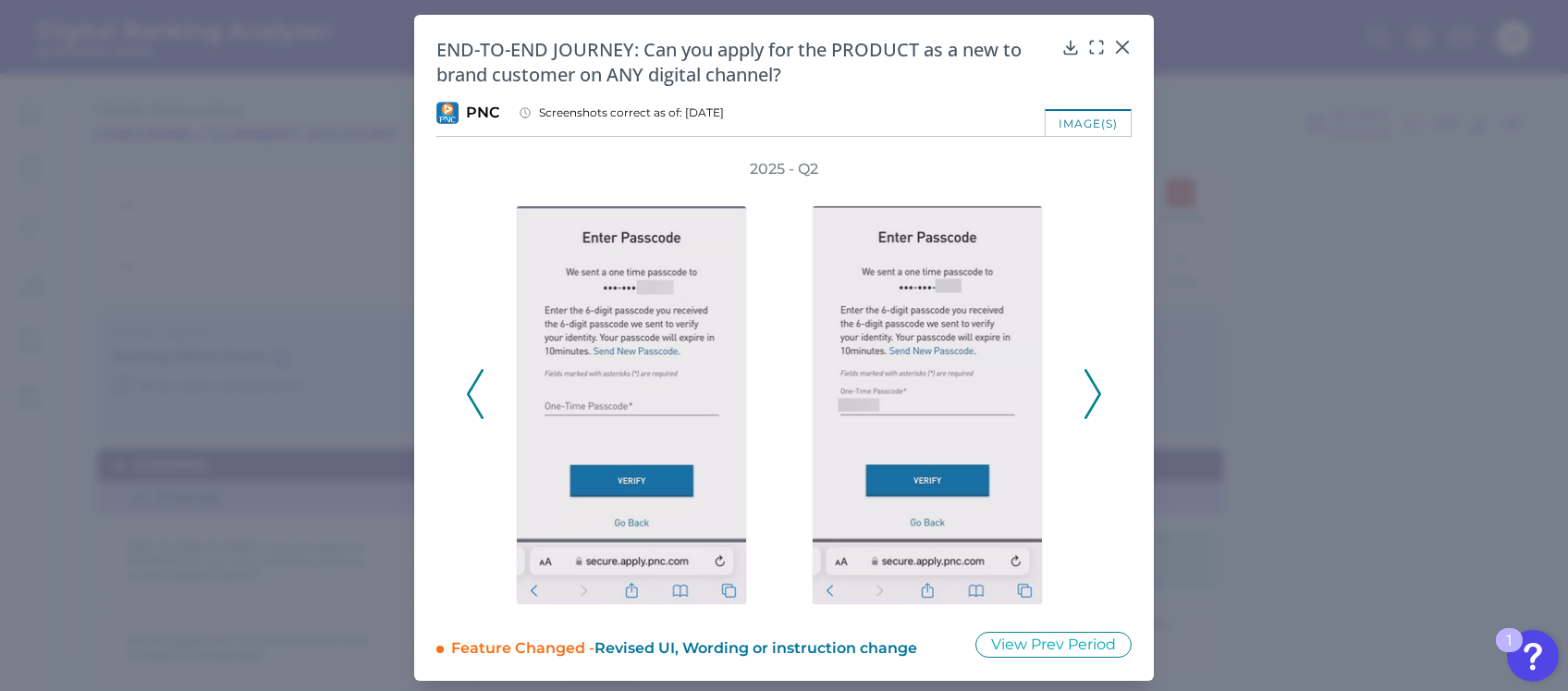 click 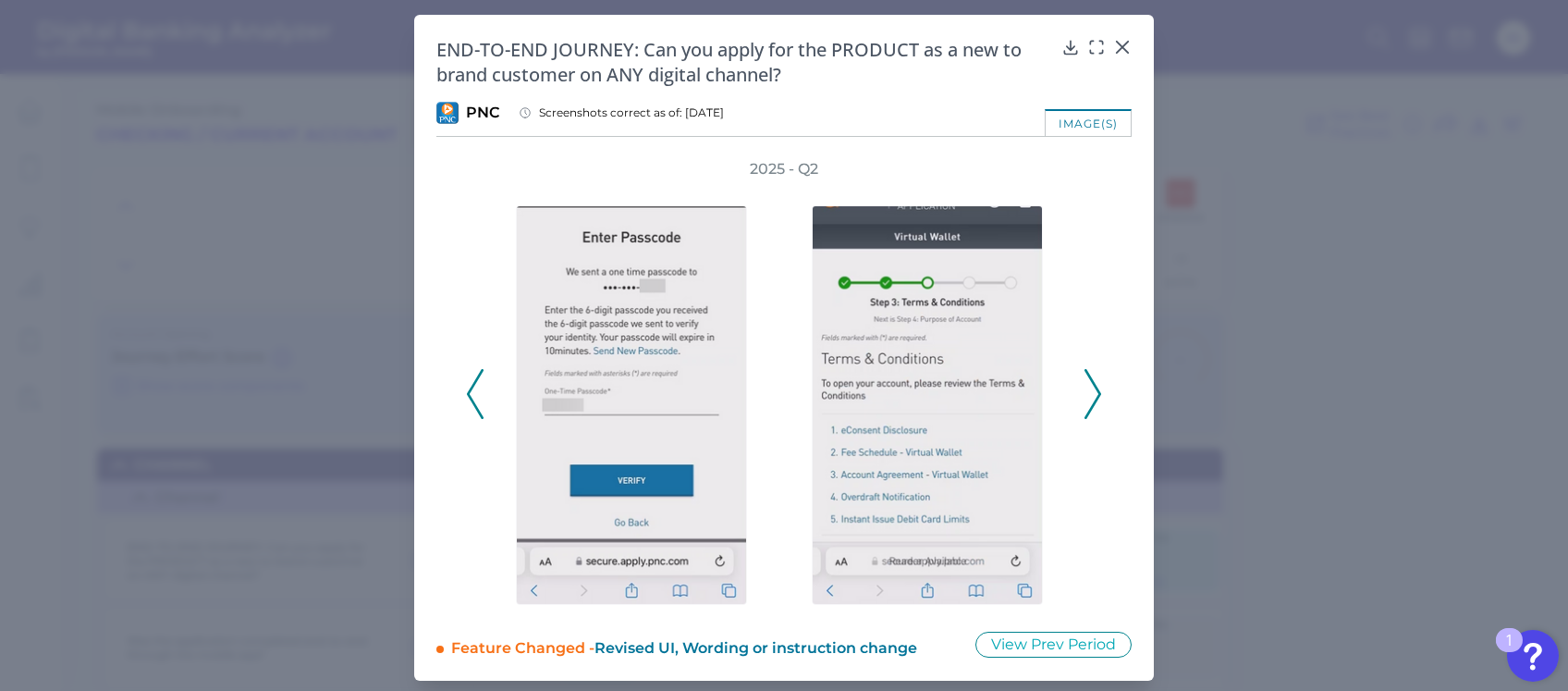 click 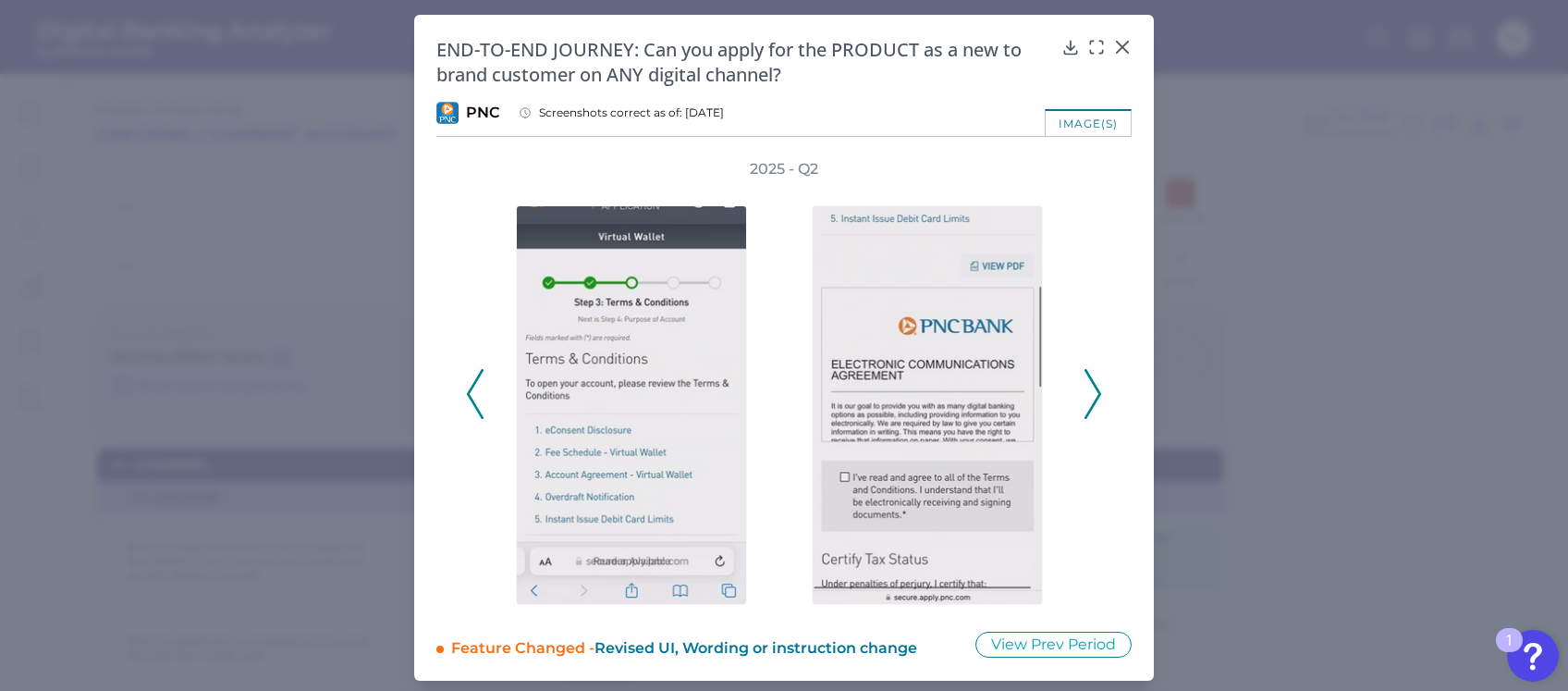 click 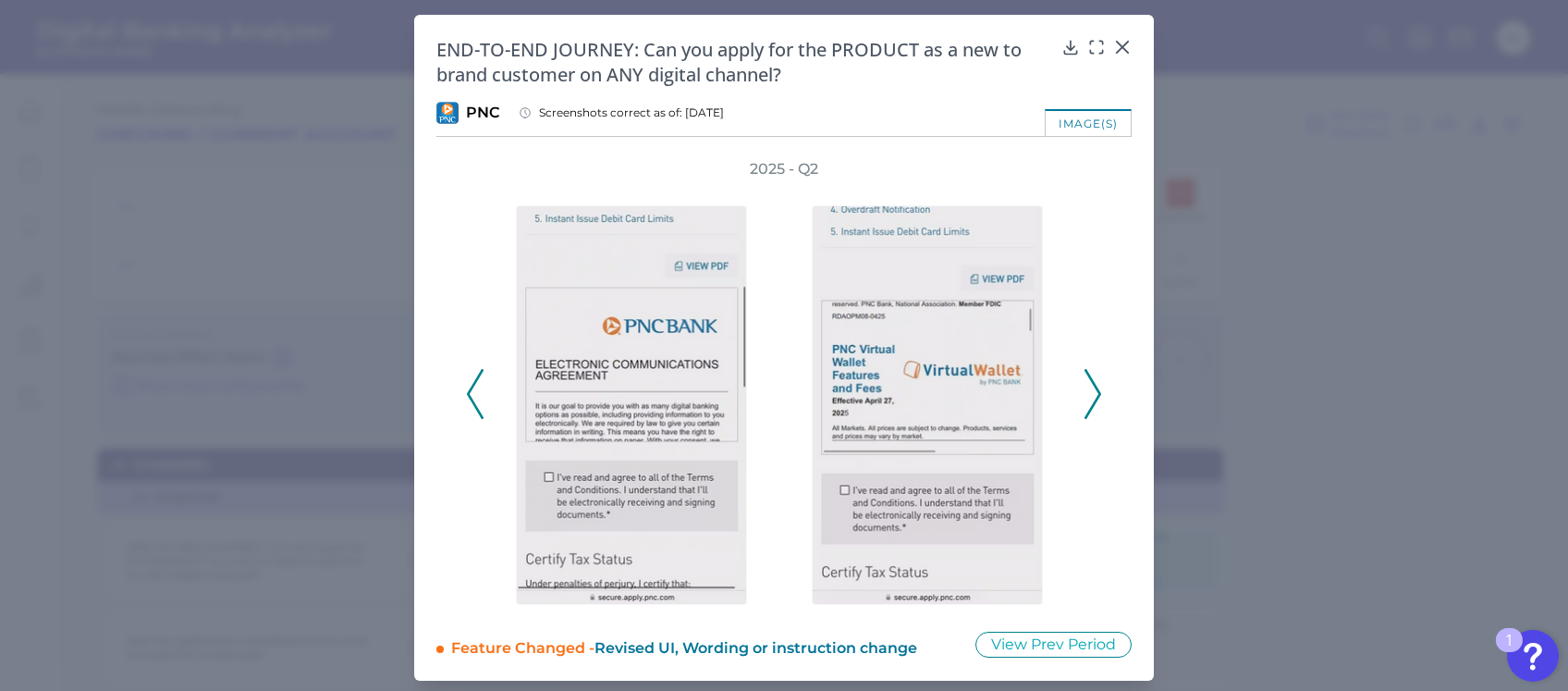 click 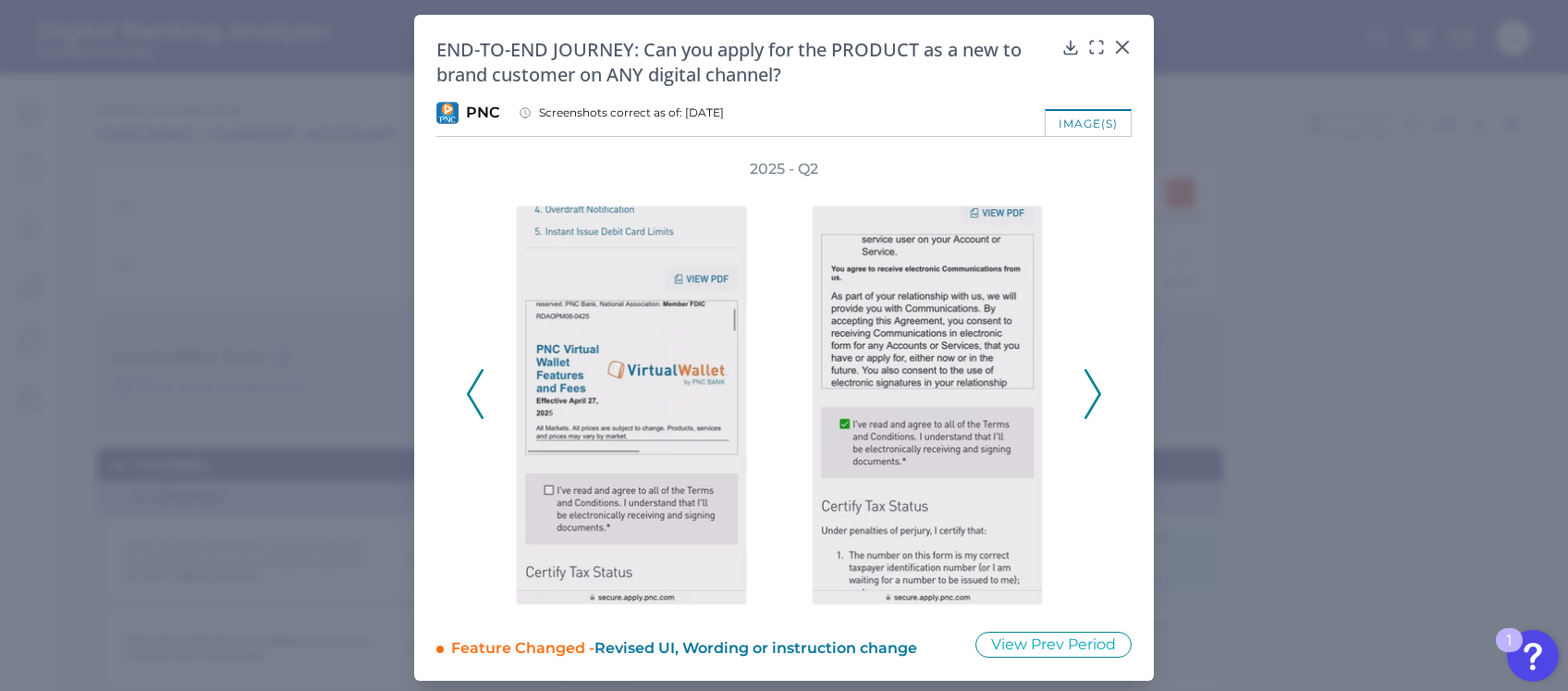 click on "2025 - Q2" at bounding box center (784, 384) 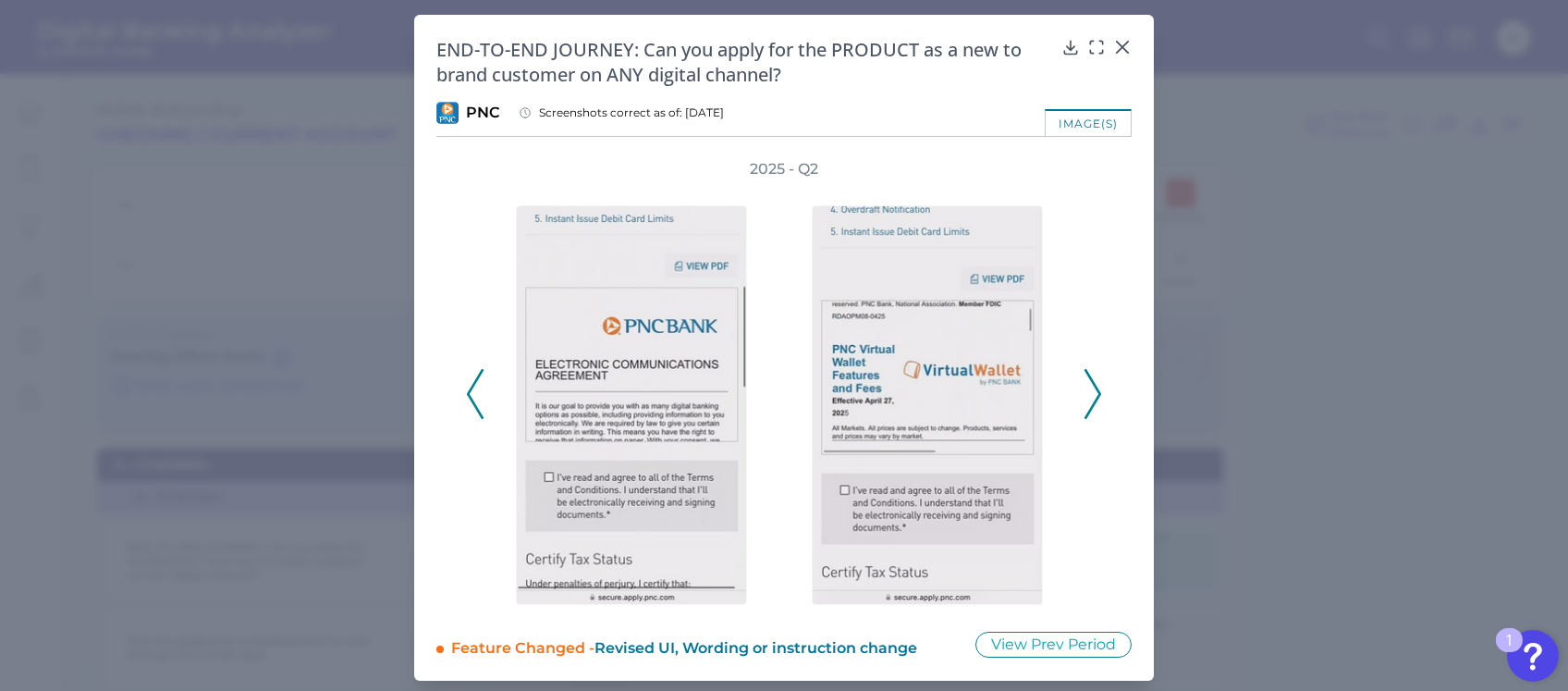 click 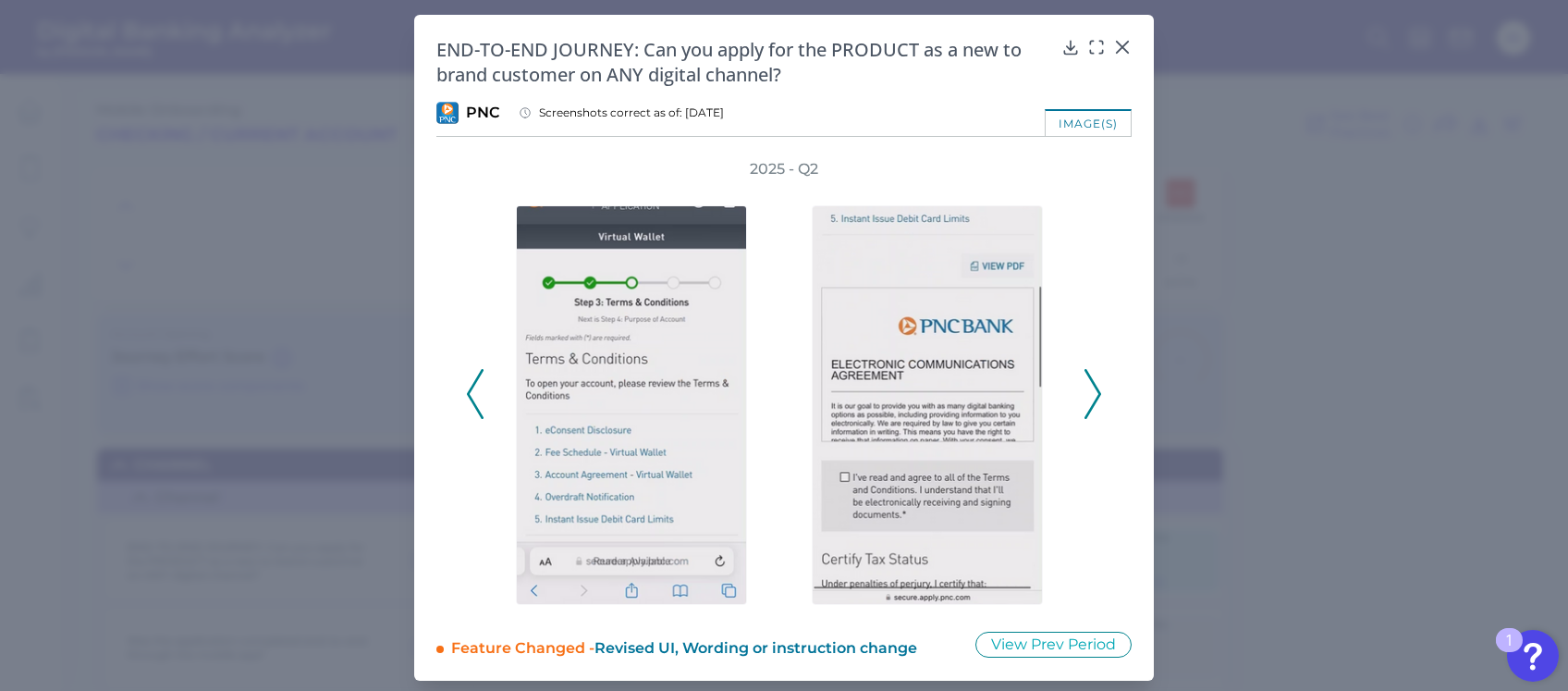 click 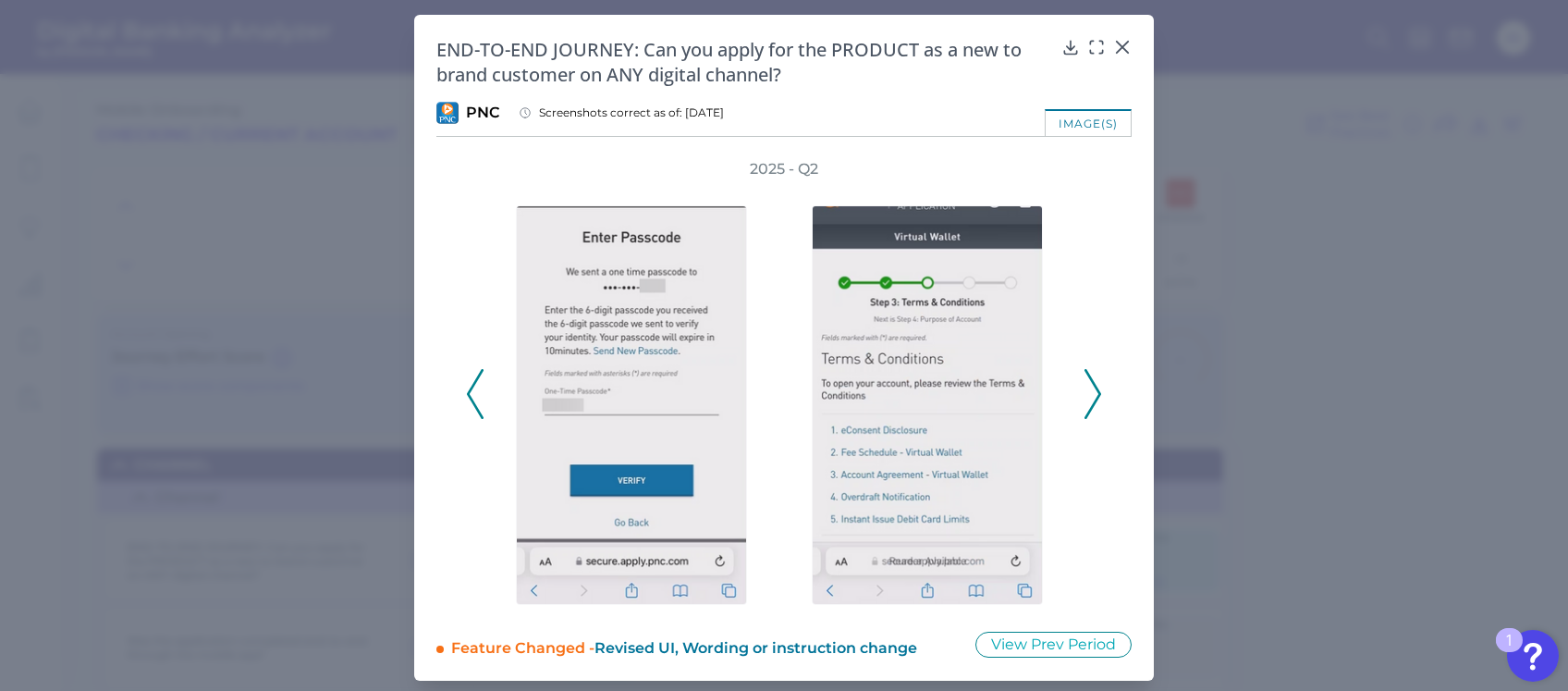 click 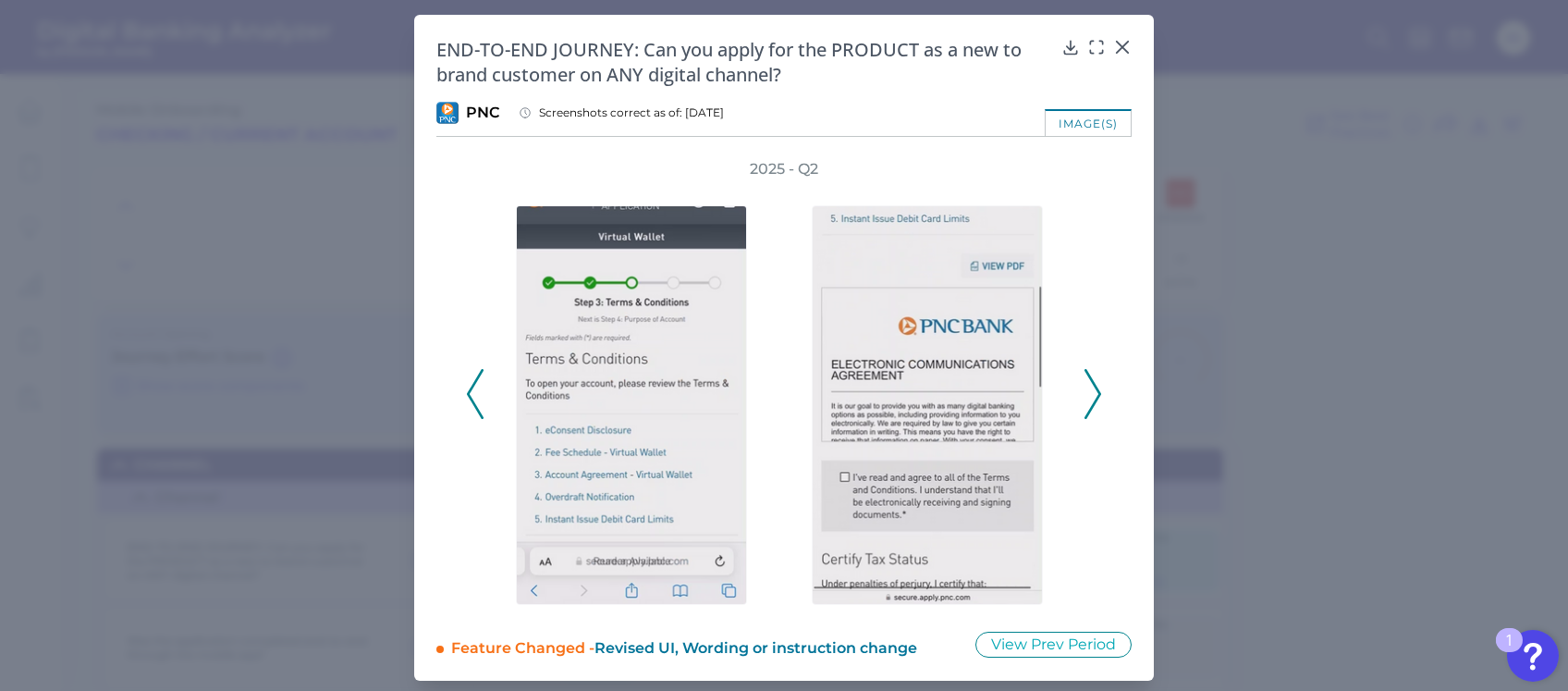 click 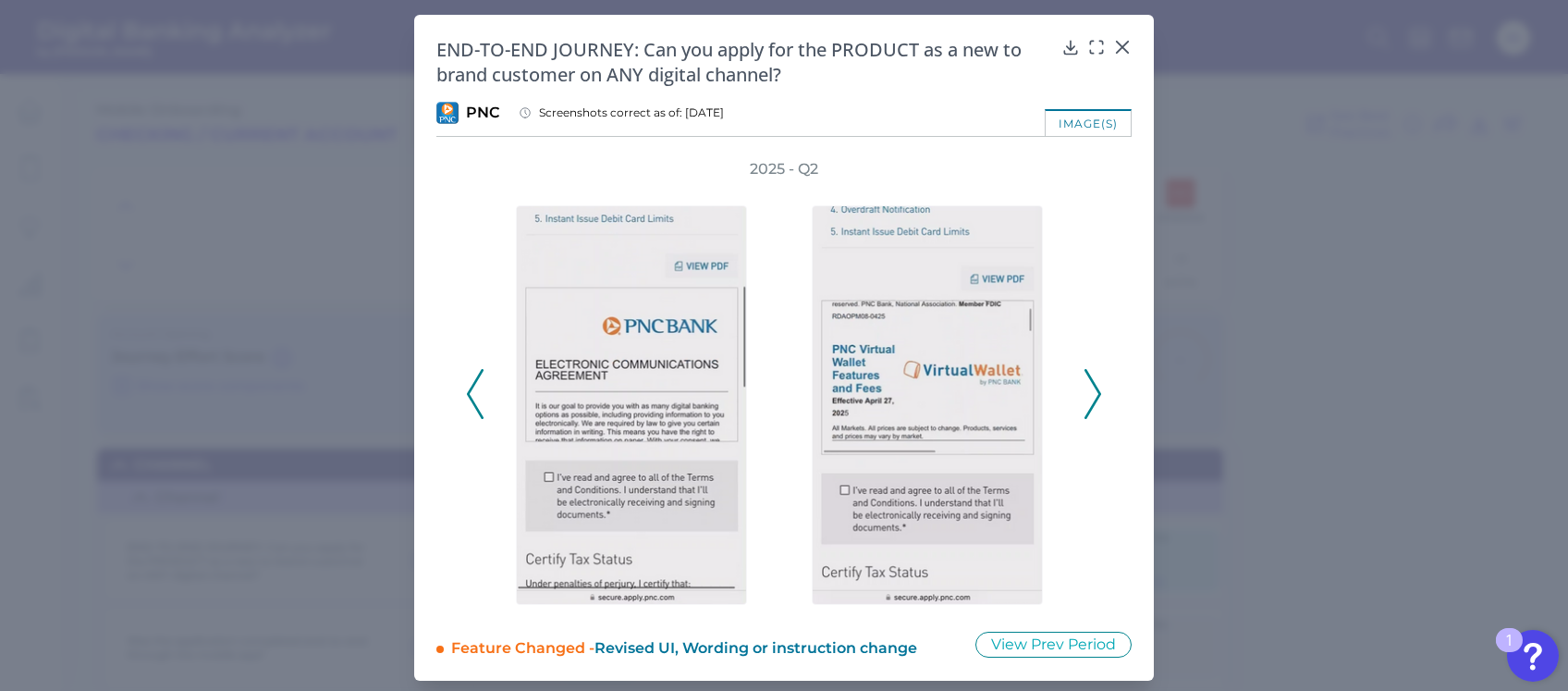 click 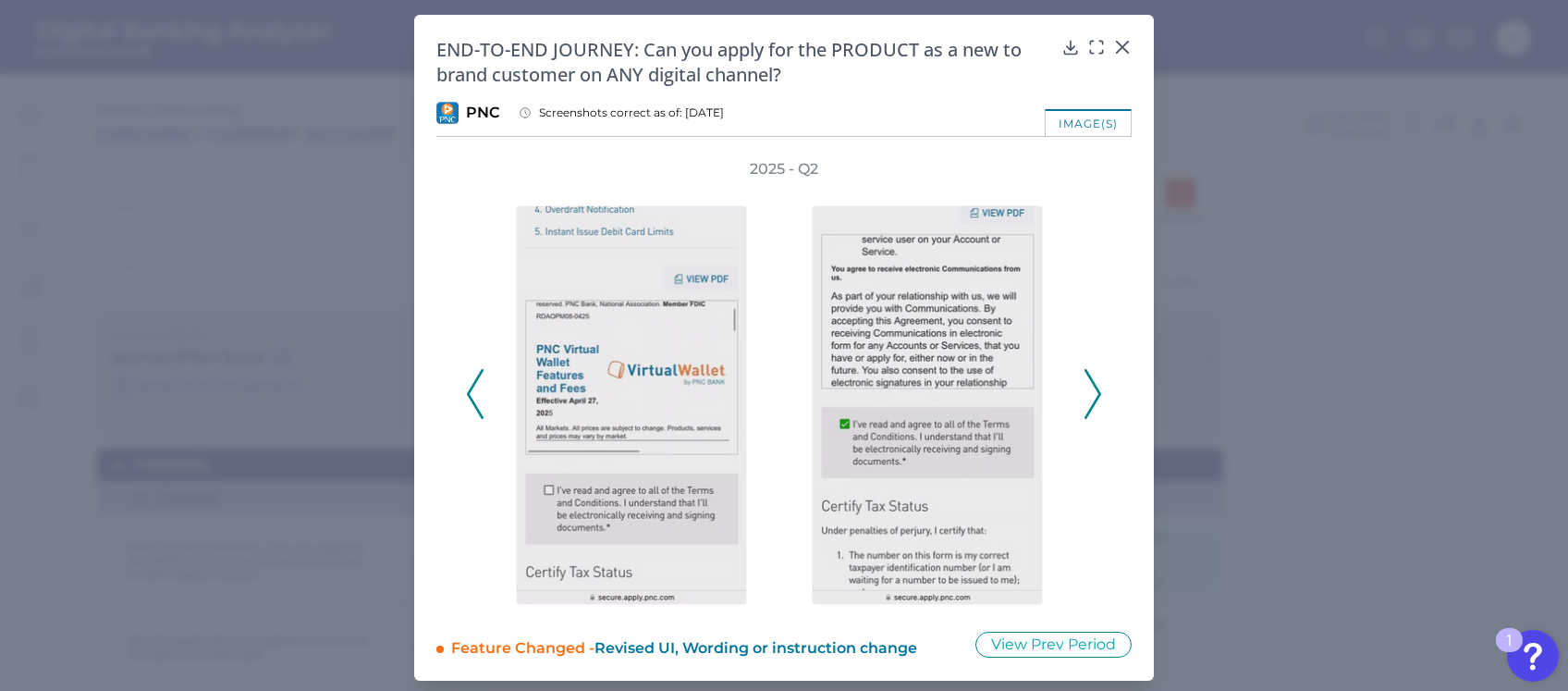 click 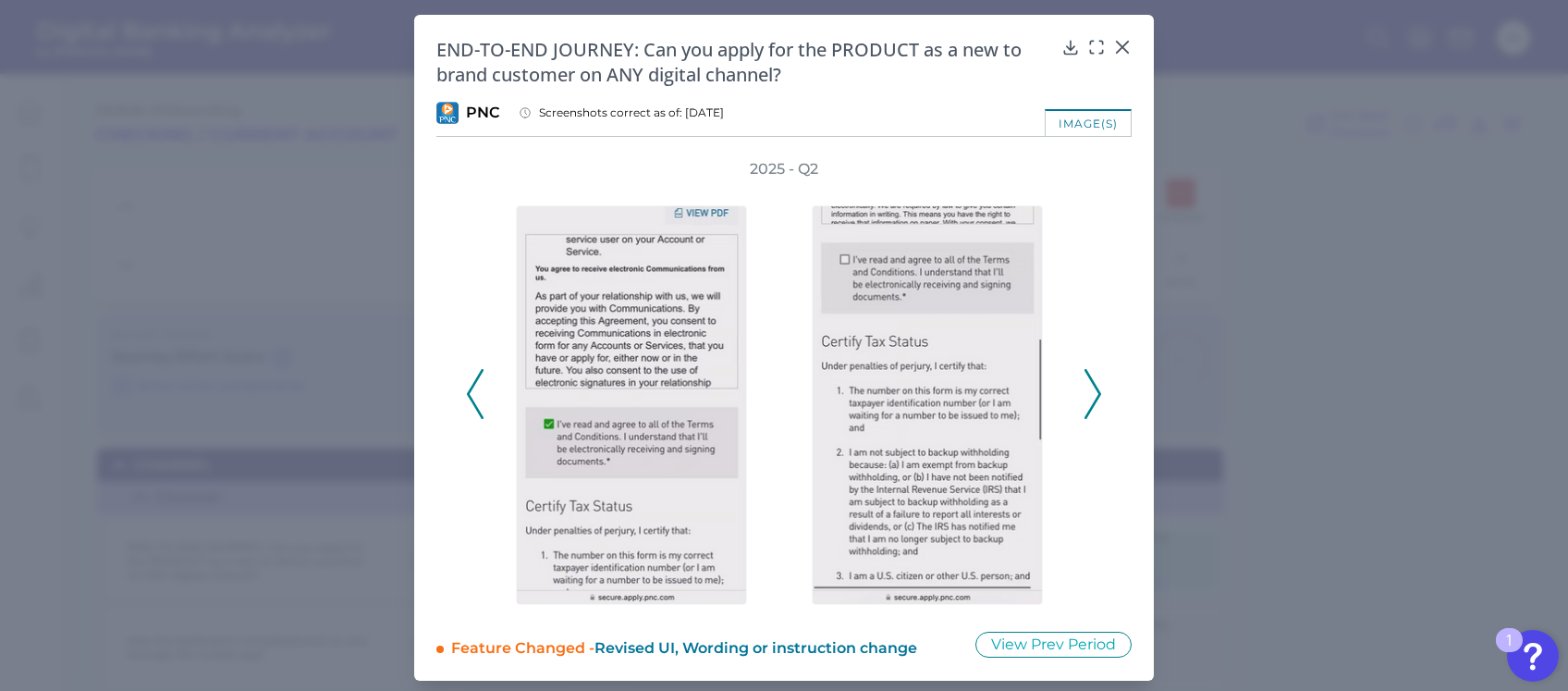 click 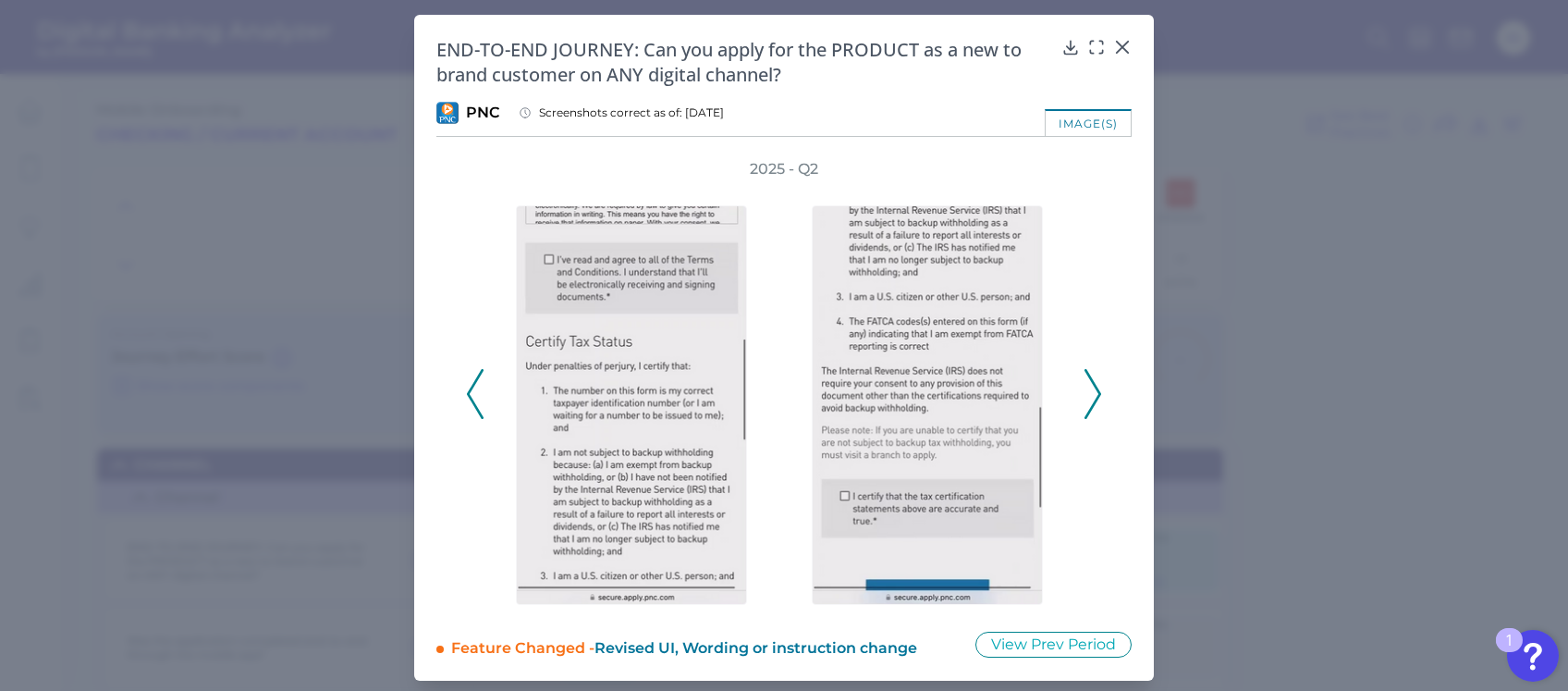 click 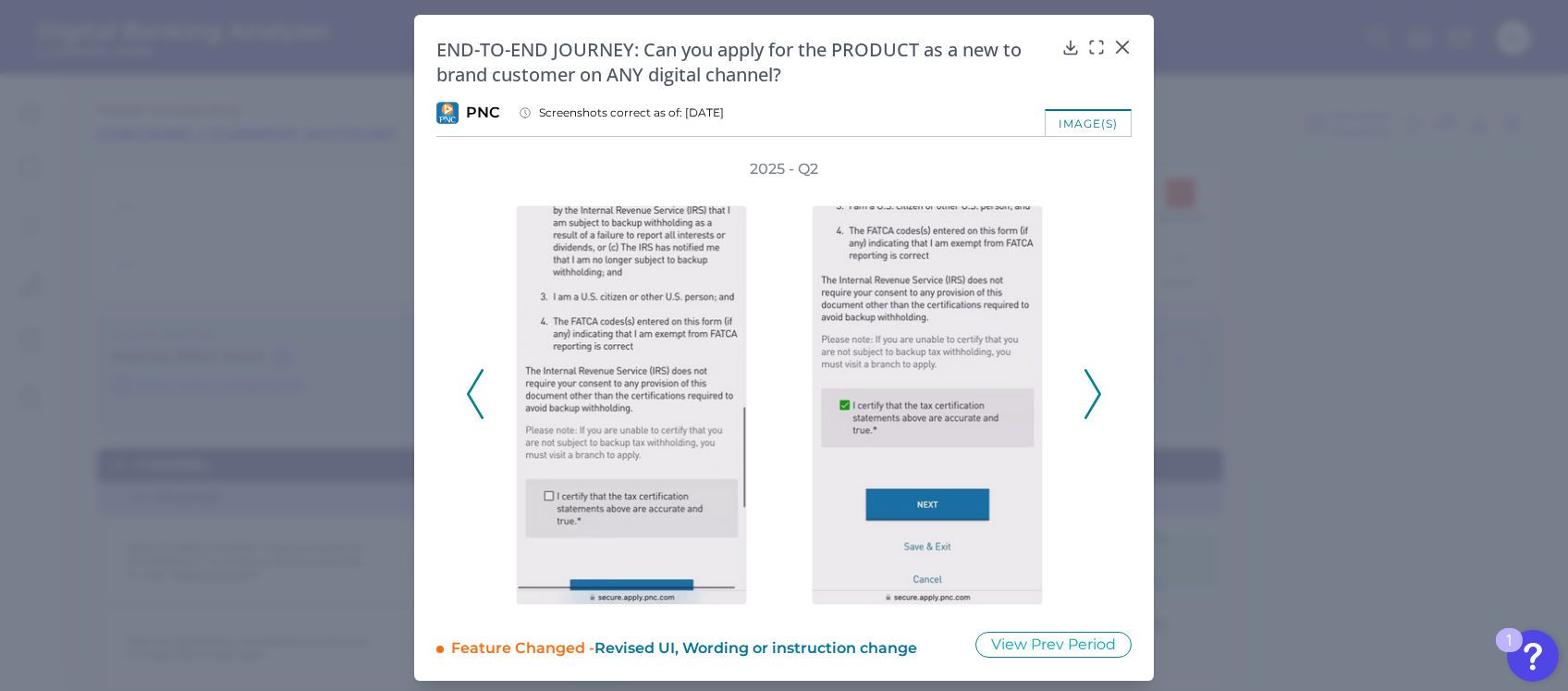 click 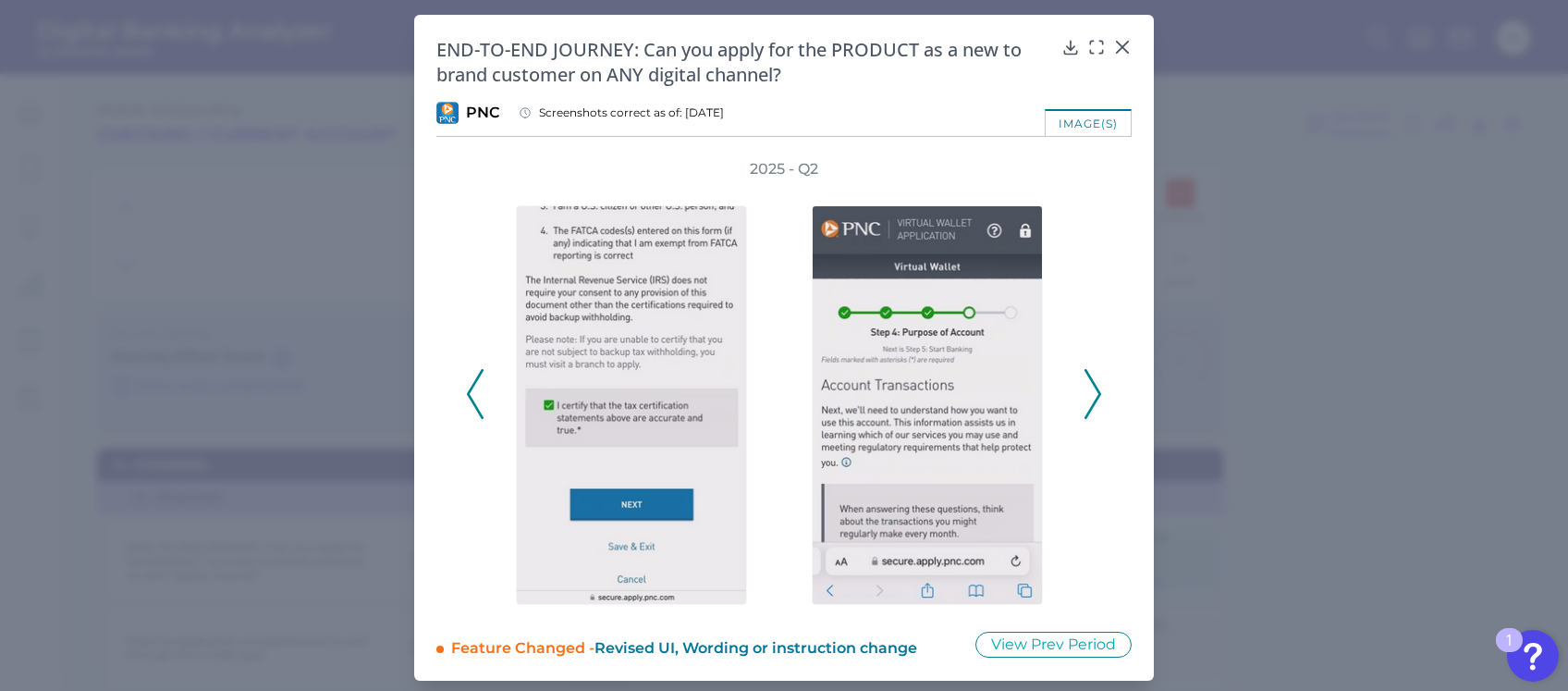 click 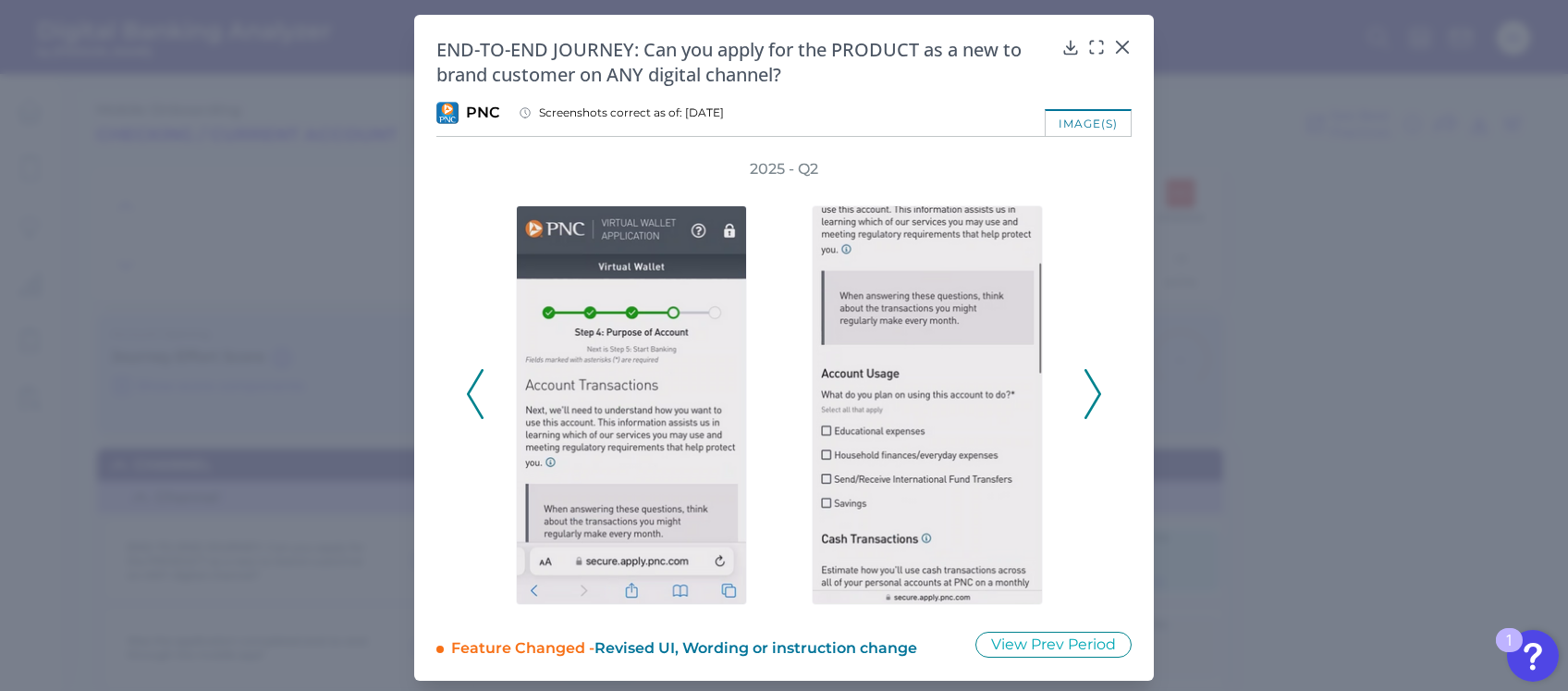 click 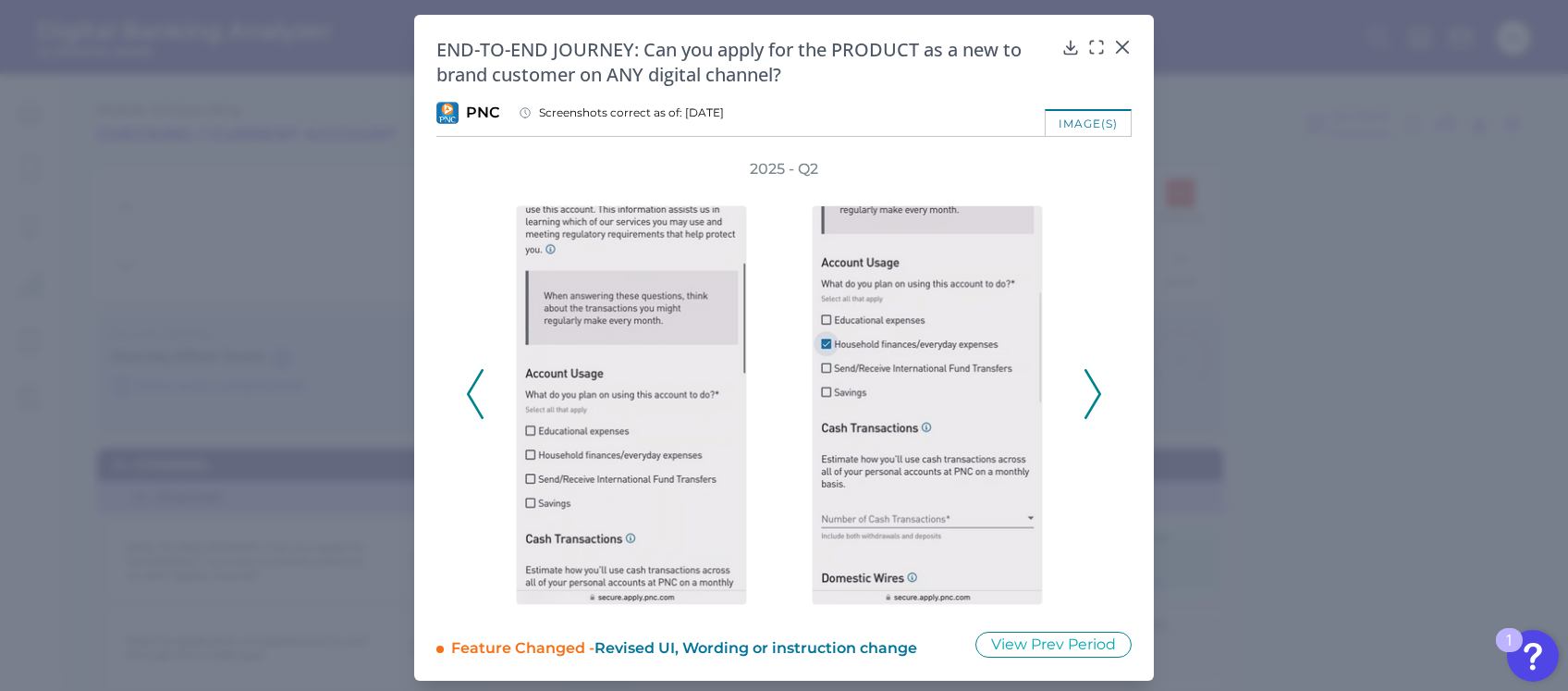 click 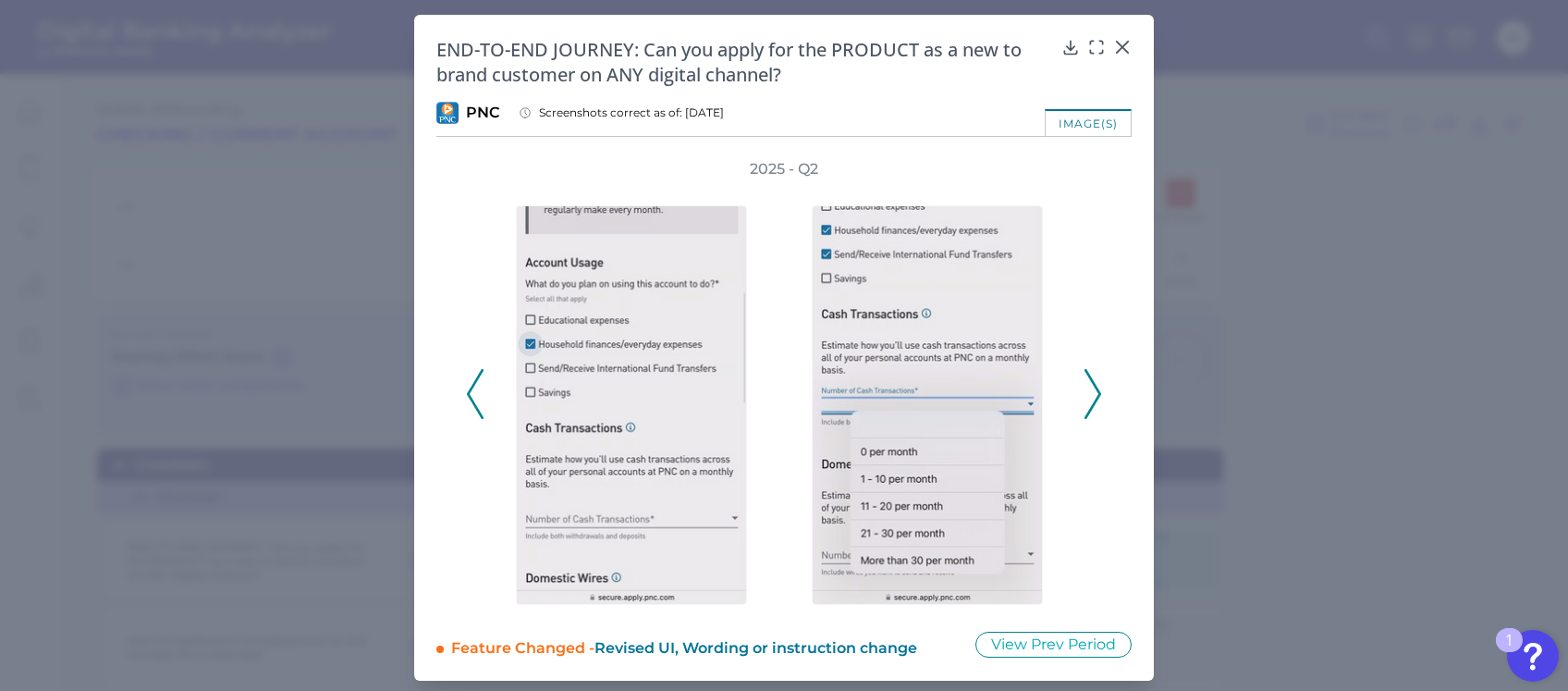 click 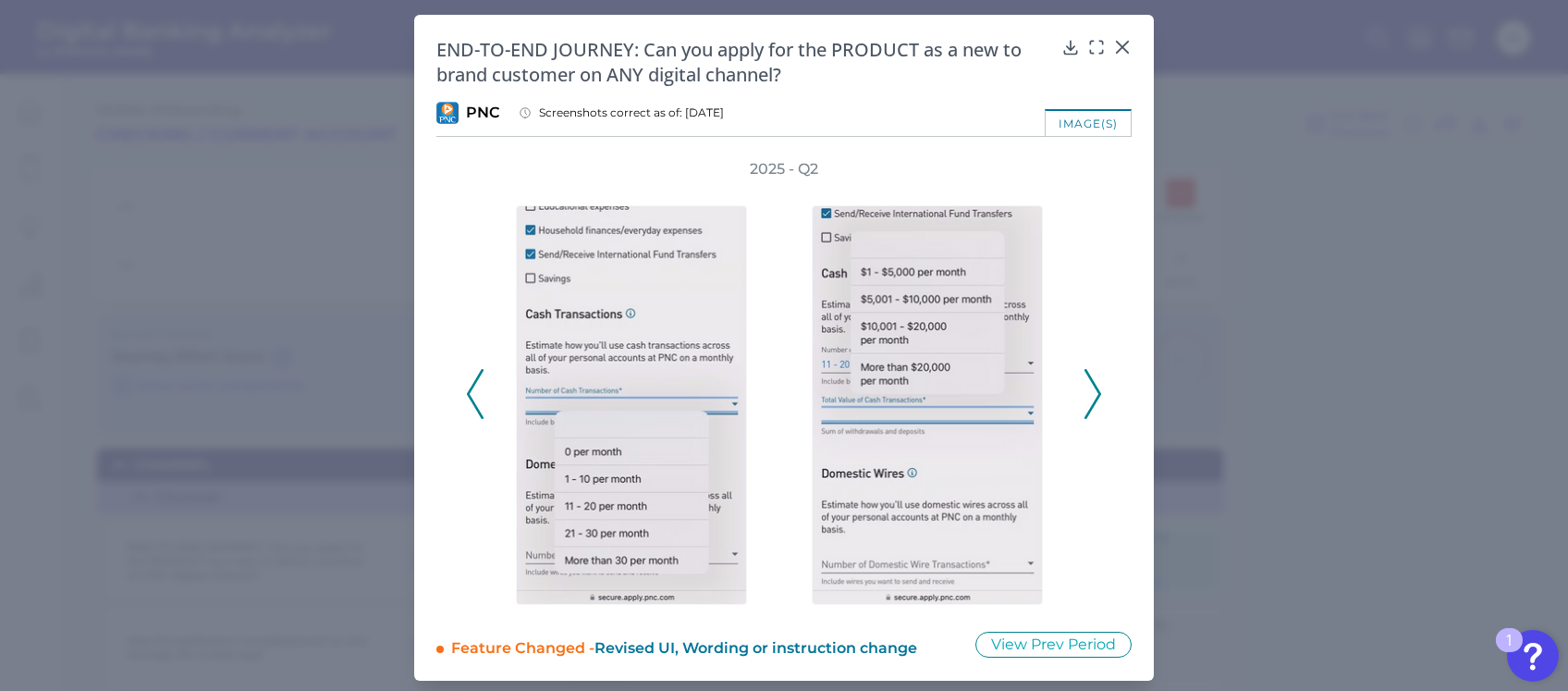 click 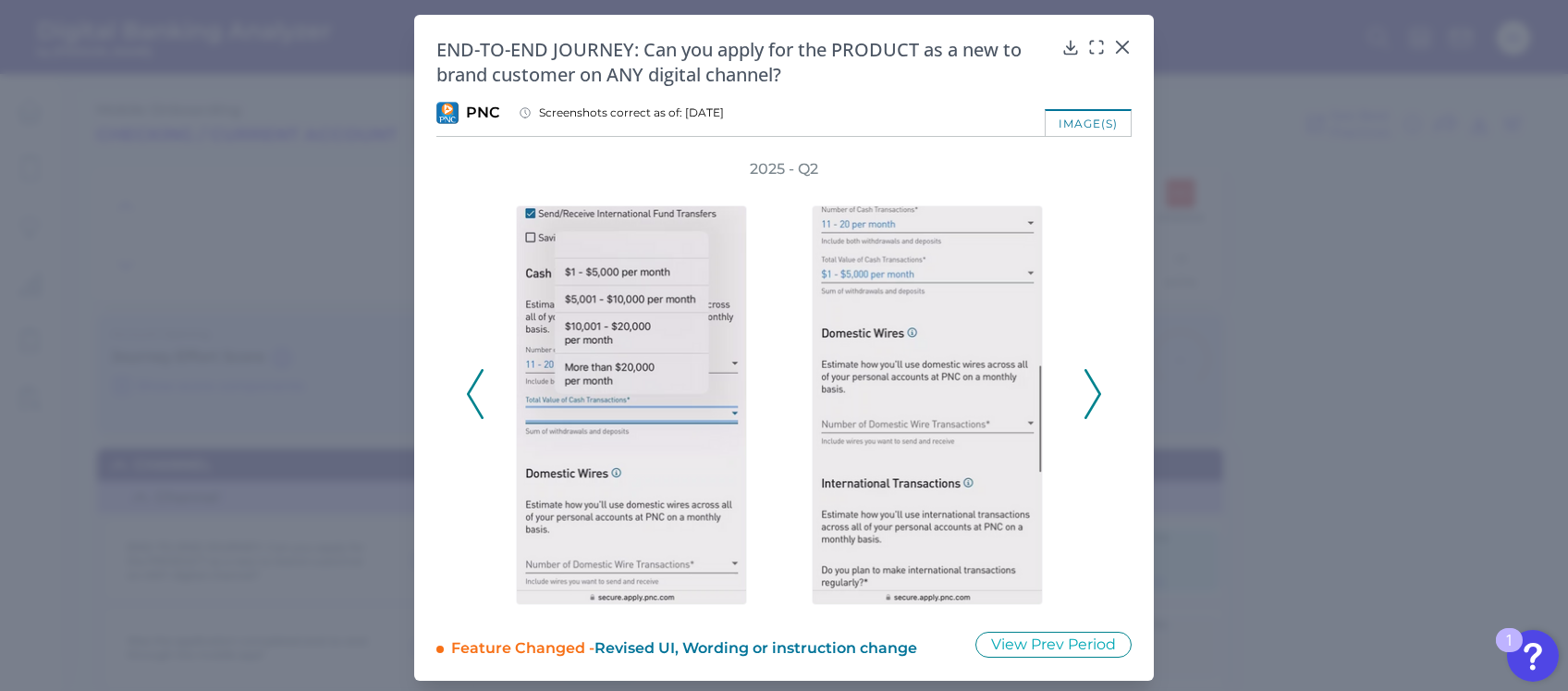 drag, startPoint x: 1085, startPoint y: 397, endPoint x: 1085, endPoint y: 385, distance: 12 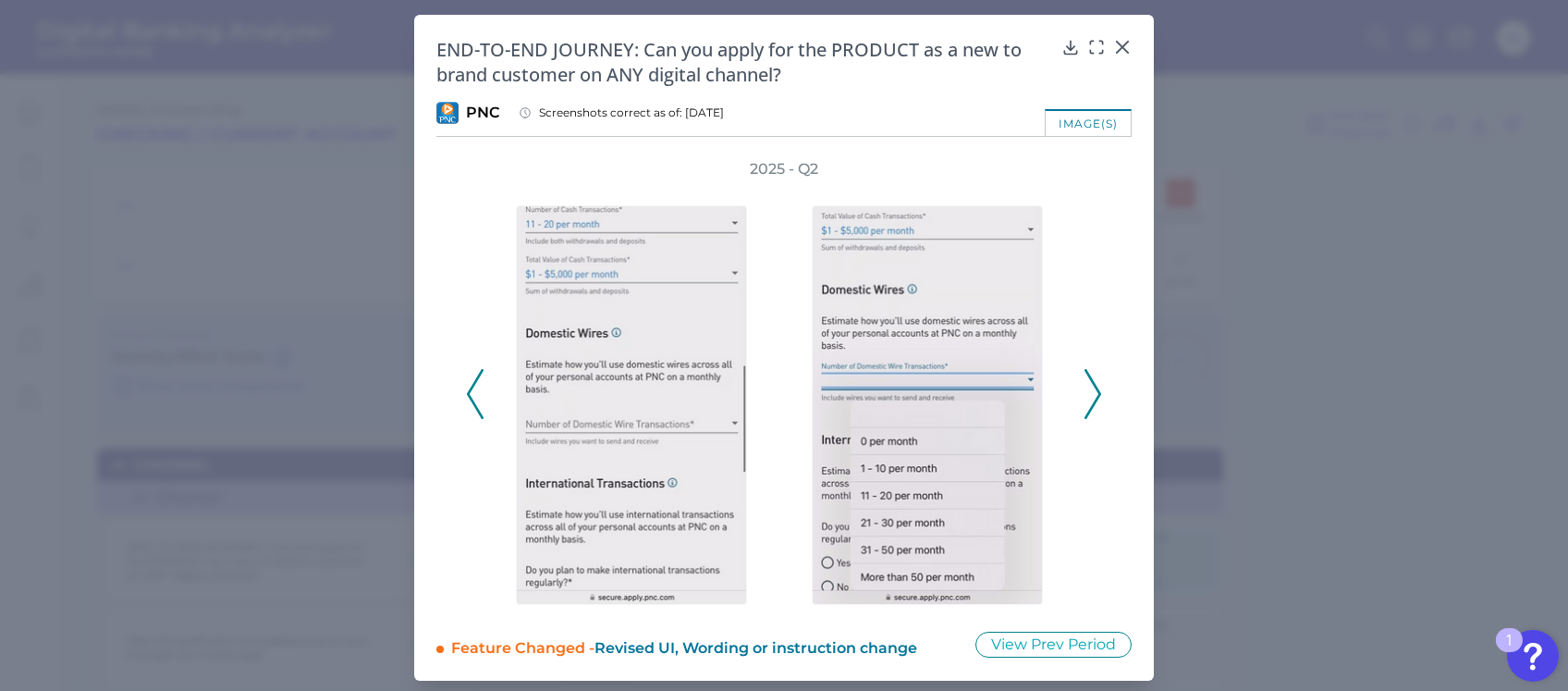 click 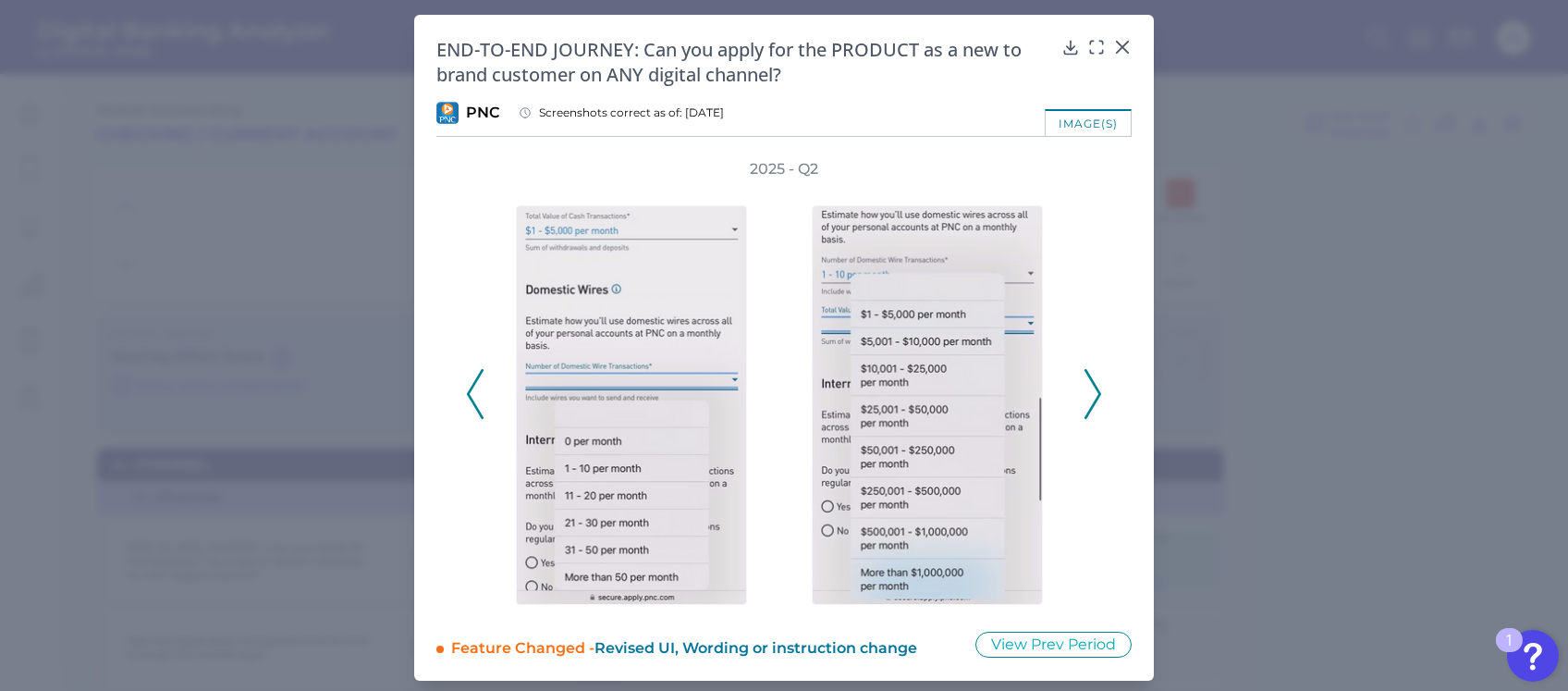 click 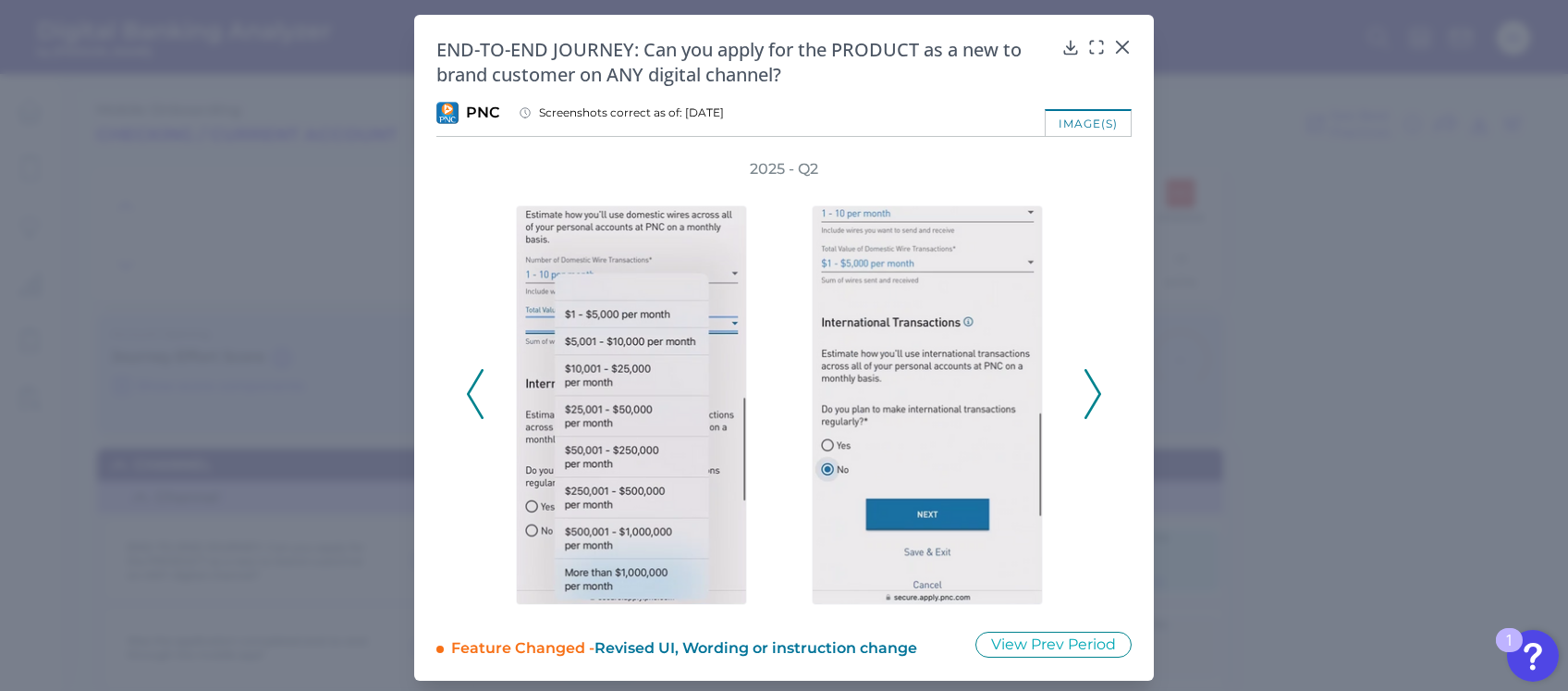 click 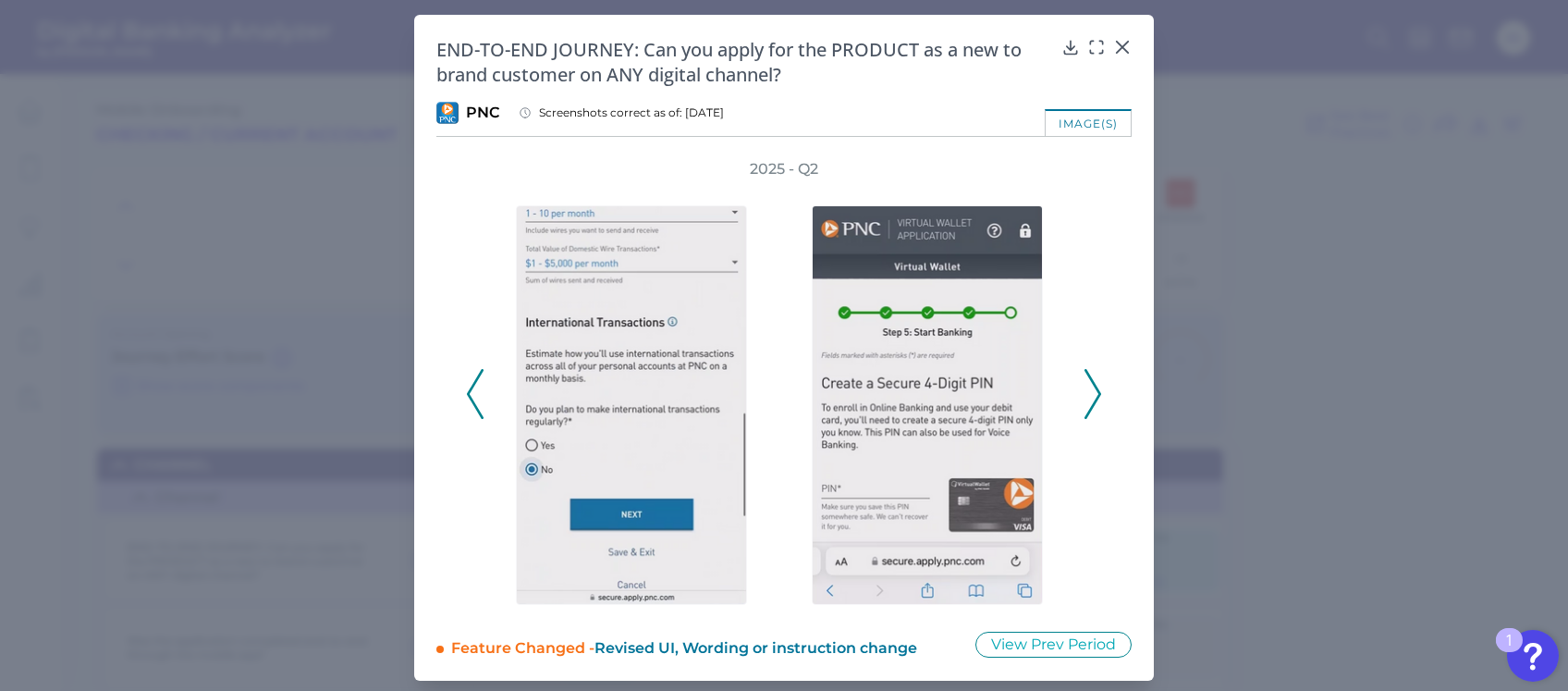 click 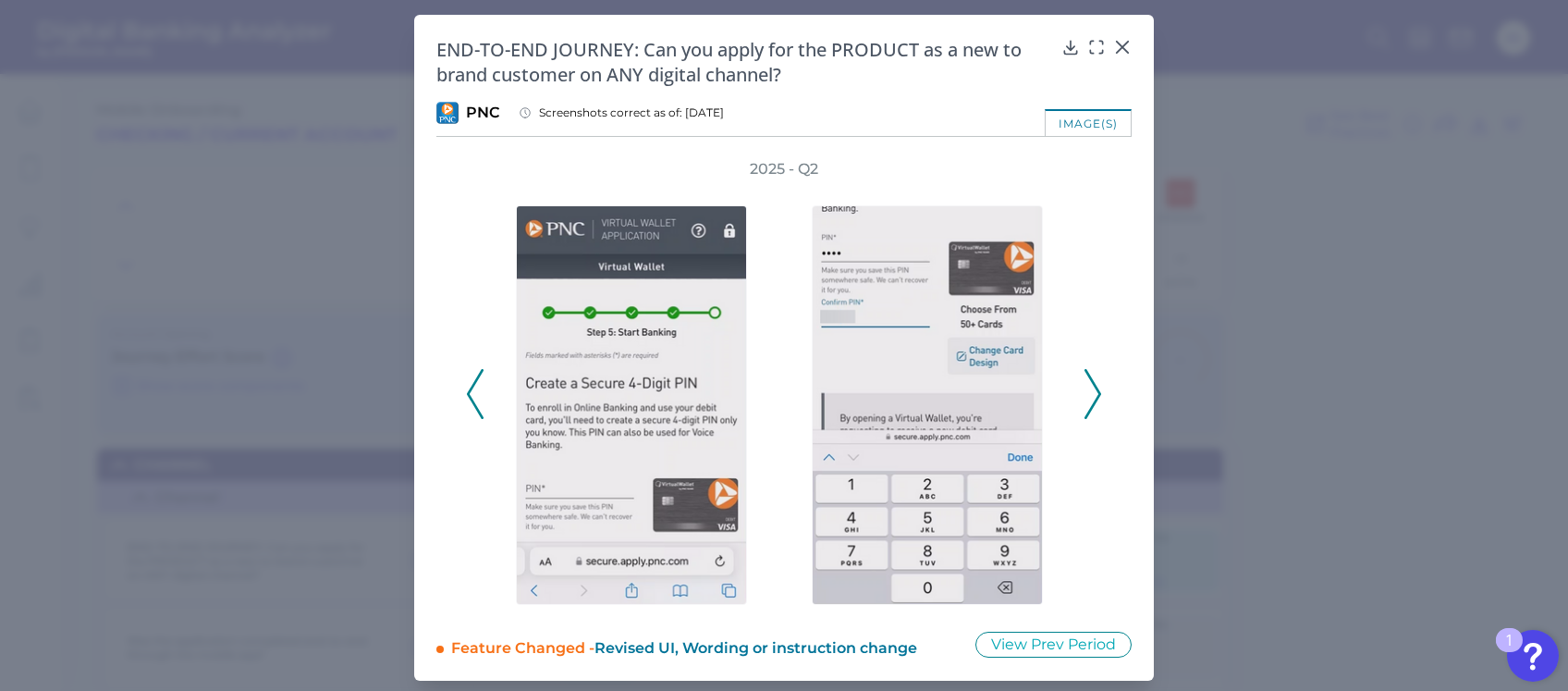click 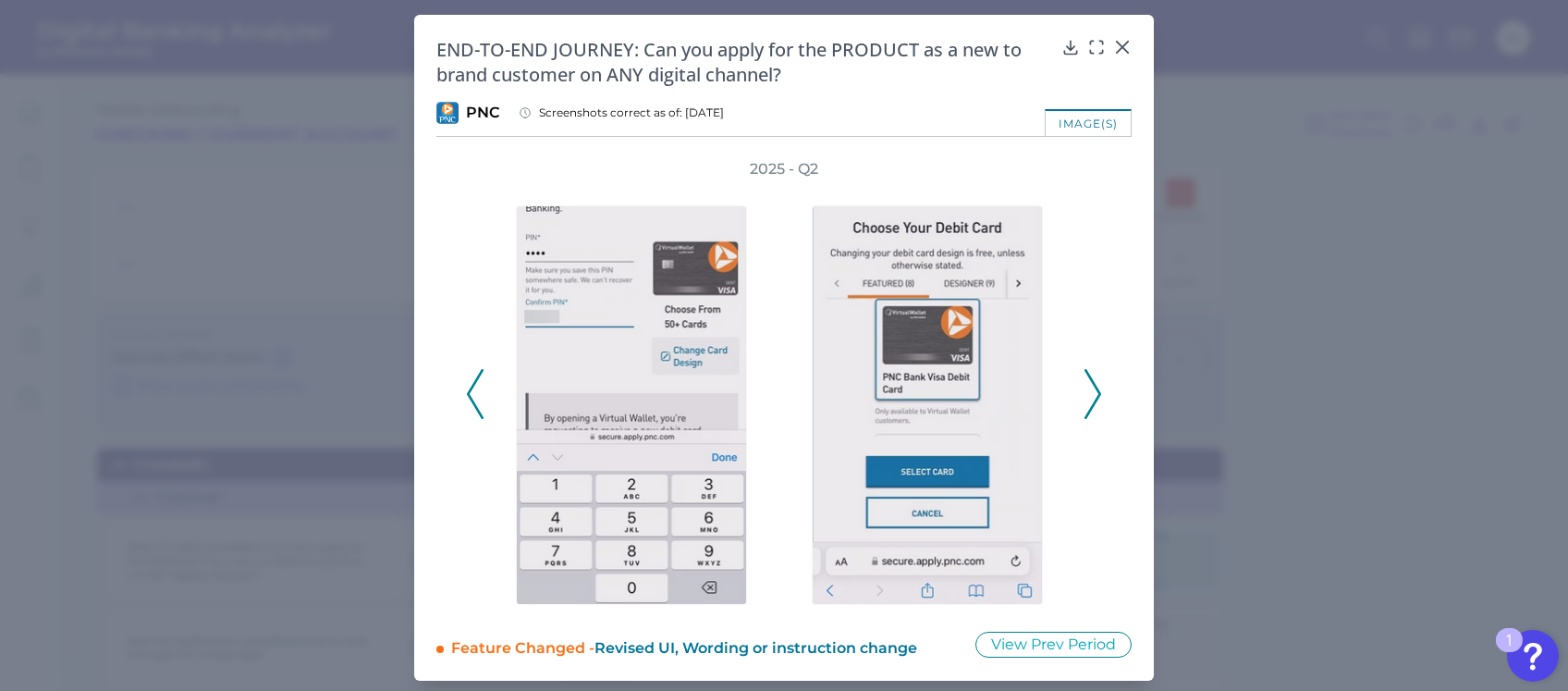 click 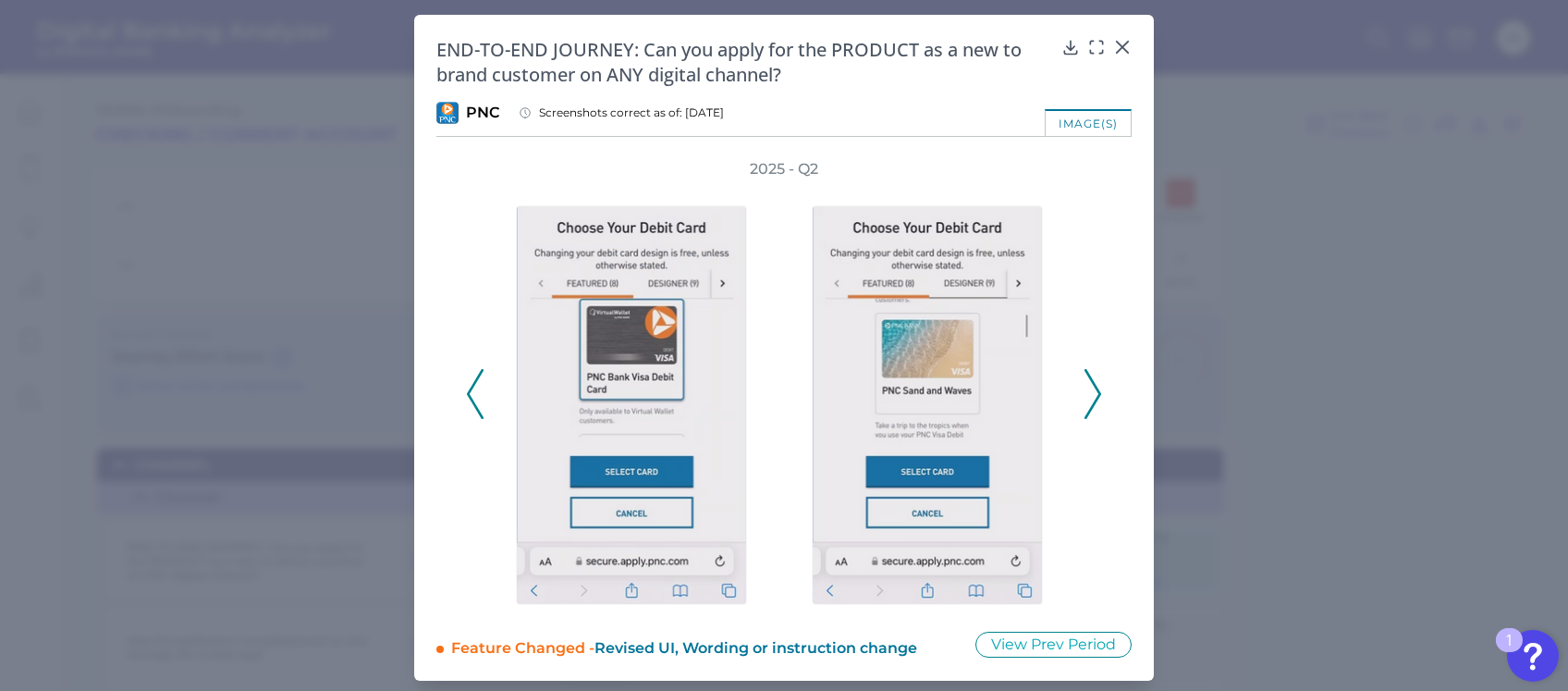 click 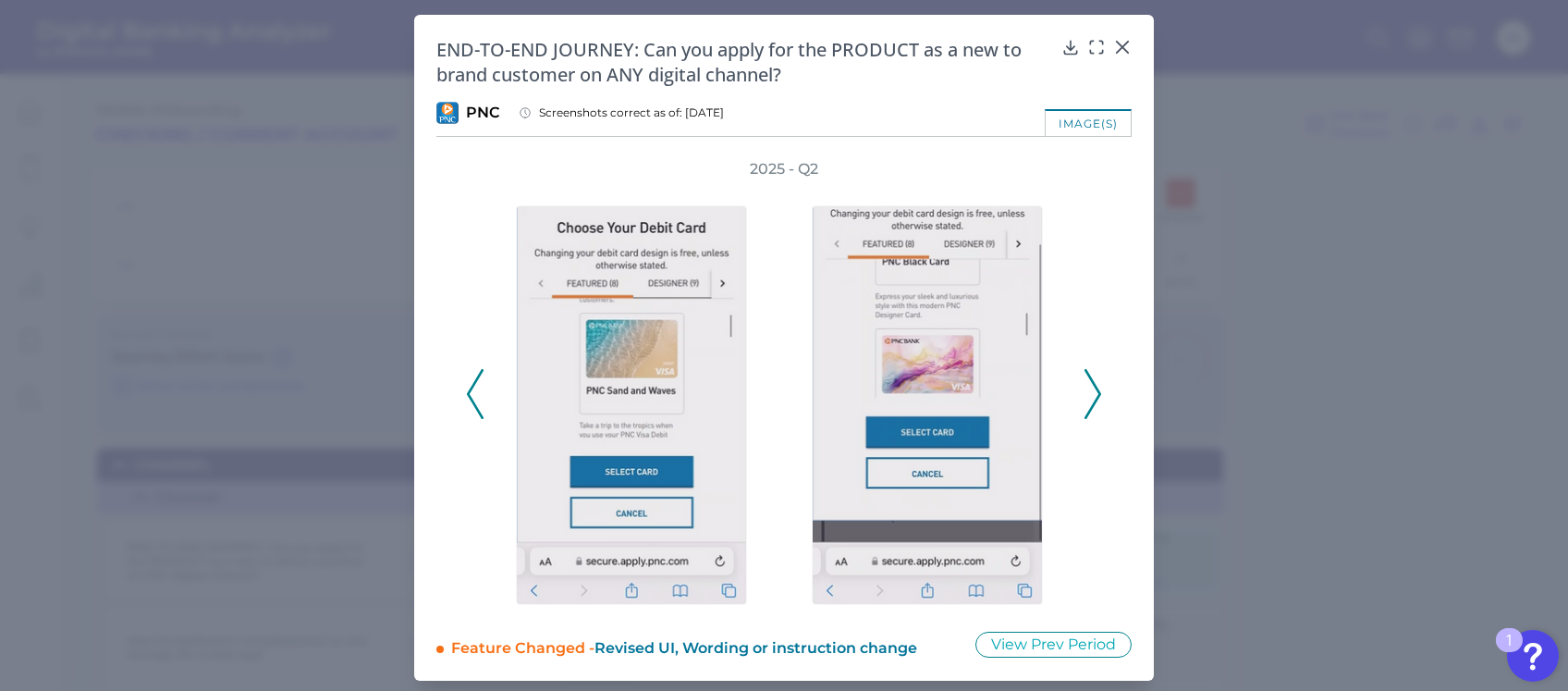 click 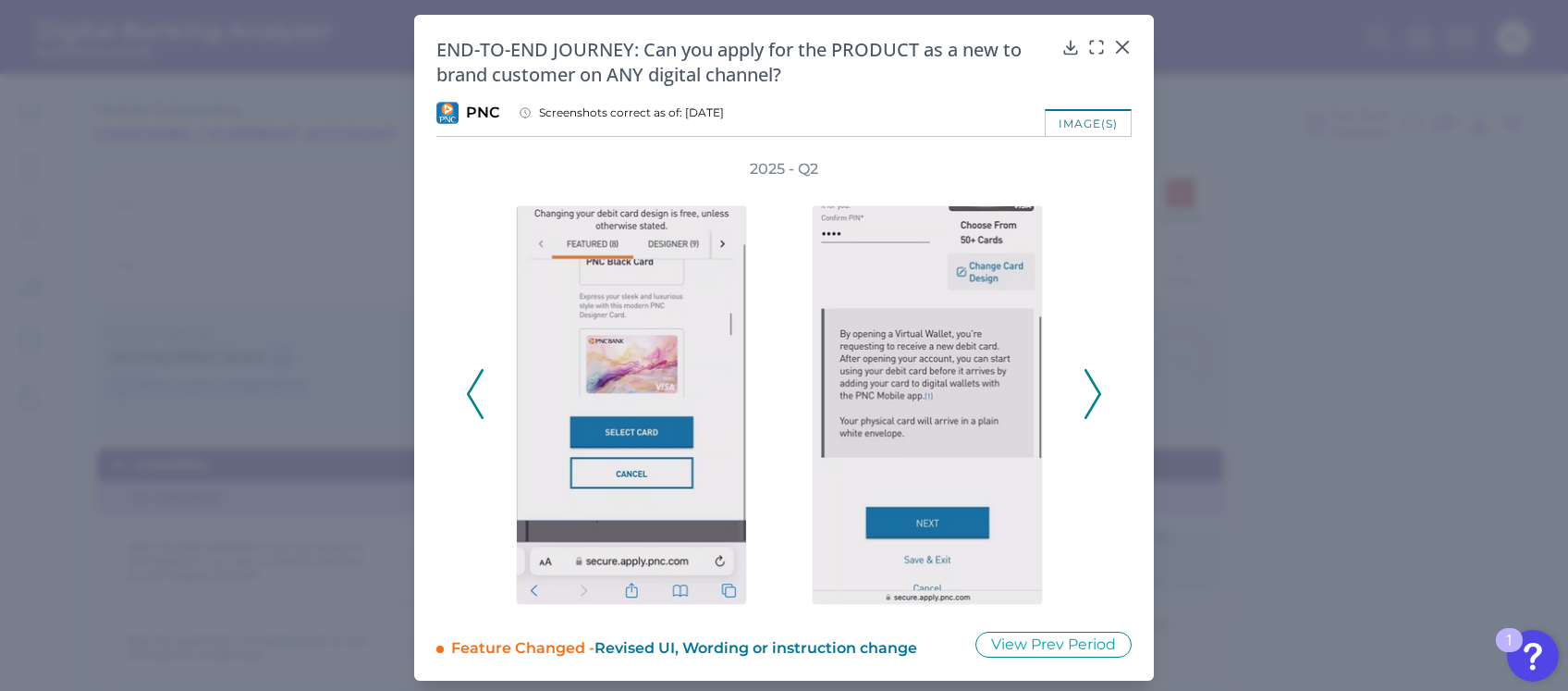 click 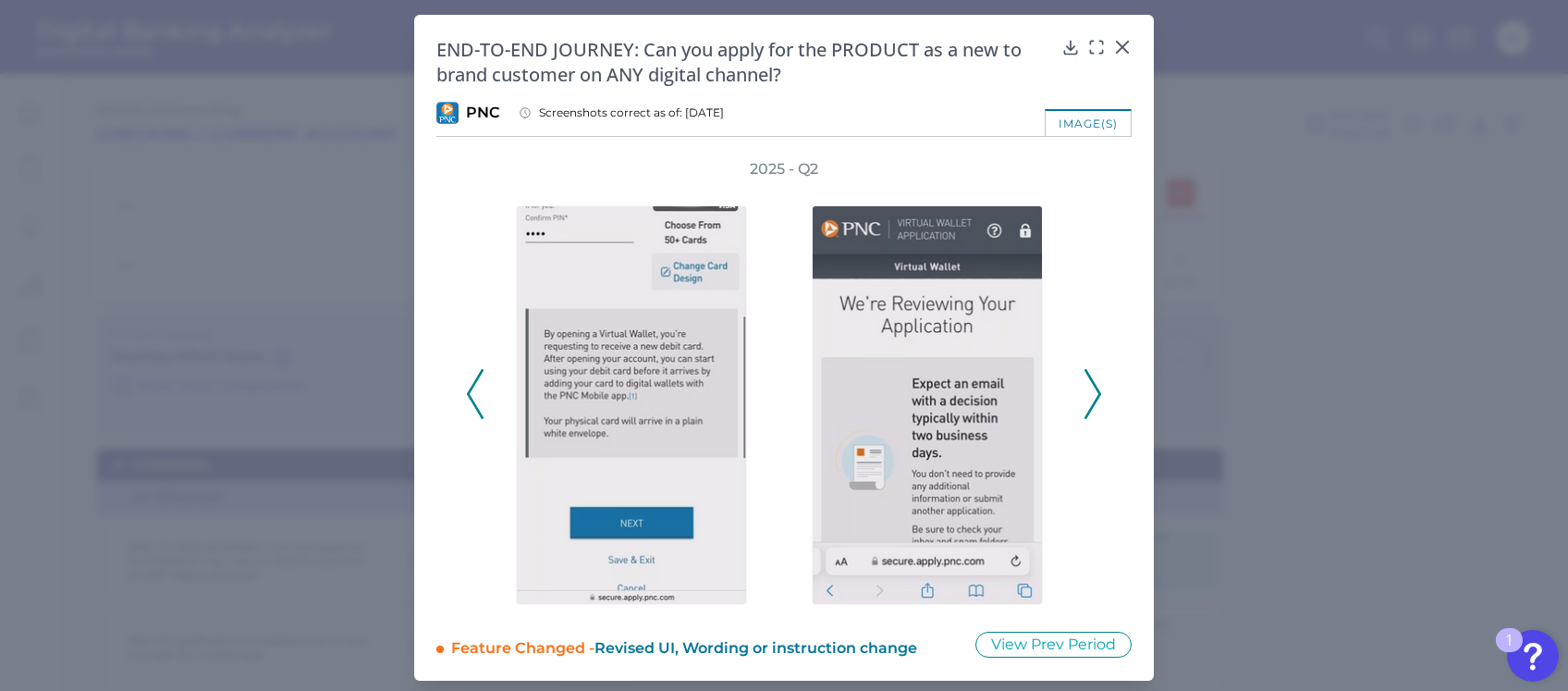 click 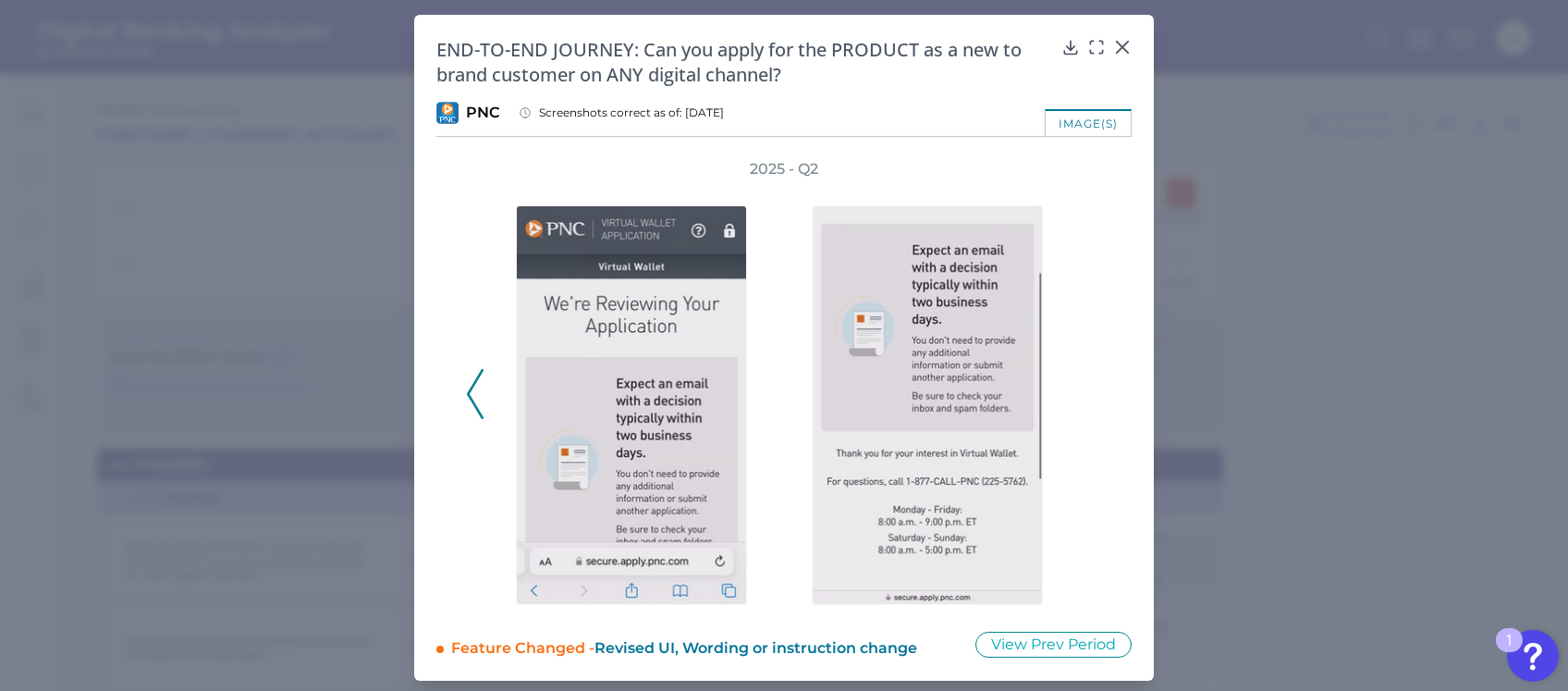 click on "2025 - Q2" at bounding box center (784, 384) 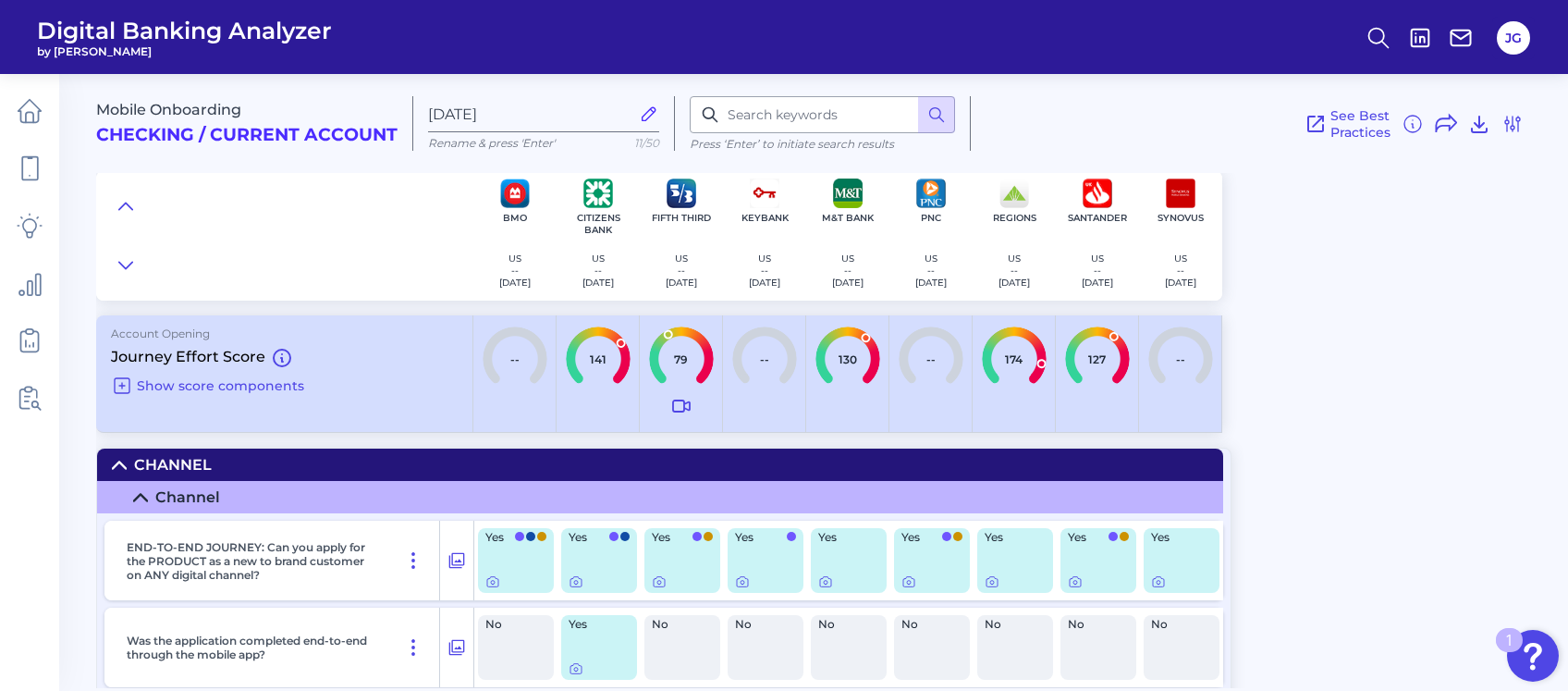 click on "Mobile Onboarding Checking / Current Account [DATE] Rename & press 'Enter' 11/50 Press ‘Enter’ to initiate search results See Best Practices Filters Clear all filters Experience Reset Mobile Servicing Desktop Servicing Mobile Onboarding Desktop Onboarding Categories Clear Press ‘Enter’ to initiate search results Select all categories Channel Channel Pre-Application Initiation Content - Web pages and app screens Pre-Application Initiation Help and Support Pre-Application Product Page Features Product Selection Eligibility Additional Content Capabilities & Interface Overview Form Features Pre-Fill/Automated Data Input In Application Help & Support Application inputs Application Questions Additional Applicants & Products Verification and Approval Verification & Agreement Funding & Deposits - CHECKING & SAVINGS PRODUCTS Funding & Deposits - CHECKING & SAVINGS PRODUCTS Account confirmation Account Configuration Card Setup Virtual CARD Enrollment Mobile App Set up and First login Communication Clear US" at bounding box center [832, 374] 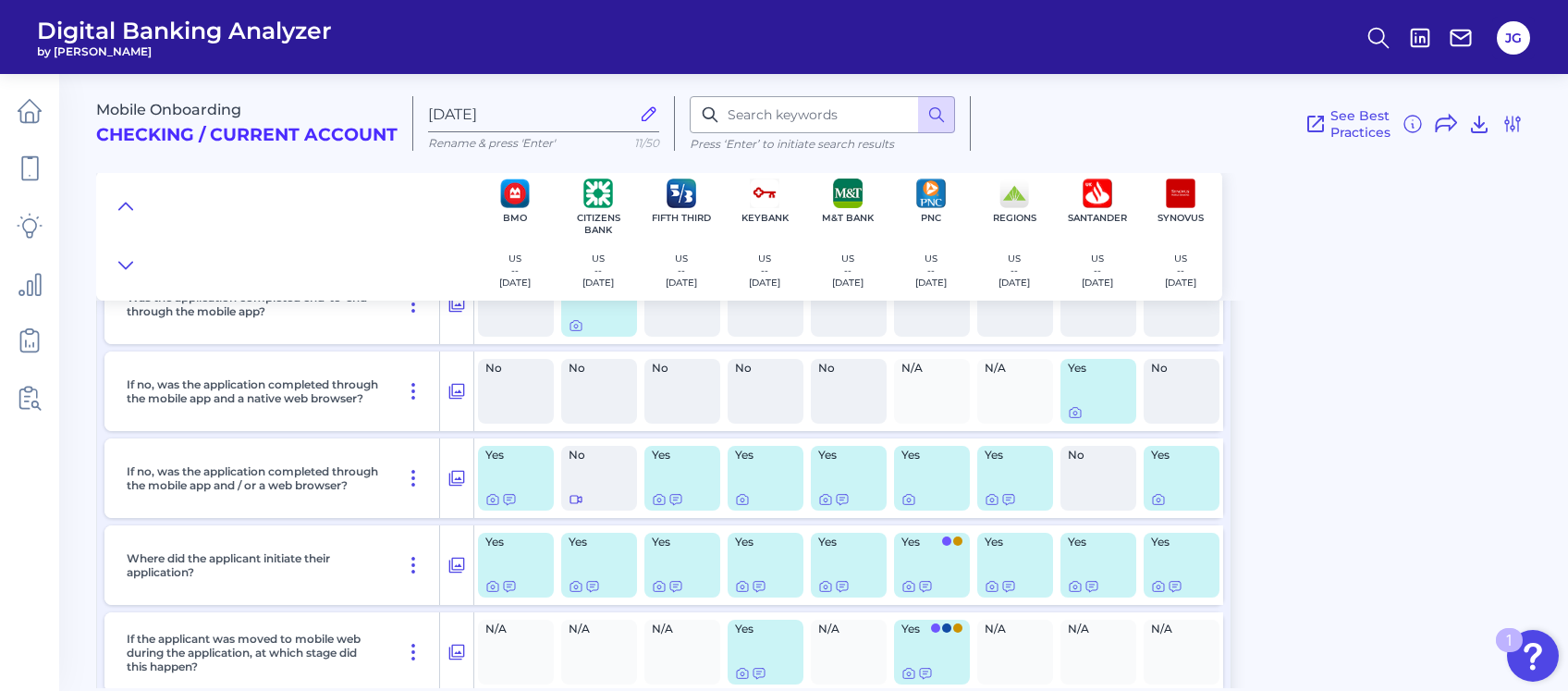 scroll, scrollTop: 345, scrollLeft: 0, axis: vertical 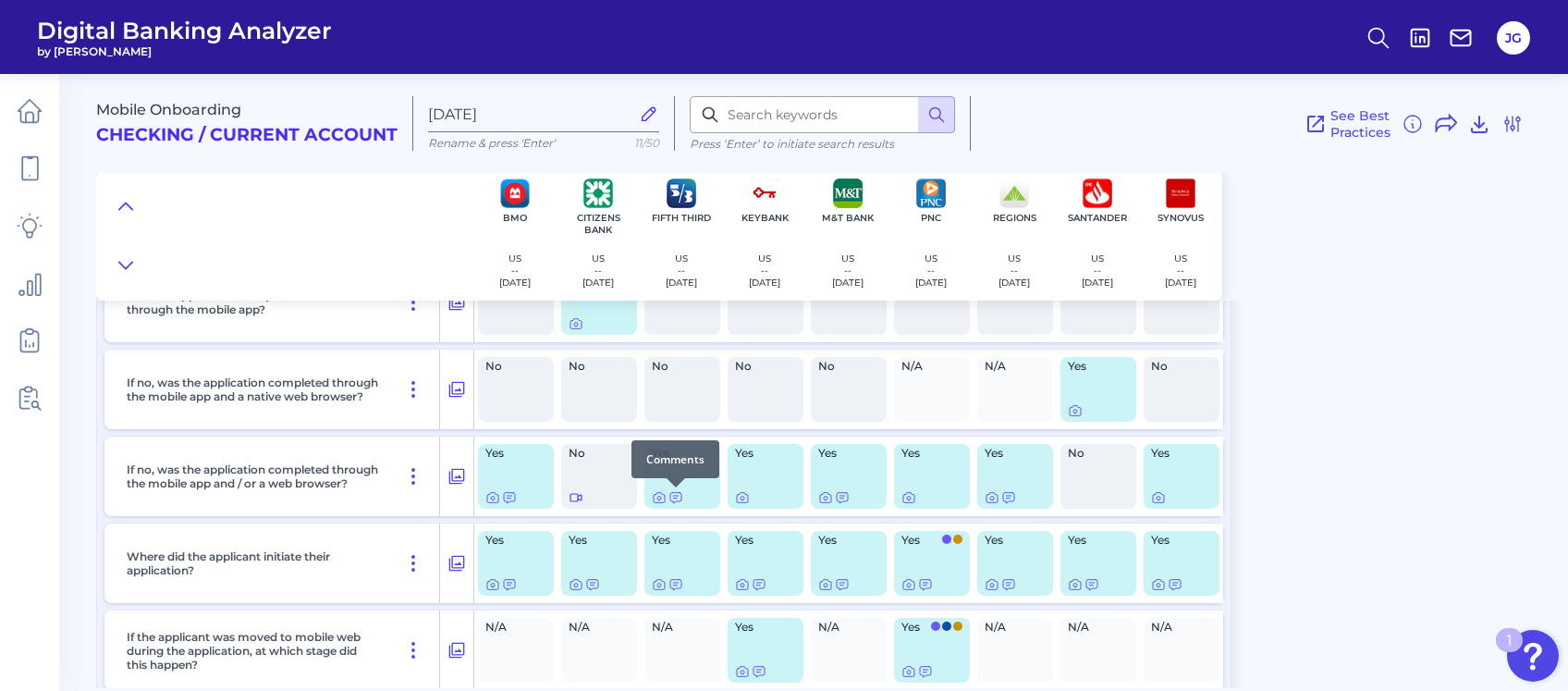 click at bounding box center (676, 487) 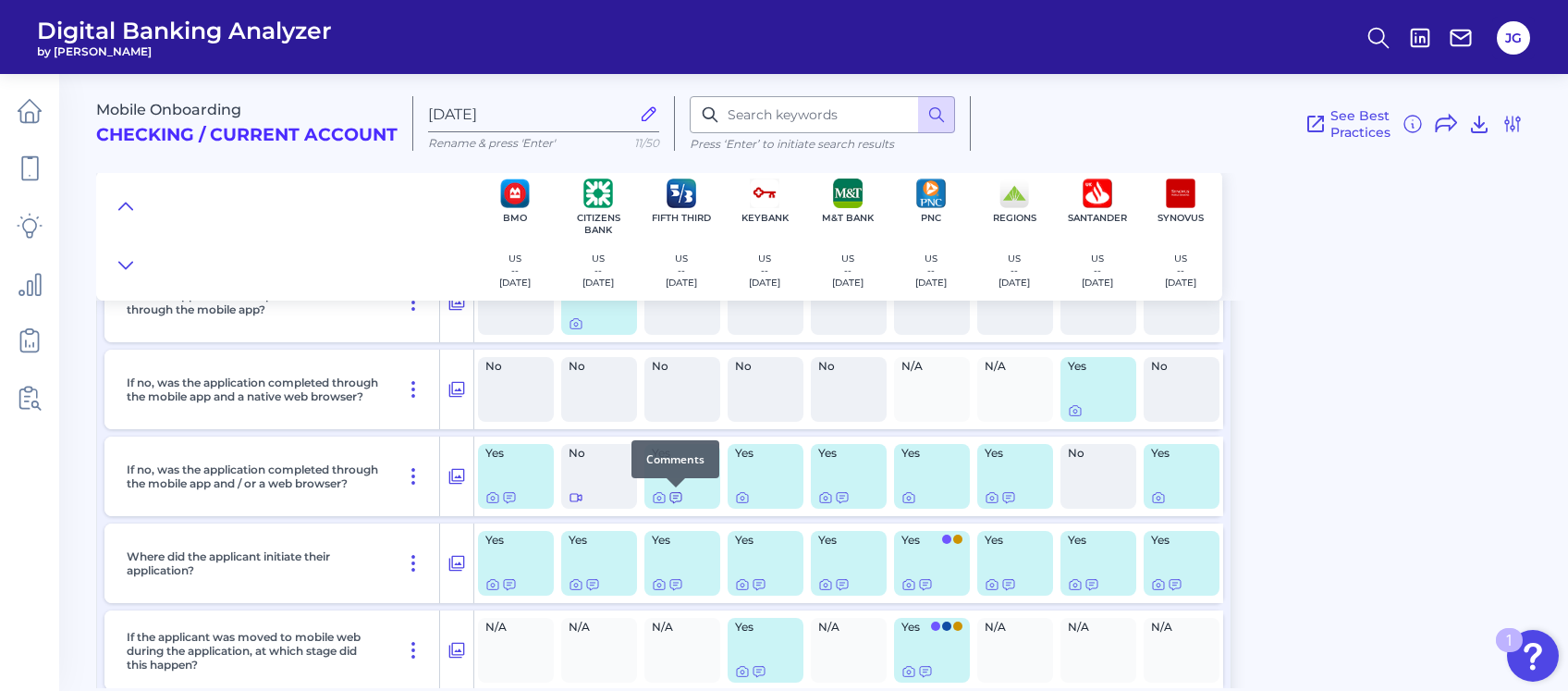 click 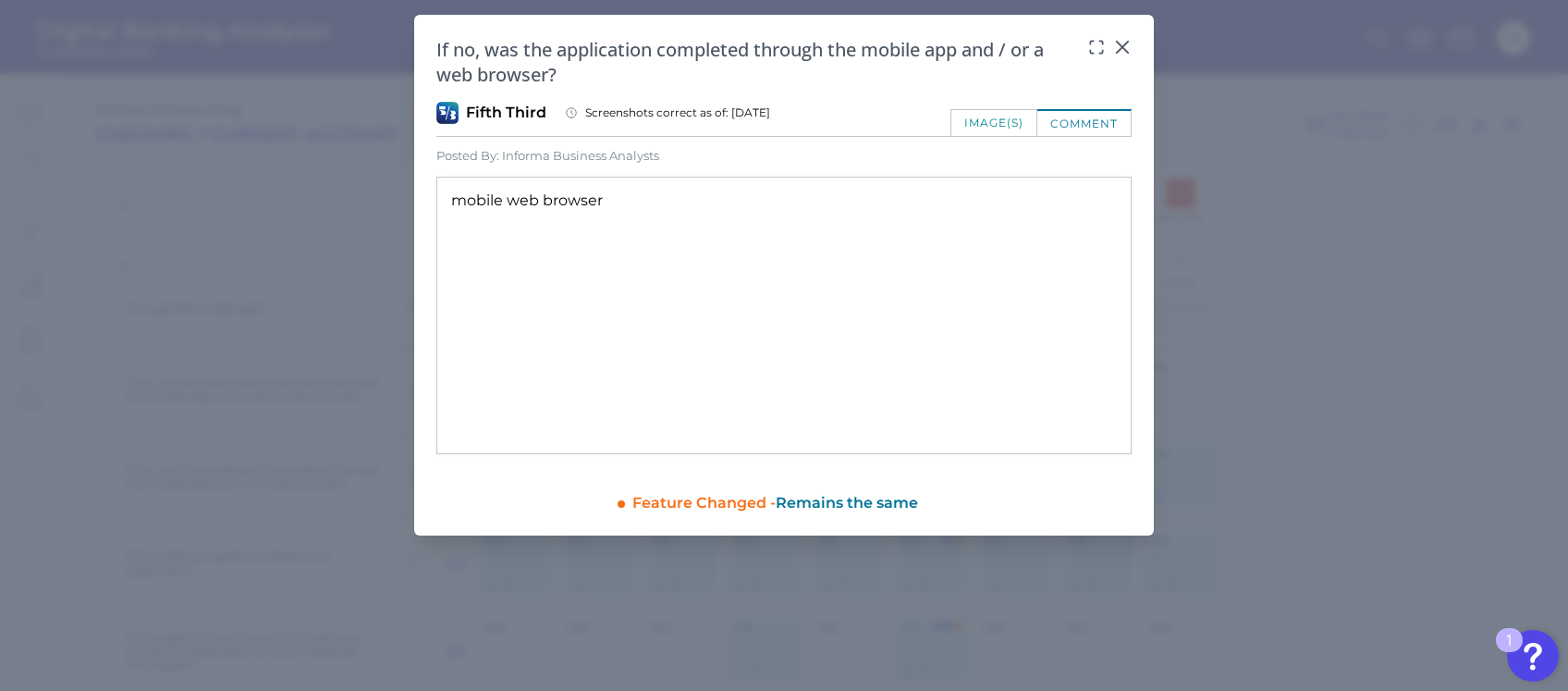 click on "Feature Changed -  Remains the same" at bounding box center (882, 500) 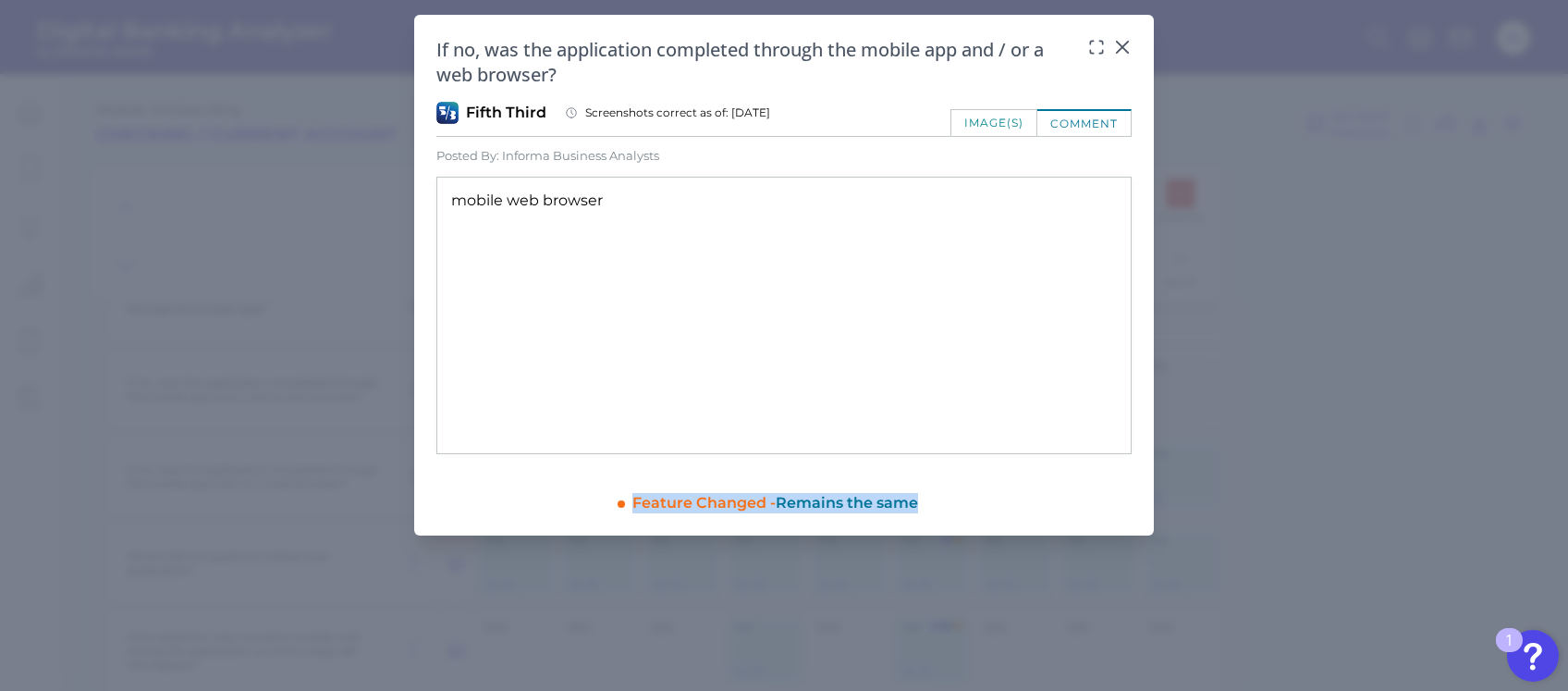 drag, startPoint x: 673, startPoint y: 504, endPoint x: 972, endPoint y: 517, distance: 299.28248 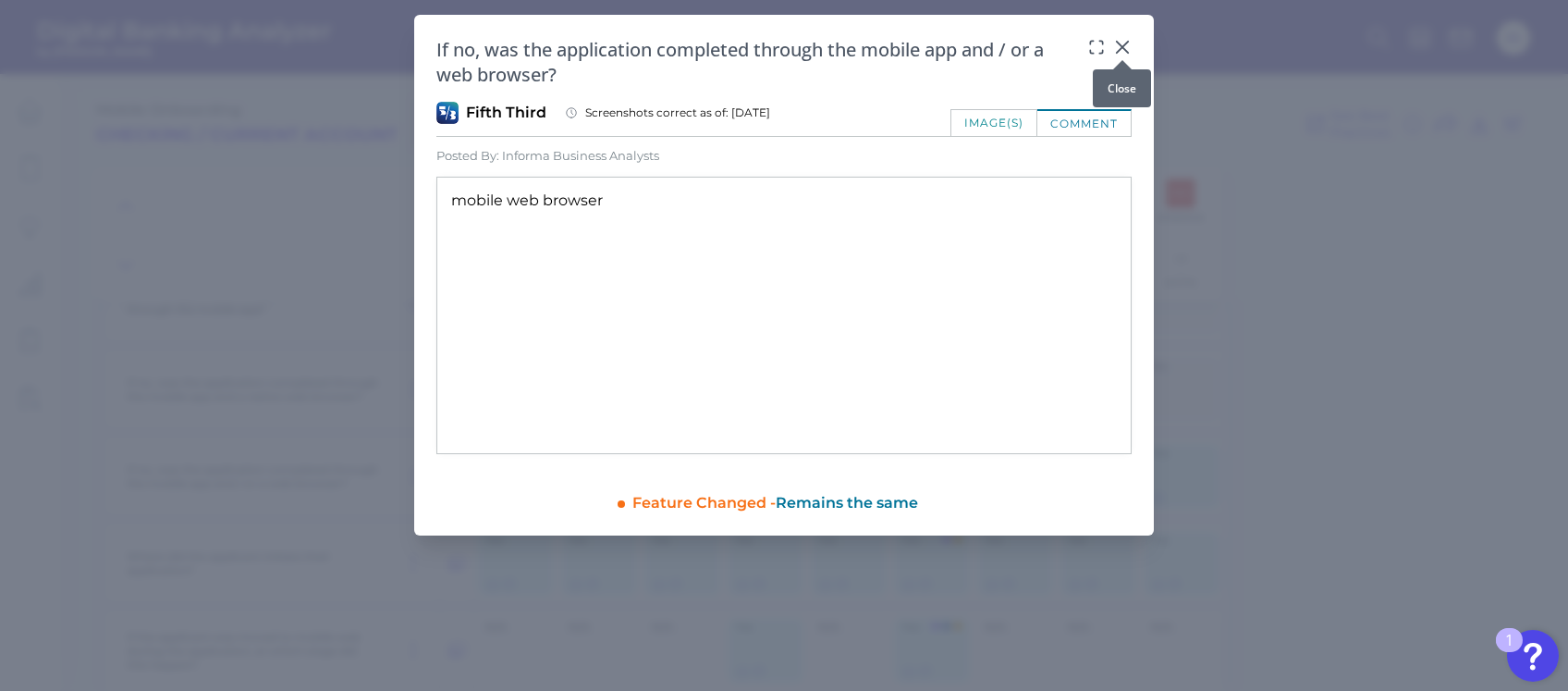 click at bounding box center [1122, 60] 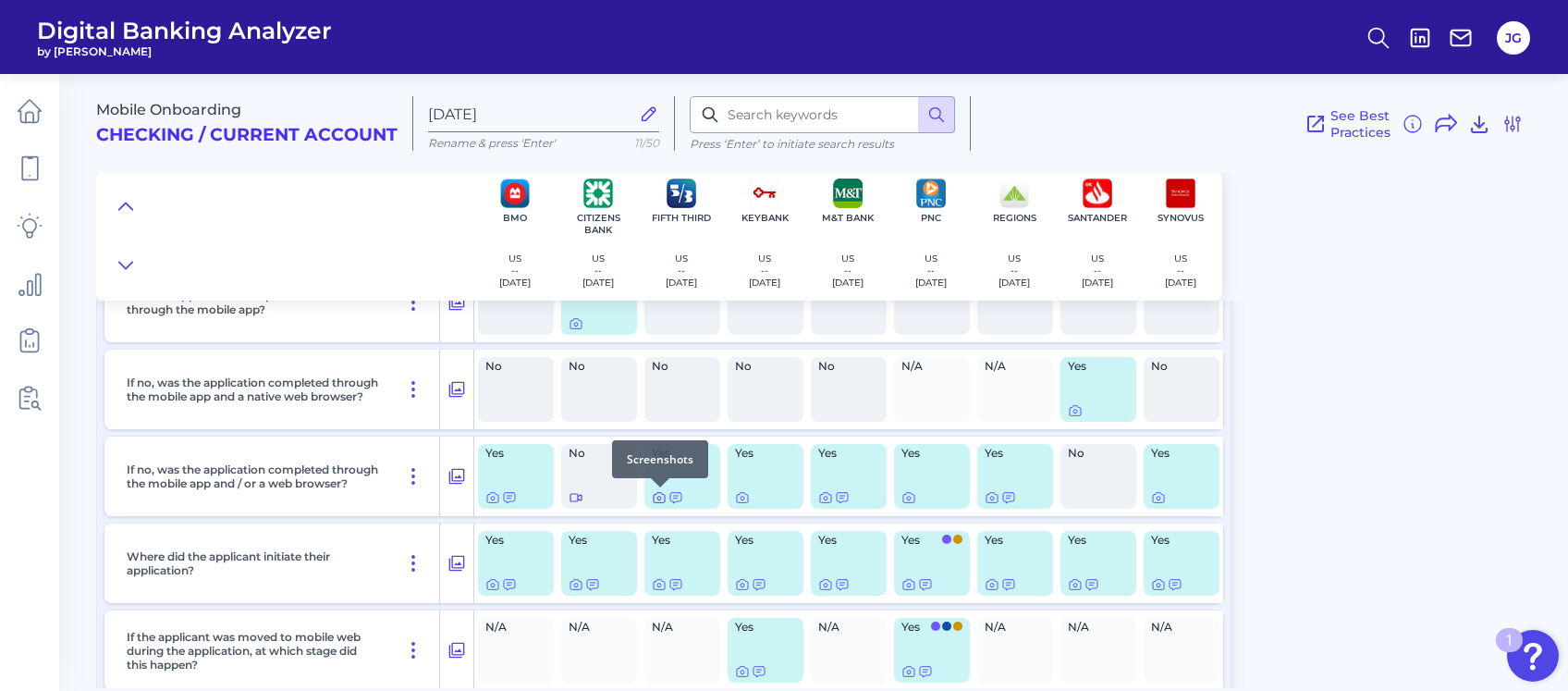 click 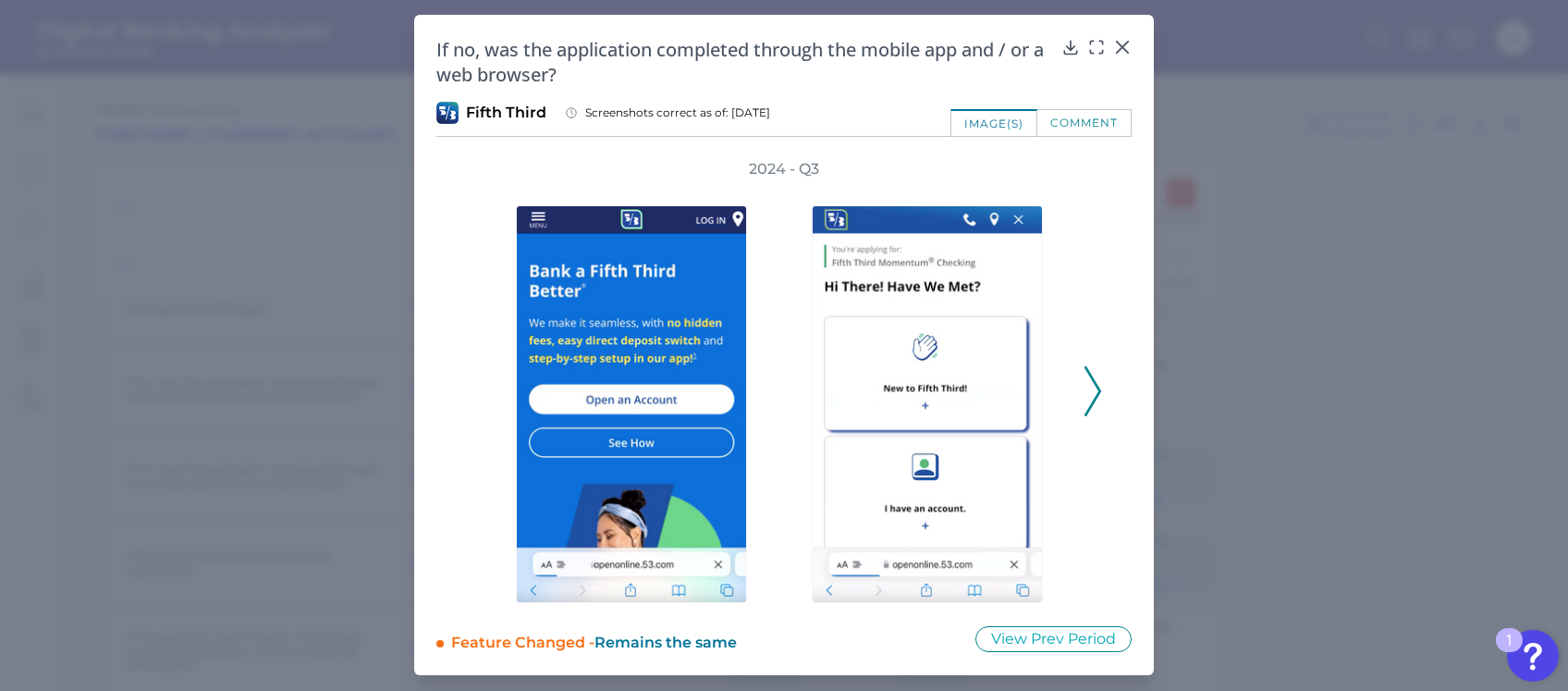 click 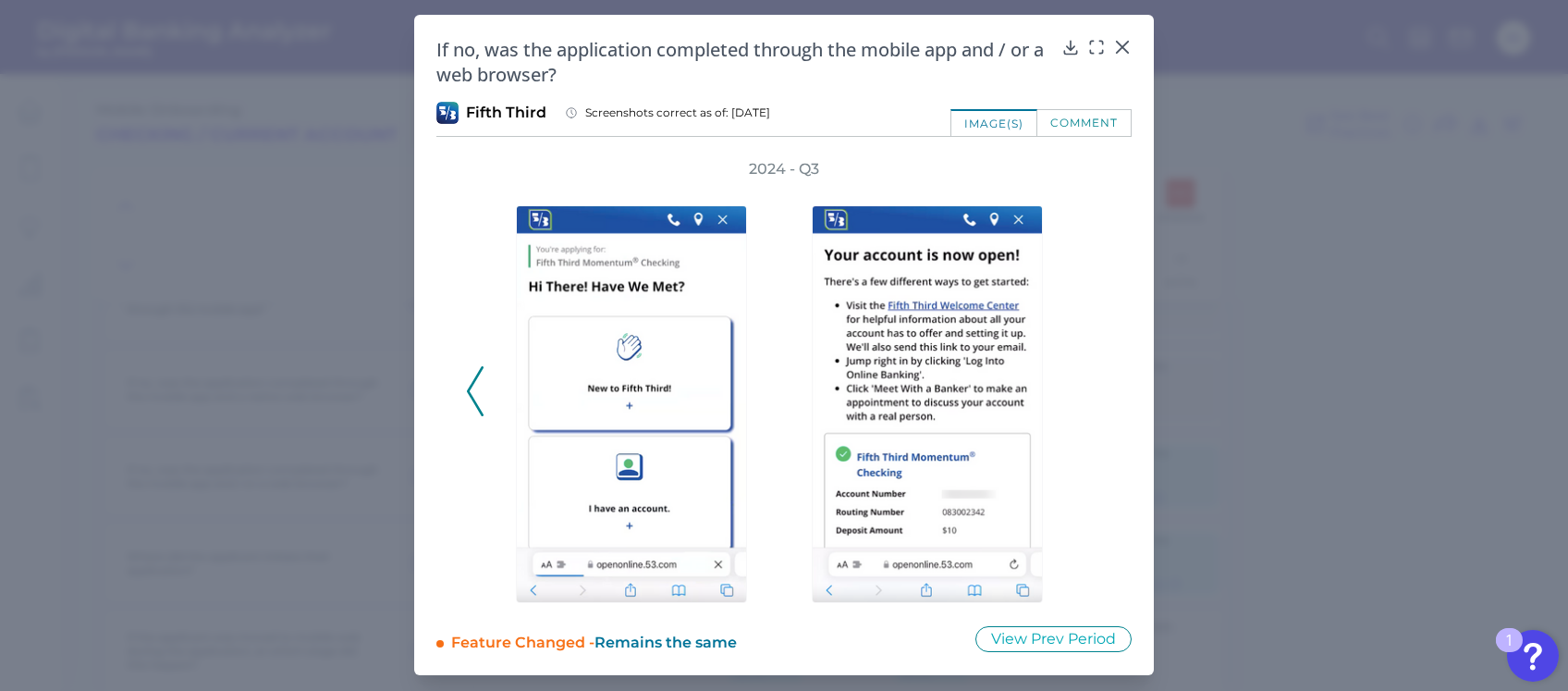 click on "2024 - Q3" at bounding box center [784, 381] 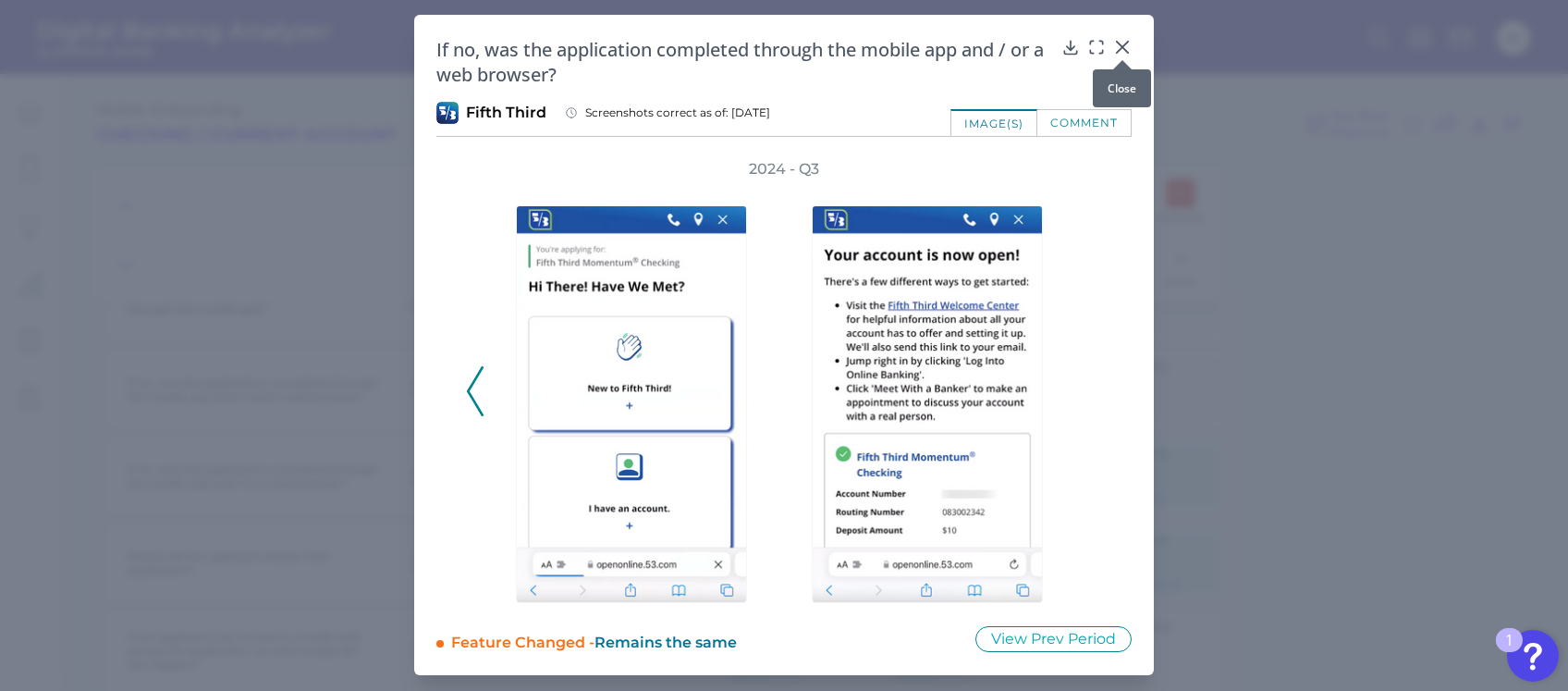 click 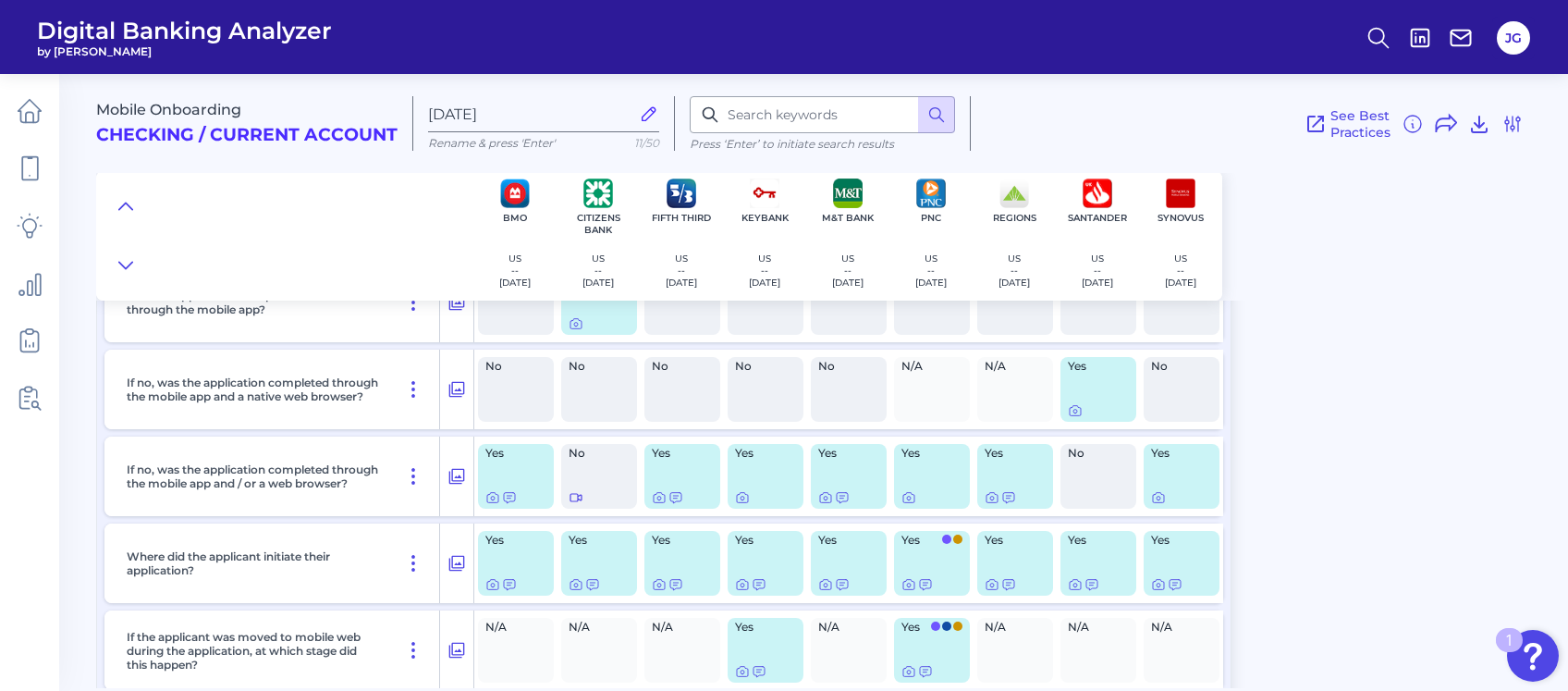 click on "Mobile Onboarding Checking / Current Account [DATE] Rename & press 'Enter' 11/50 Press ‘Enter’ to initiate search results See Best Practices Filters Clear all filters Experience Reset Mobile Servicing Desktop Servicing Mobile Onboarding Desktop Onboarding Categories Clear Press ‘Enter’ to initiate search results Select all categories Channel Channel Pre-Application Initiation Content - Web pages and app screens Pre-Application Initiation Help and Support Pre-Application Product Page Features Product Selection Eligibility Additional Content Capabilities & Interface Overview Form Features Pre-Fill/Automated Data Input In Application Help & Support Application inputs Application Questions Additional Applicants & Products Verification and Approval Verification & Agreement Funding & Deposits - CHECKING & SAVINGS PRODUCTS Funding & Deposits - CHECKING & SAVINGS PRODUCTS Account confirmation Account Configuration Card Setup Virtual CARD Enrollment Mobile App Set up and First login Communication Clear US" at bounding box center [832, 374] 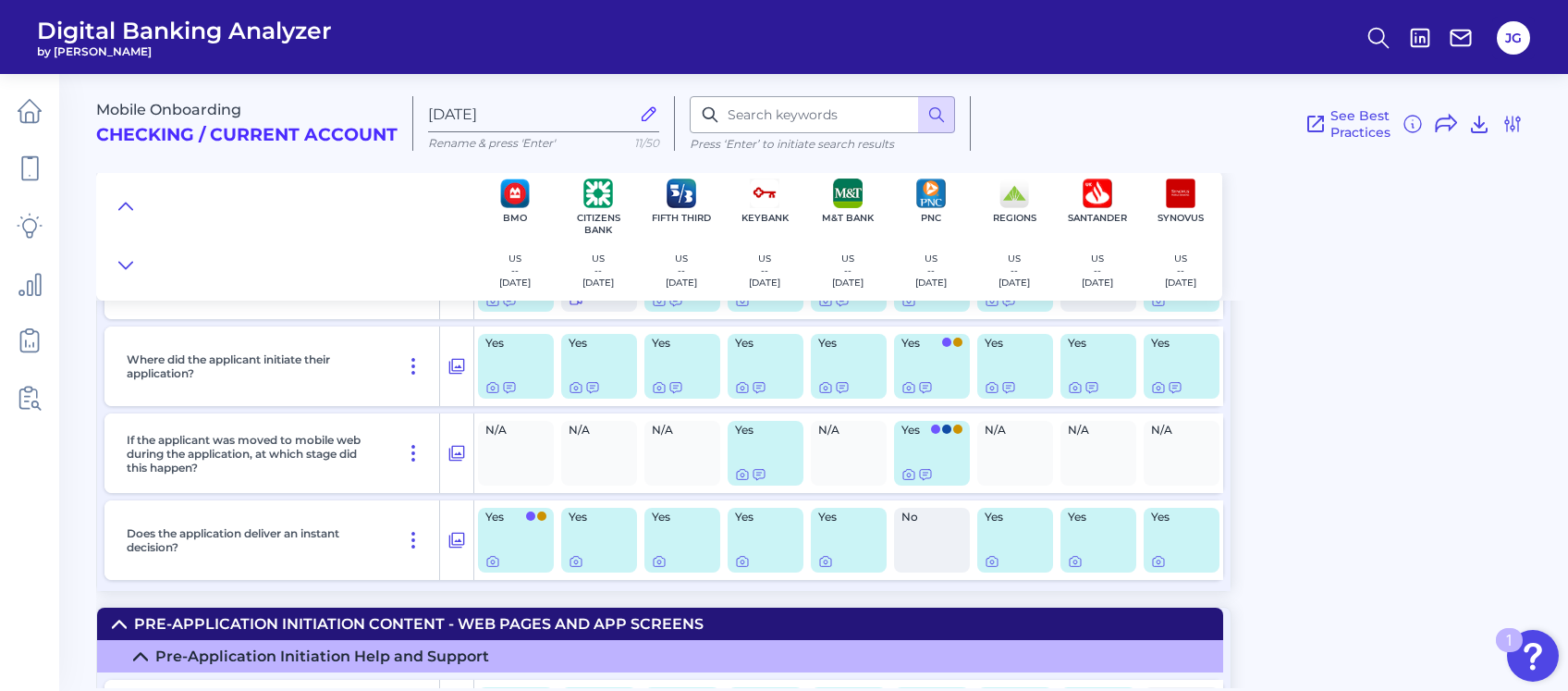 scroll, scrollTop: 592, scrollLeft: 0, axis: vertical 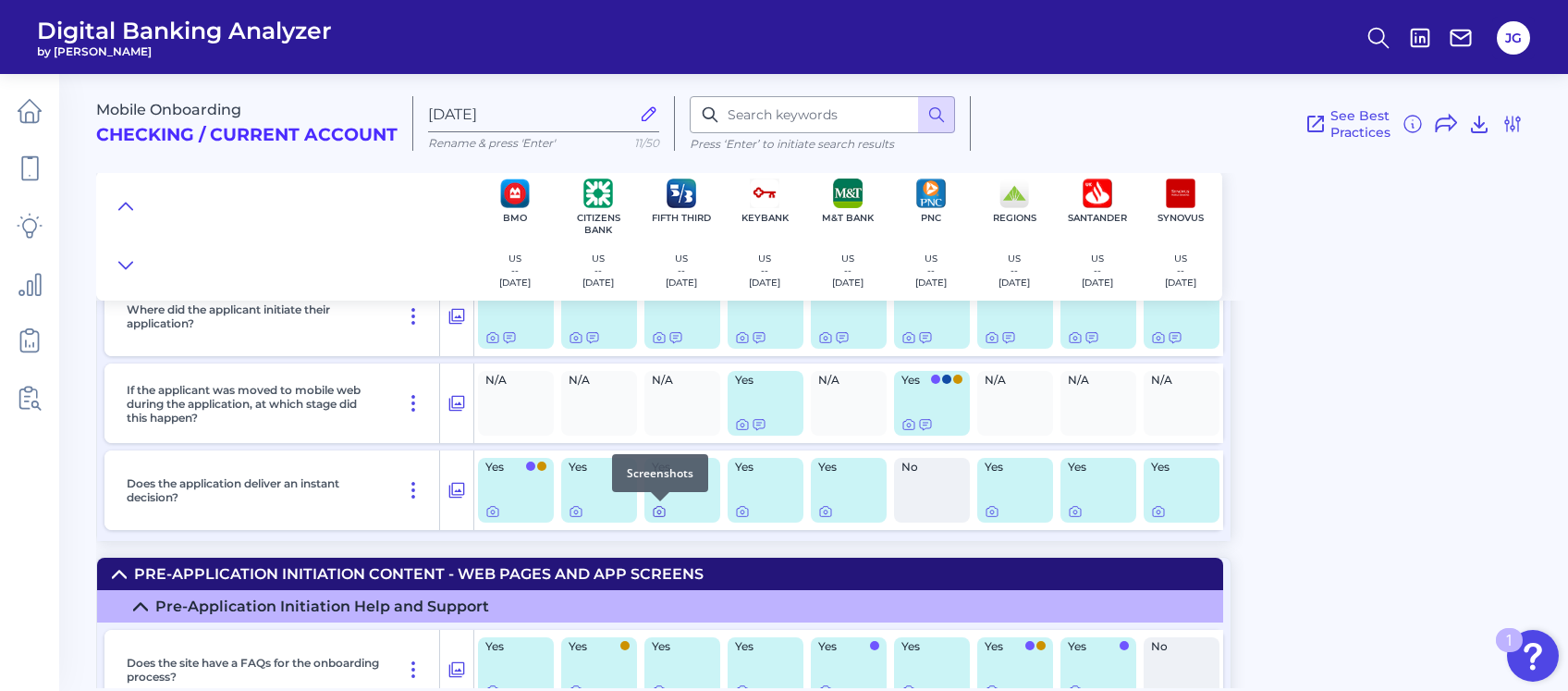 click 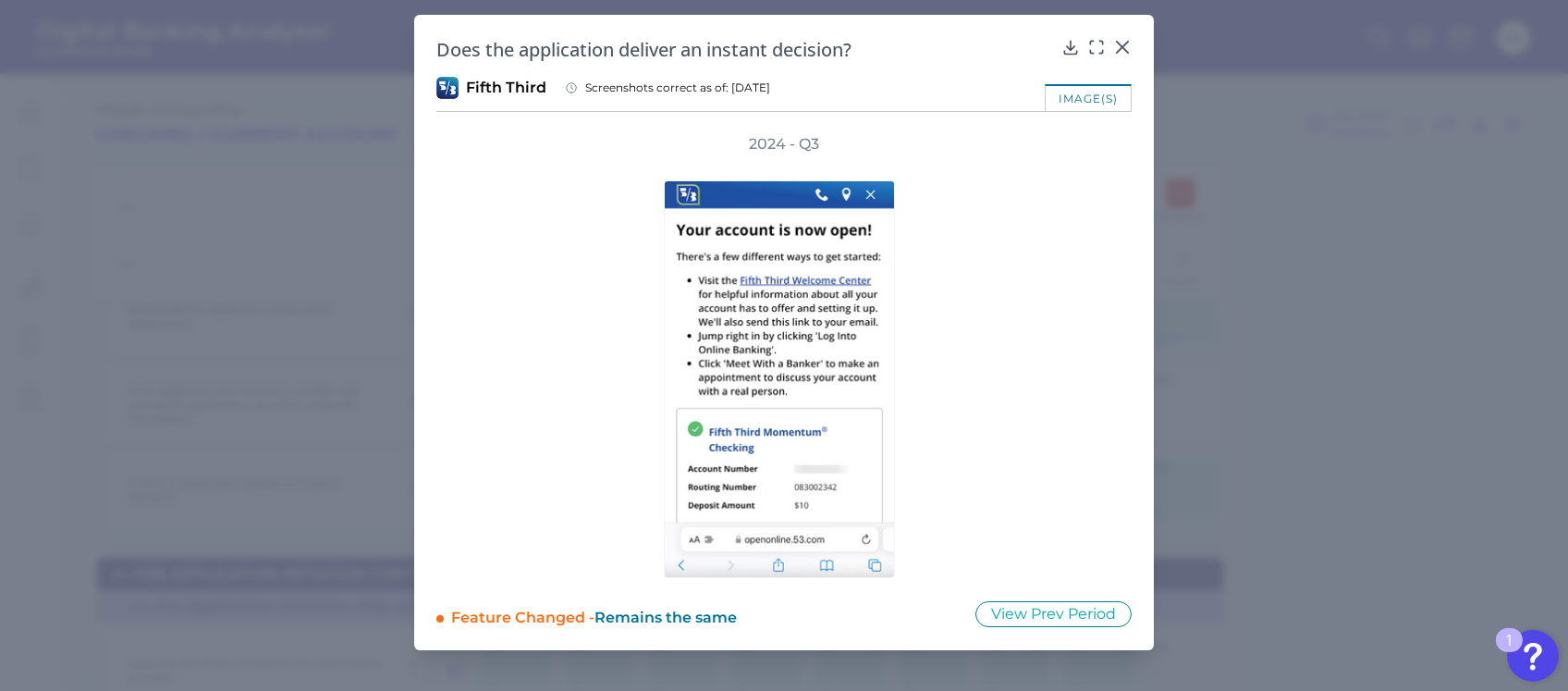 click at bounding box center [784, 366] 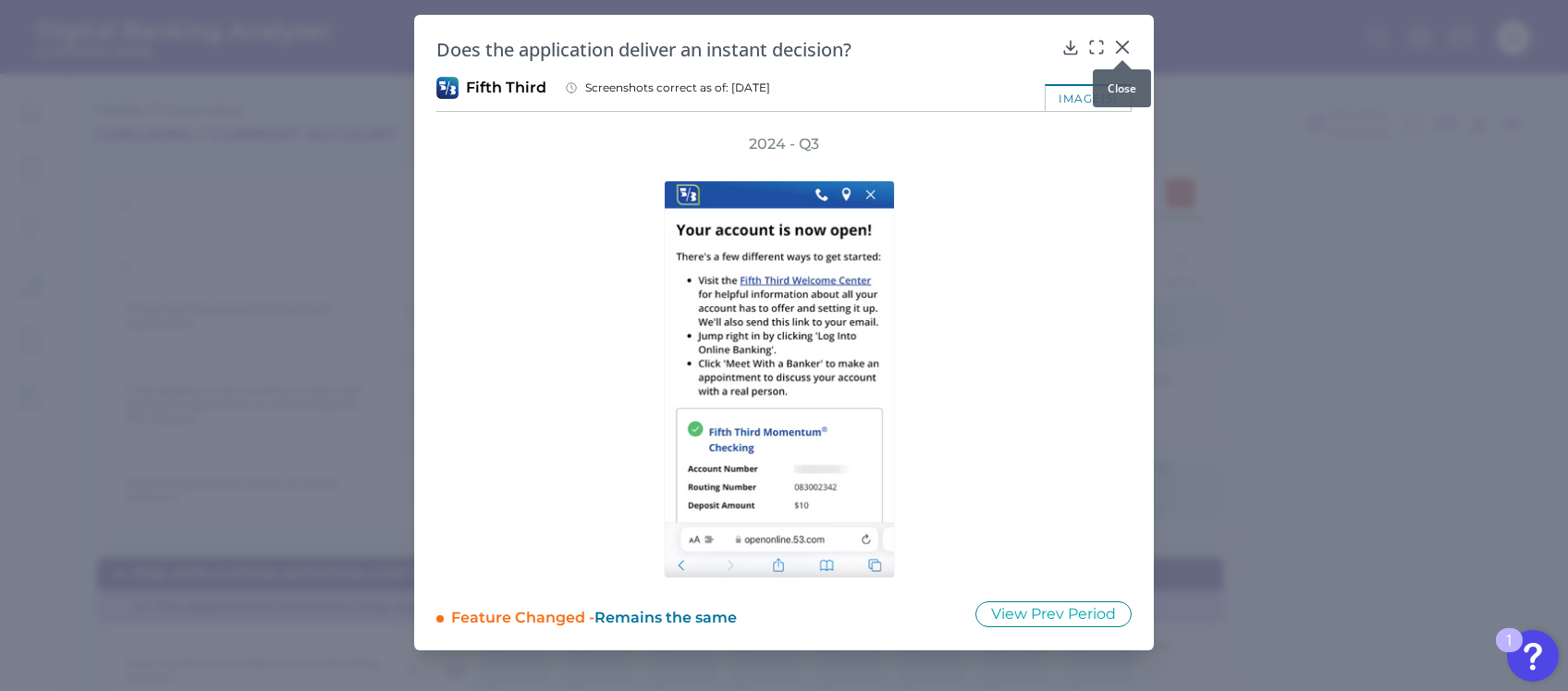 click at bounding box center (1122, 60) 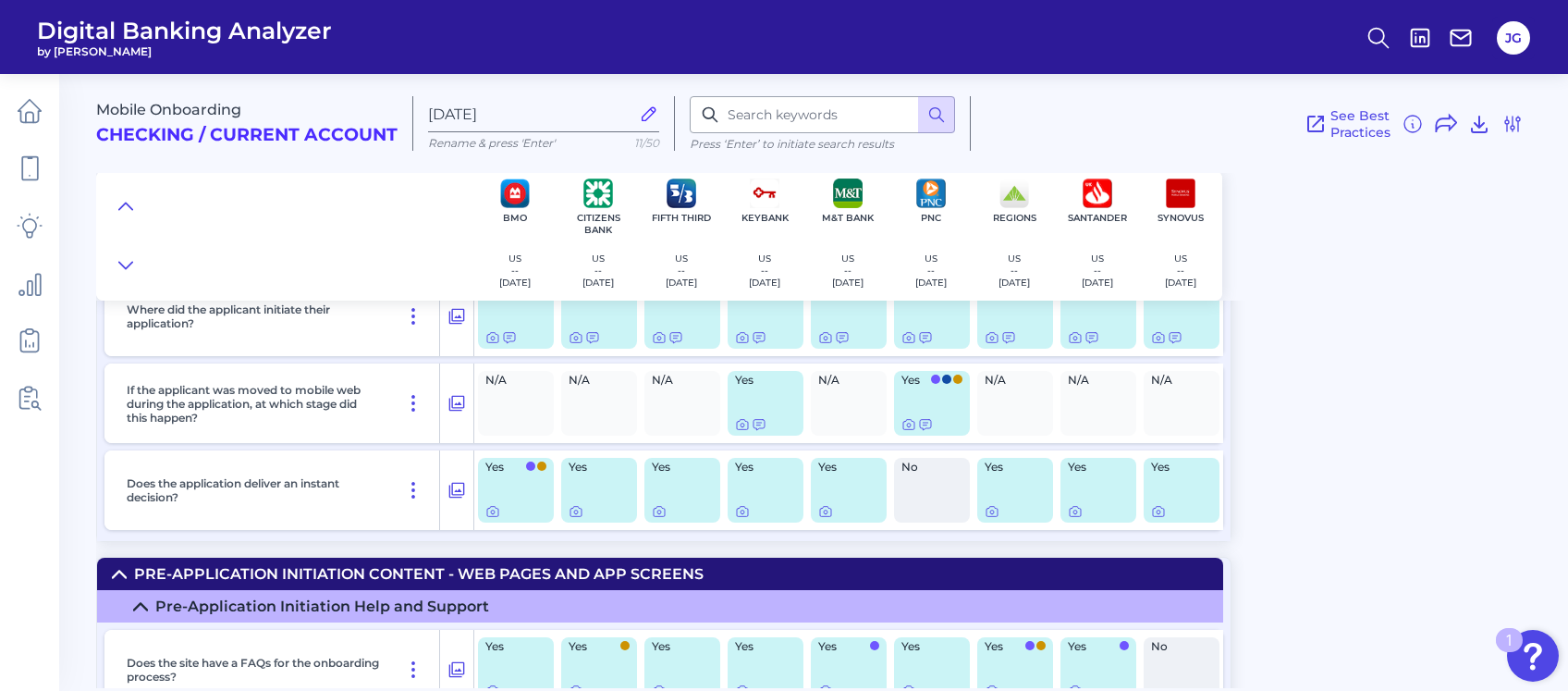 click on "Mobile Onboarding Checking / Current Account [DATE] Rename & press 'Enter' 11/50 Press ‘Enter’ to initiate search results See Best Practices Filters Clear all filters Experience Reset Mobile Servicing Desktop Servicing Mobile Onboarding Desktop Onboarding Categories Clear Press ‘Enter’ to initiate search results Select all categories Channel Channel Pre-Application Initiation Content - Web pages and app screens Pre-Application Initiation Help and Support Pre-Application Product Page Features Product Selection Eligibility Additional Content Capabilities & Interface Overview Form Features Pre-Fill/Automated Data Input In Application Help & Support Application inputs Application Questions Additional Applicants & Products Verification and Approval Verification & Agreement Funding & Deposits - CHECKING & SAVINGS PRODUCTS Funding & Deposits - CHECKING & SAVINGS PRODUCTS Account confirmation Account Configuration Card Setup Virtual CARD Enrollment Mobile App Set up and First login Communication Clear US" at bounding box center (832, 374) 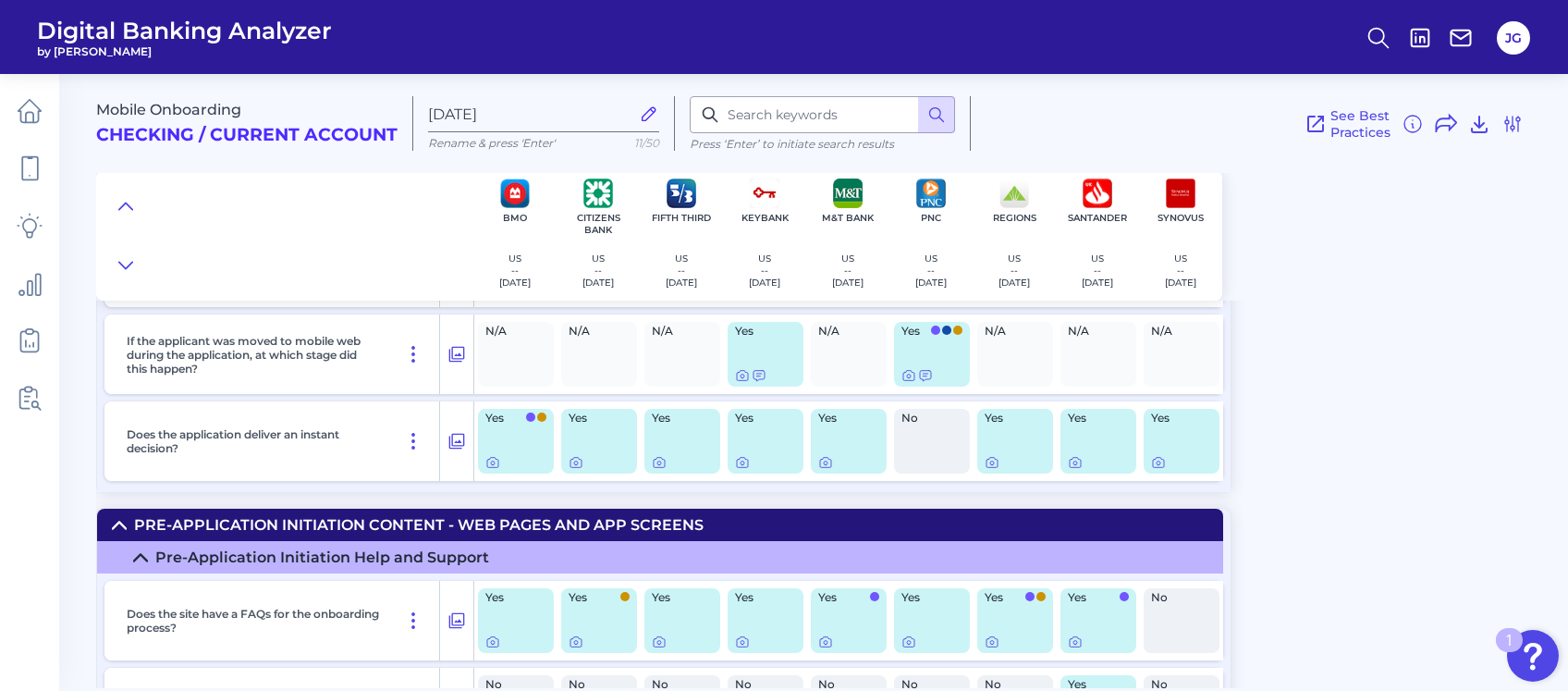 scroll, scrollTop: 690, scrollLeft: 0, axis: vertical 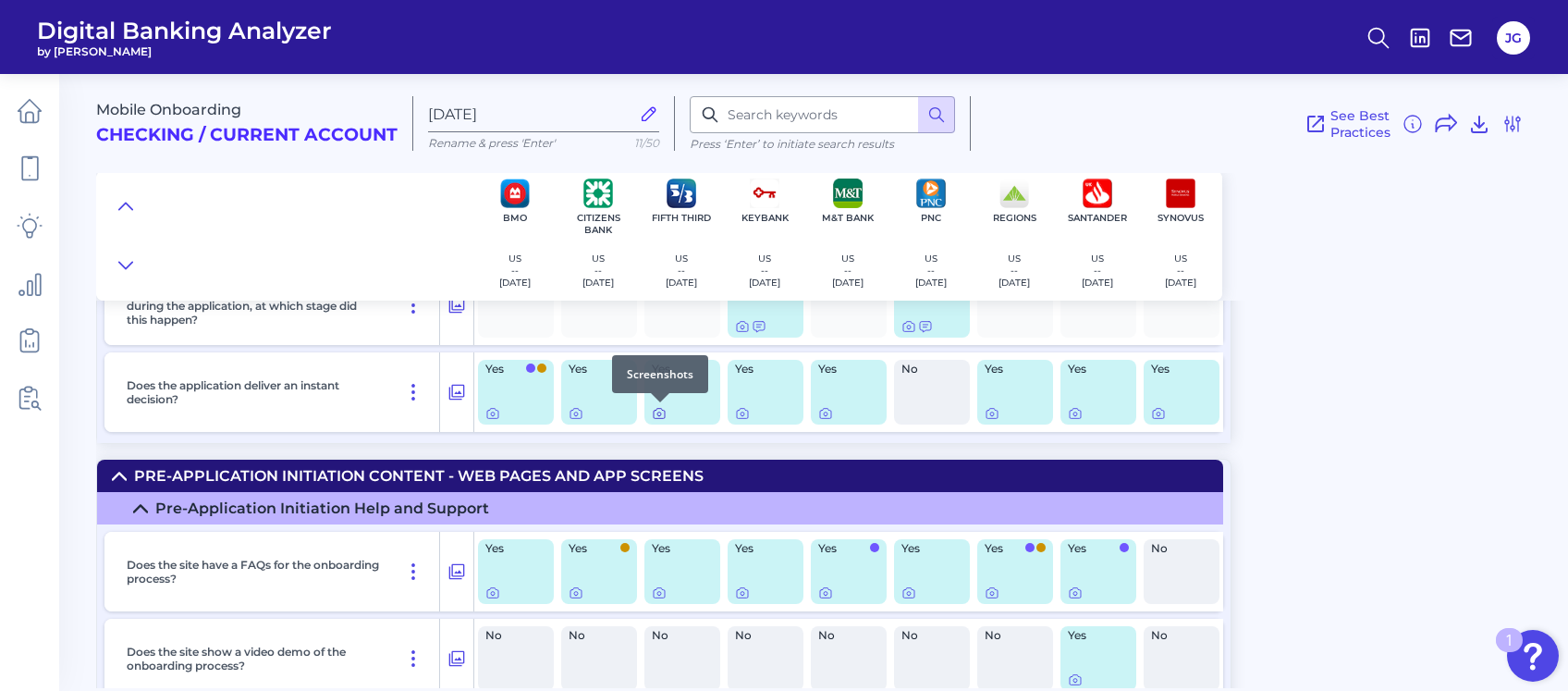 click 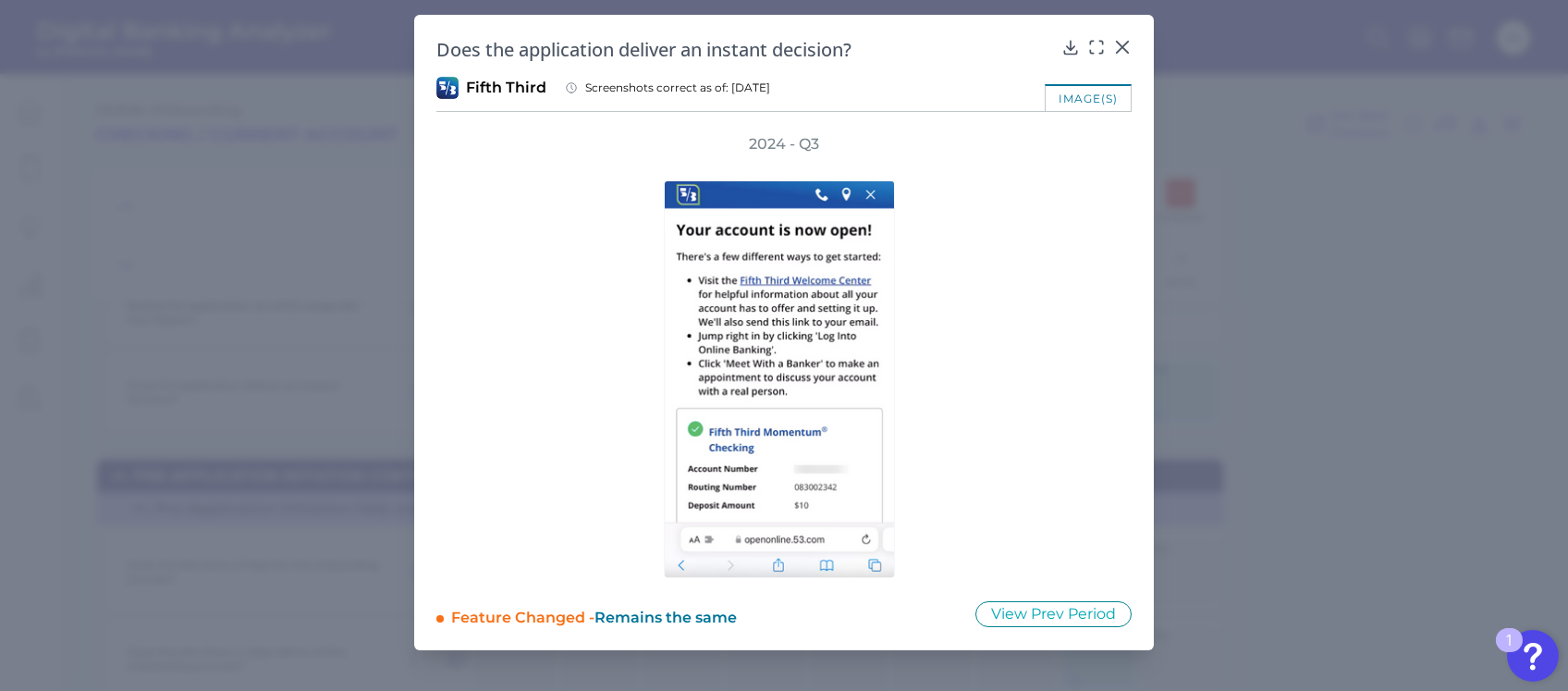 drag, startPoint x: 793, startPoint y: 432, endPoint x: 1235, endPoint y: 491, distance: 445.9204 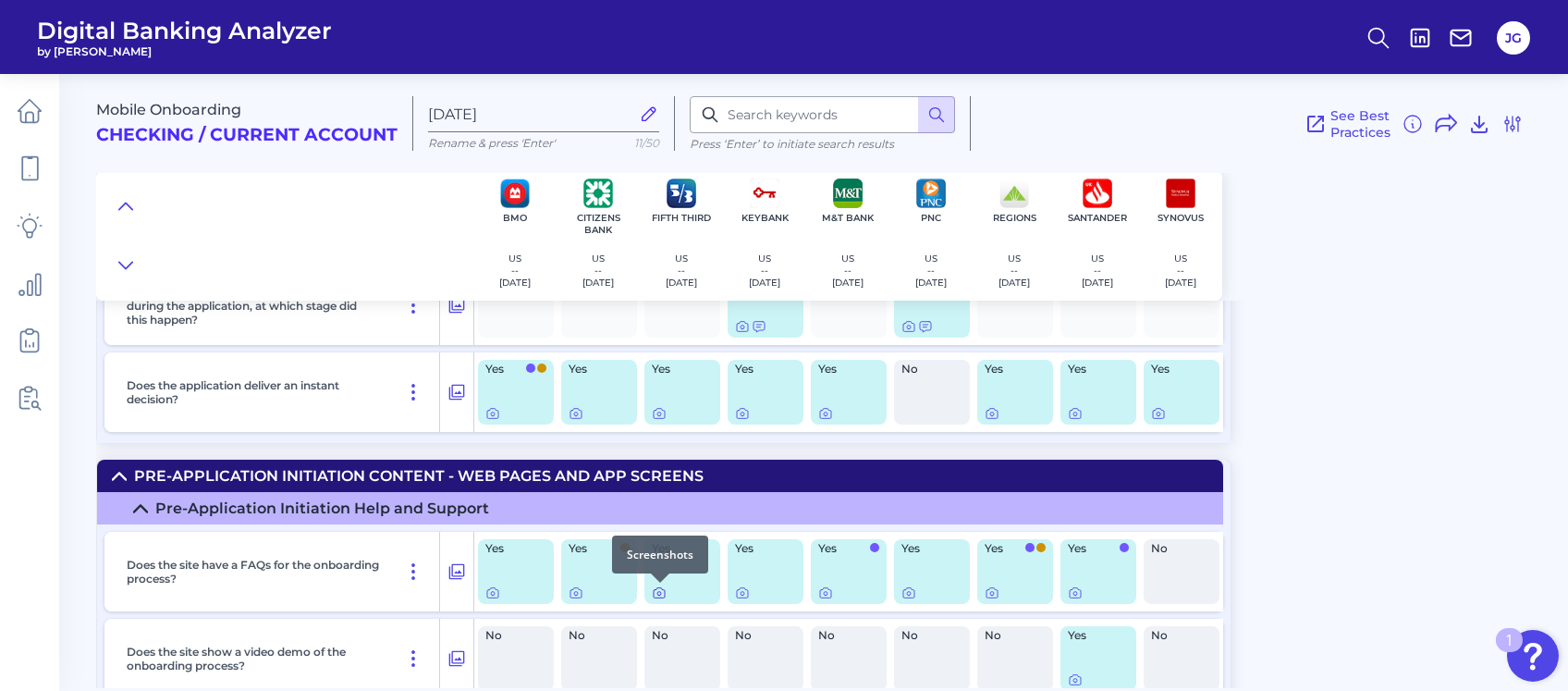 click 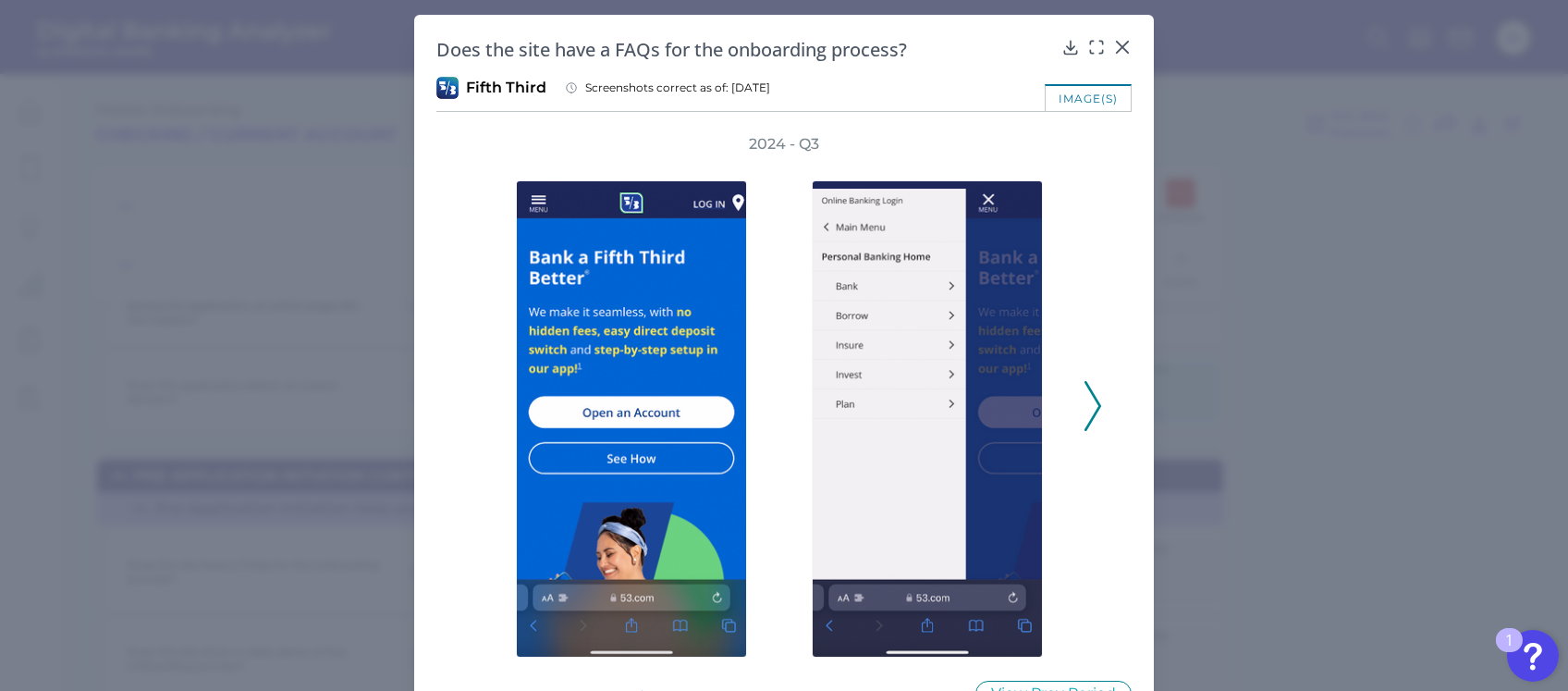 click 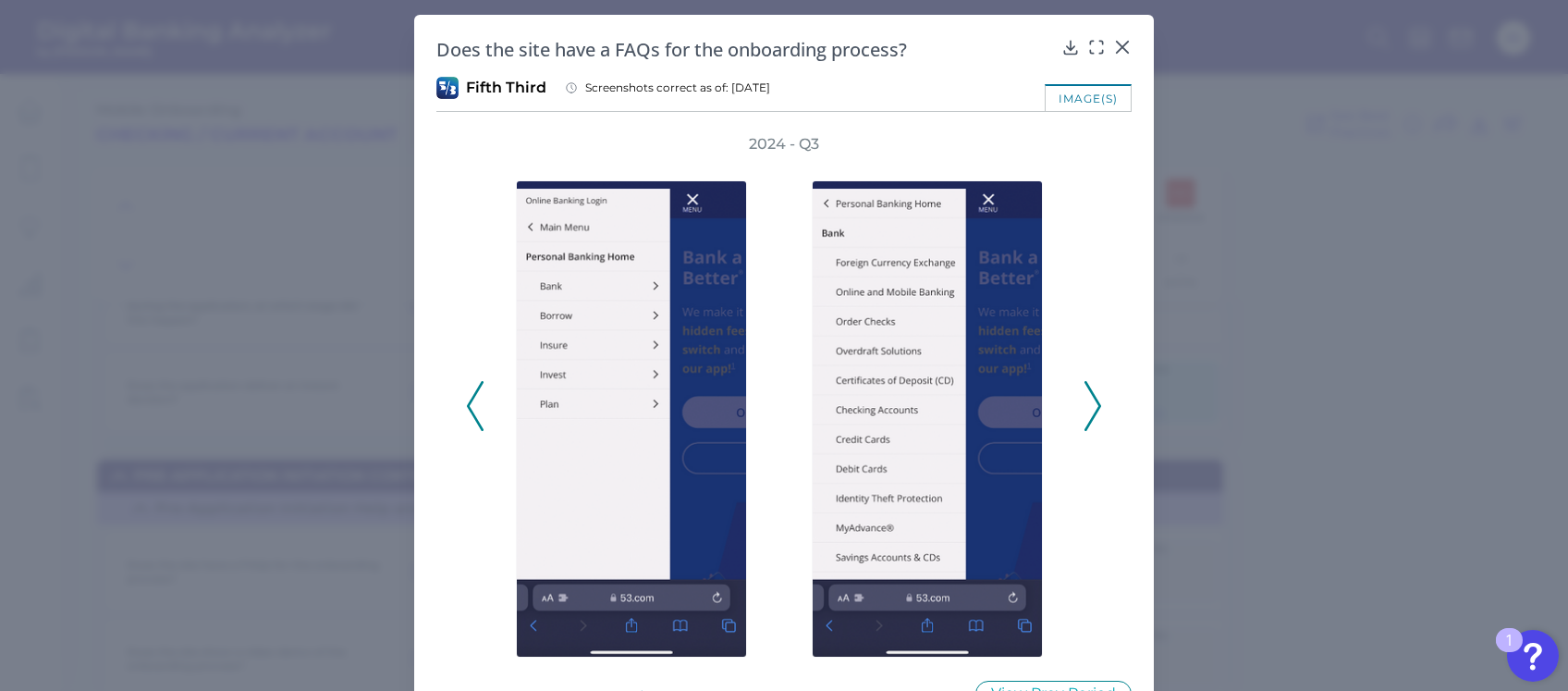 click 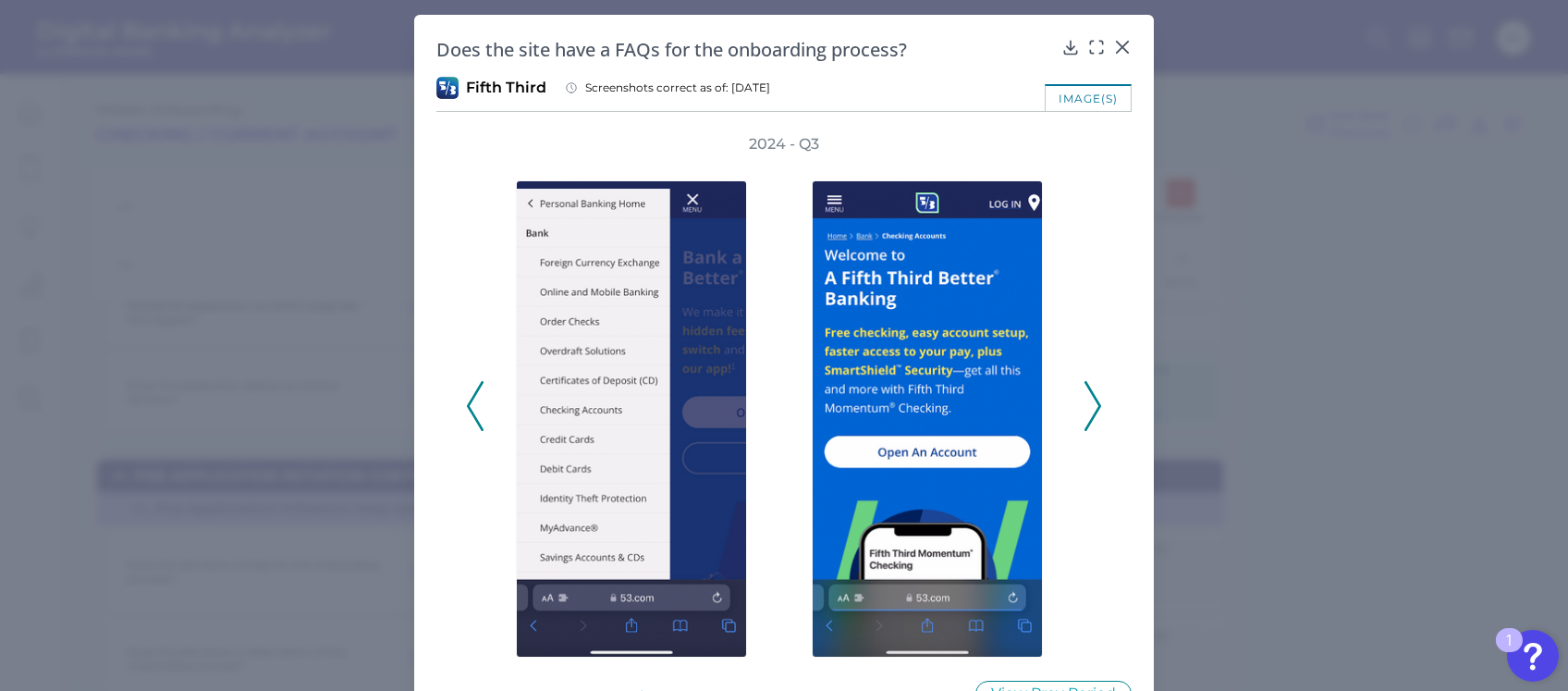 click 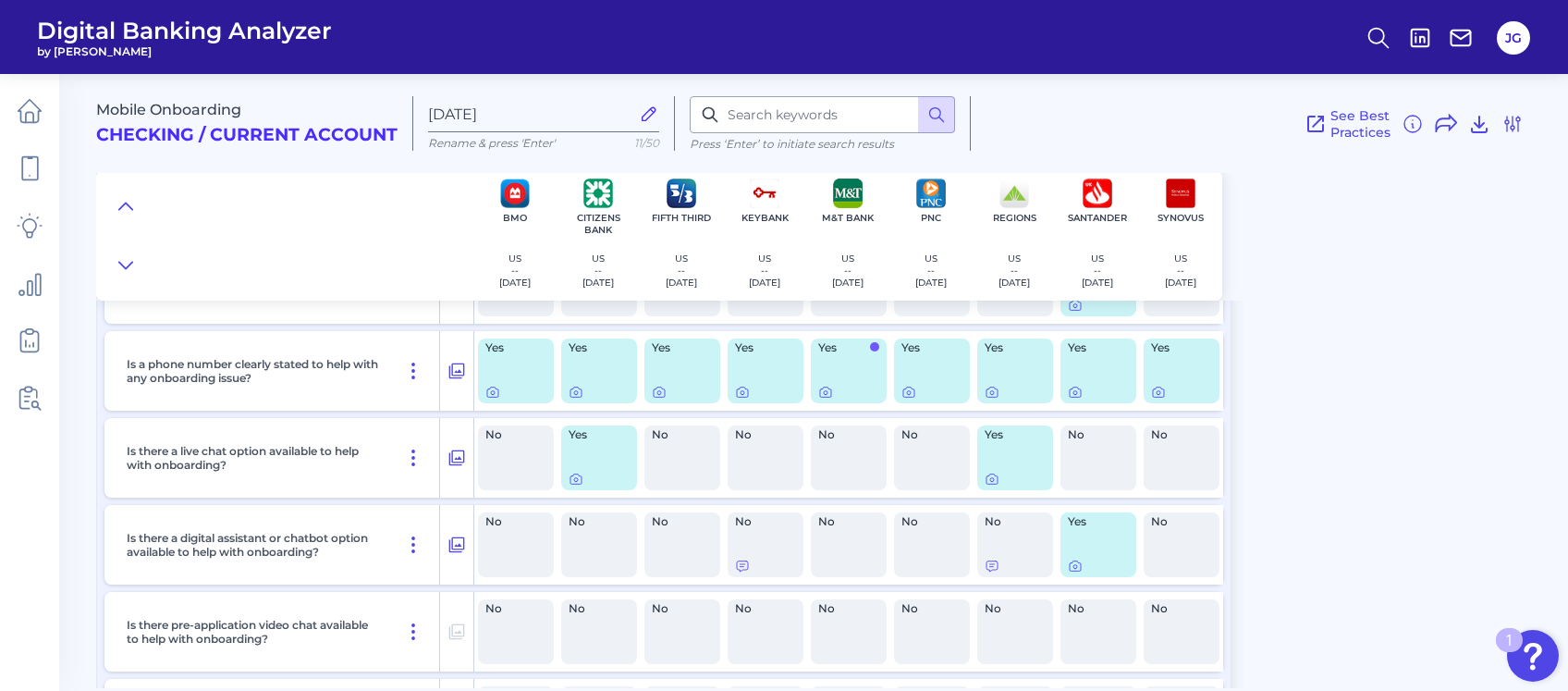 scroll, scrollTop: 1088, scrollLeft: 0, axis: vertical 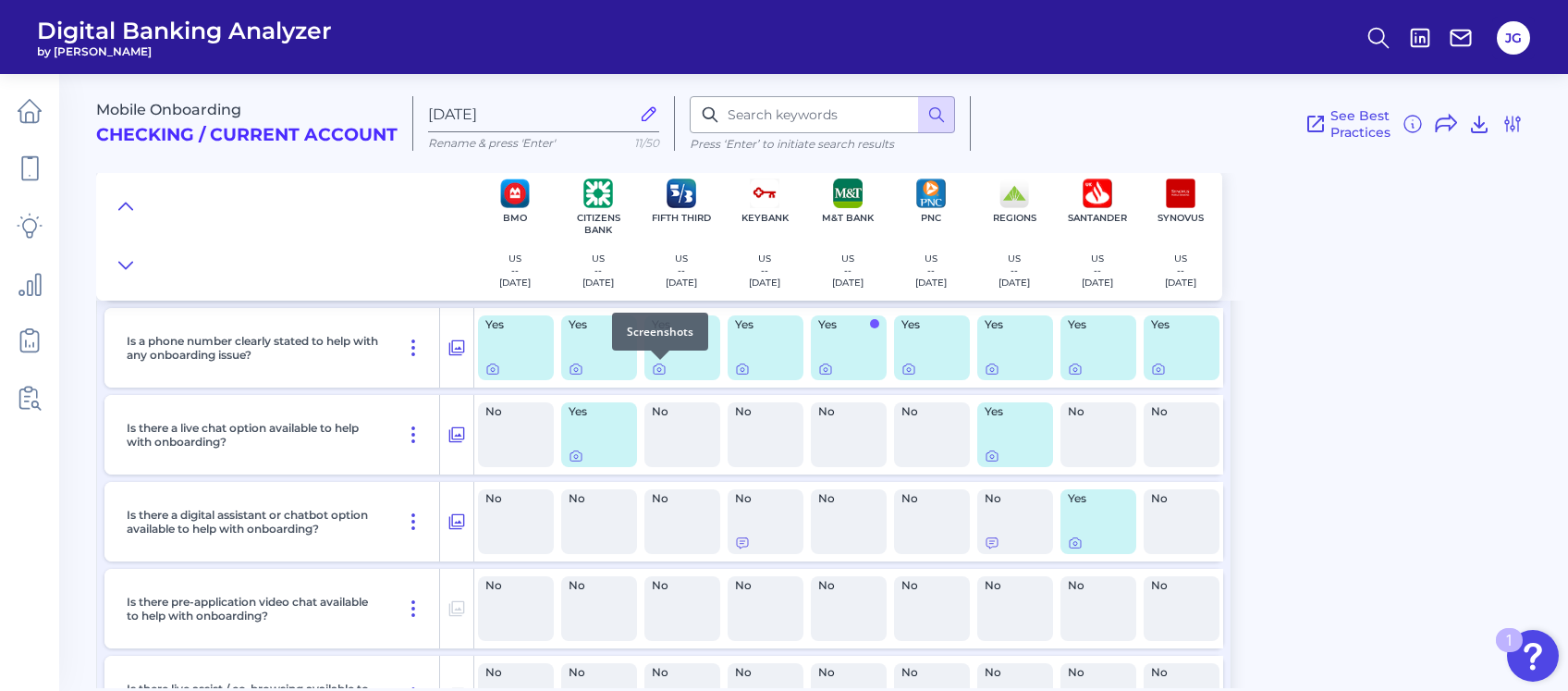 click at bounding box center (660, 360) 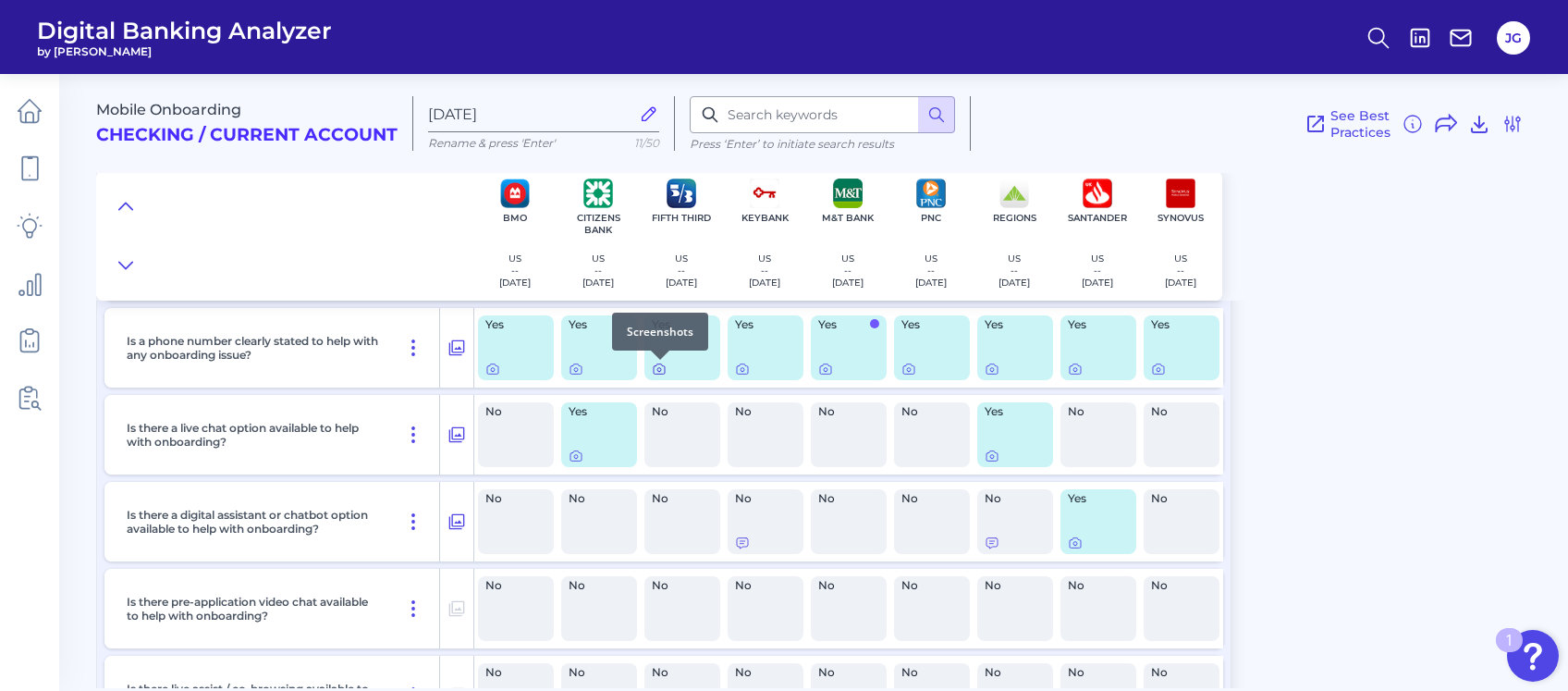 click 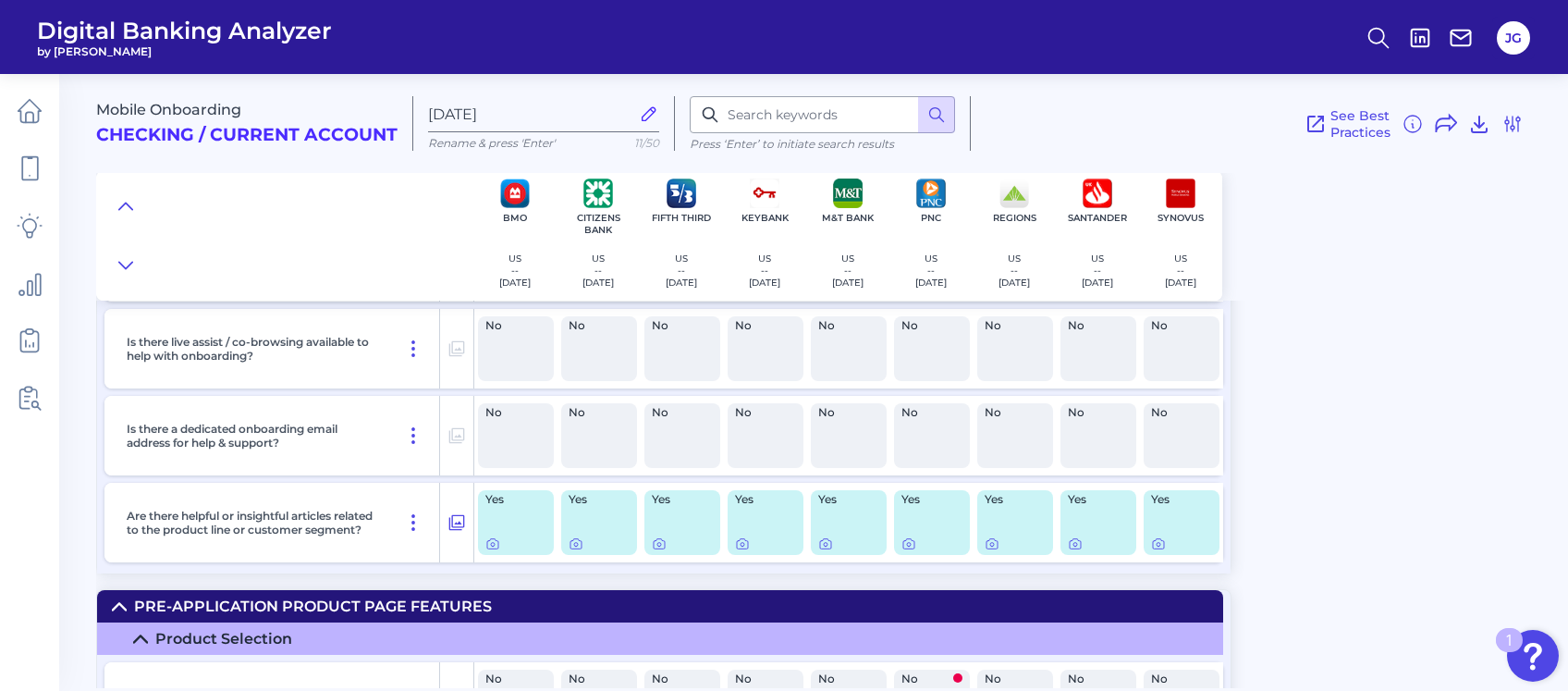 scroll, scrollTop: 1503, scrollLeft: 0, axis: vertical 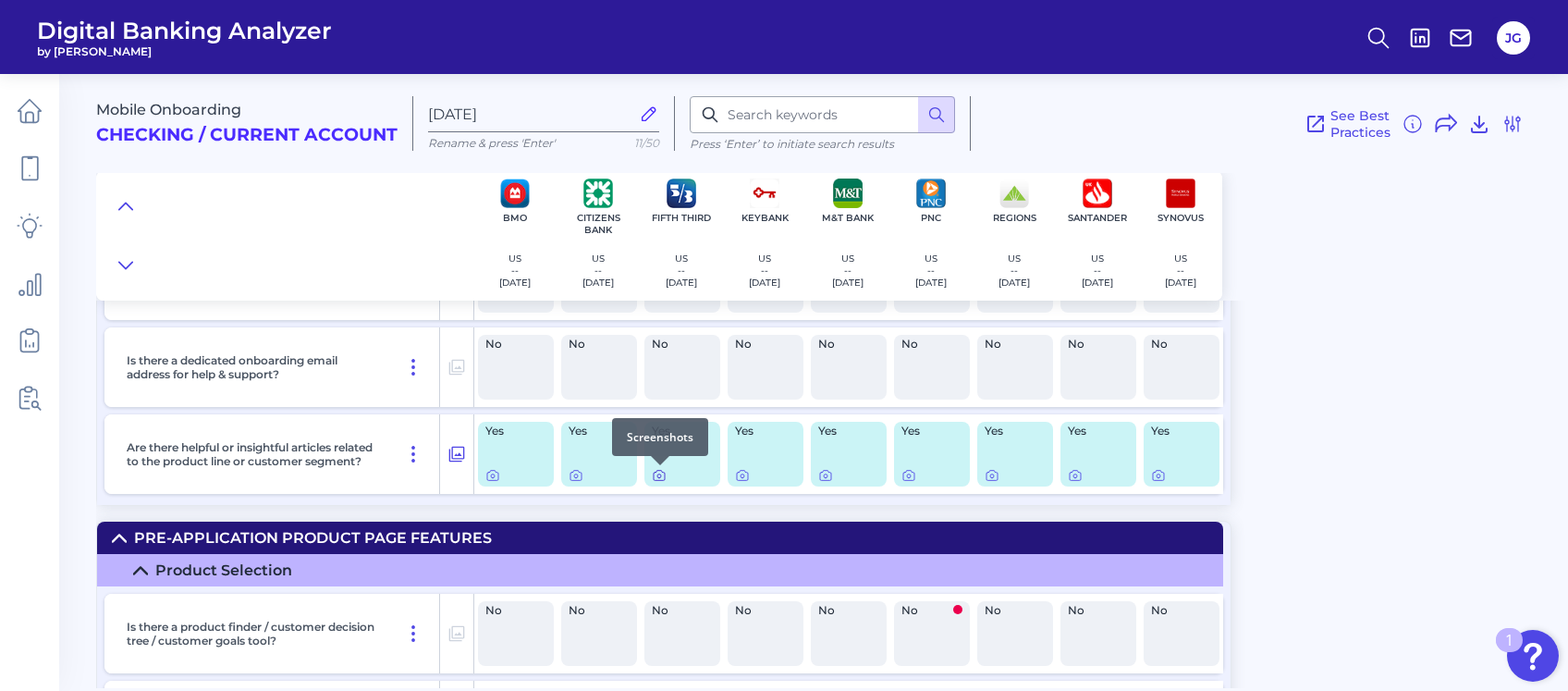 click 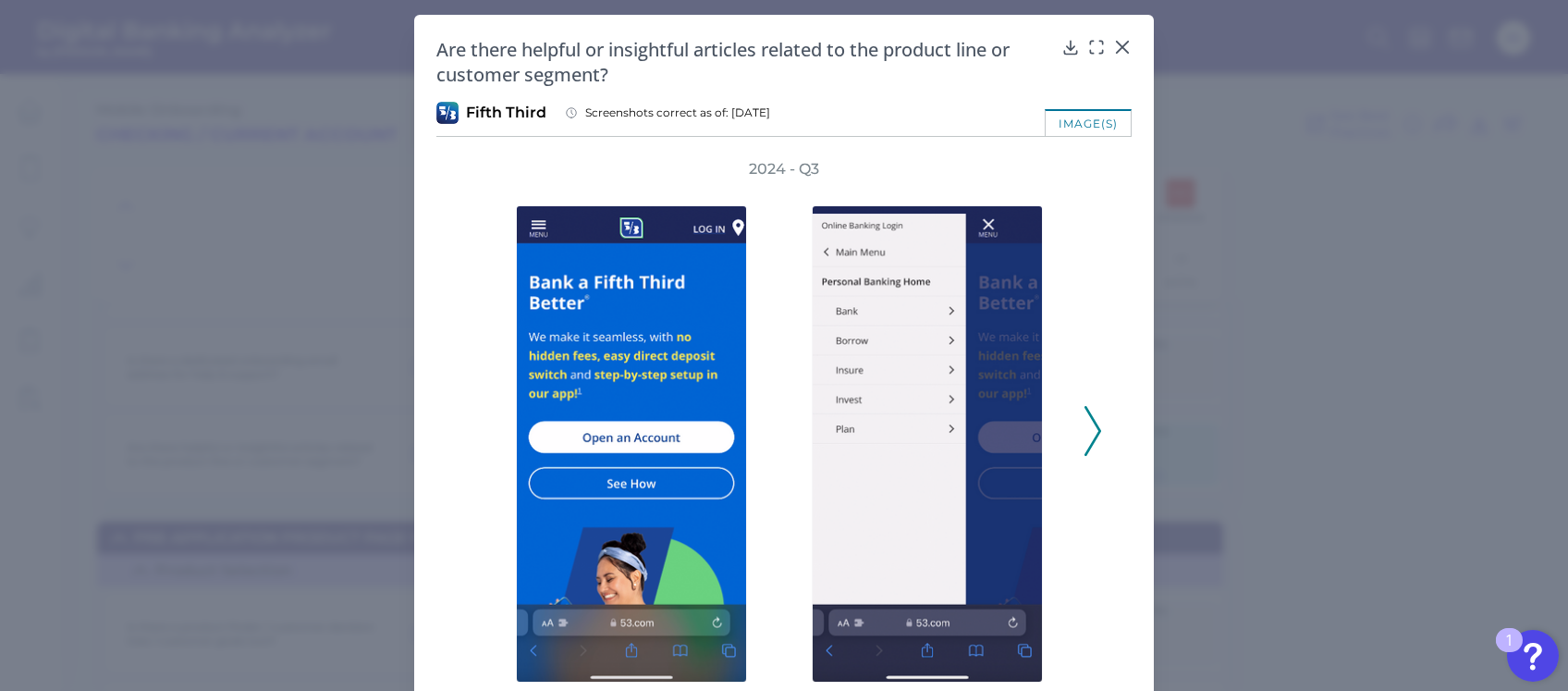 click on "2024 - Q3" at bounding box center [784, 421] 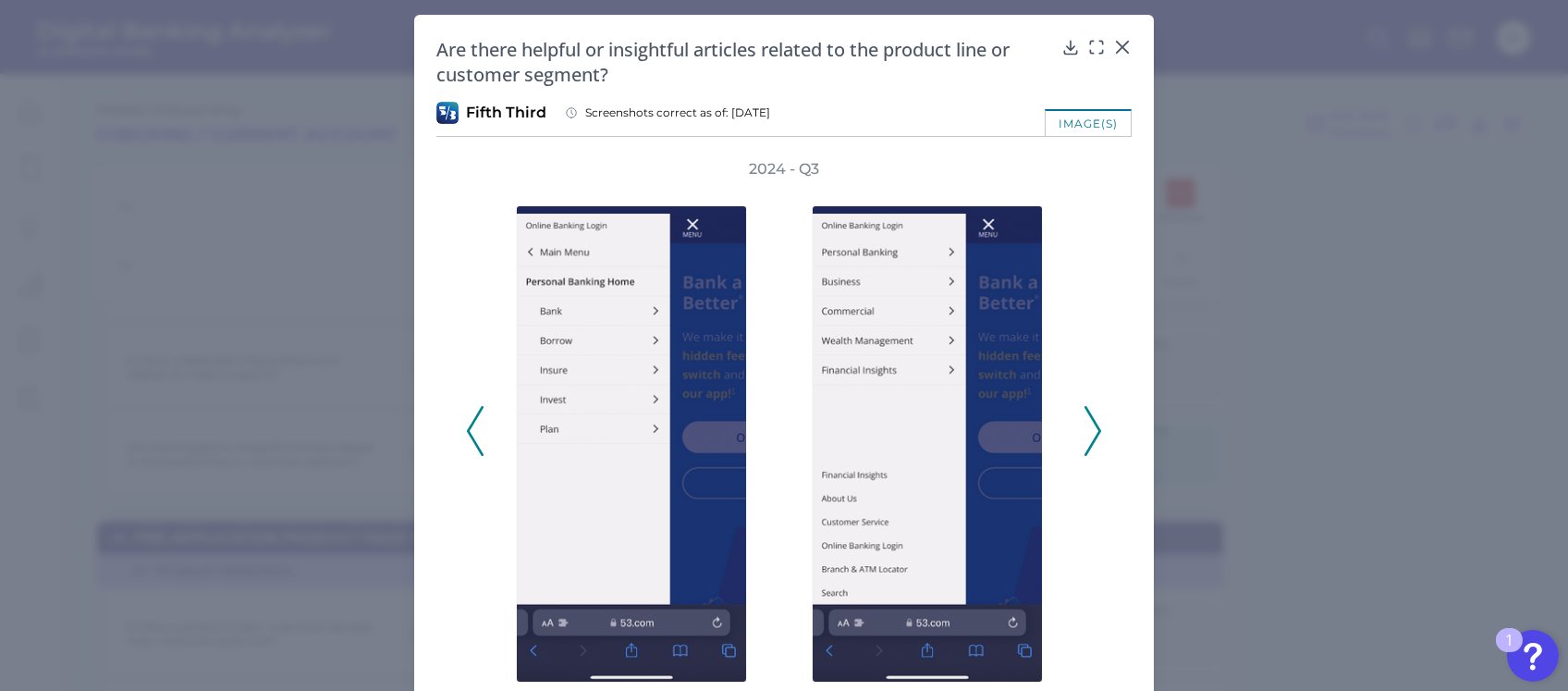 click 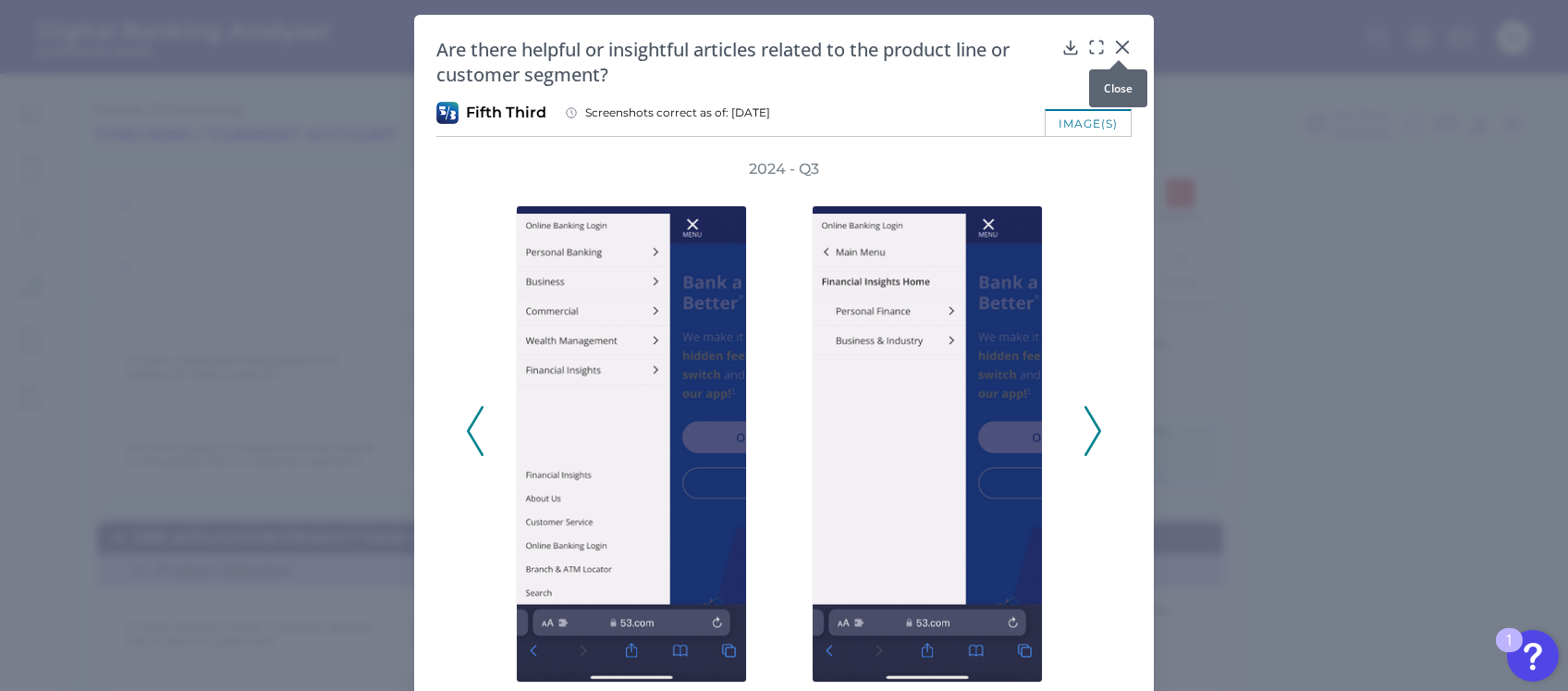 click at bounding box center (1119, 60) 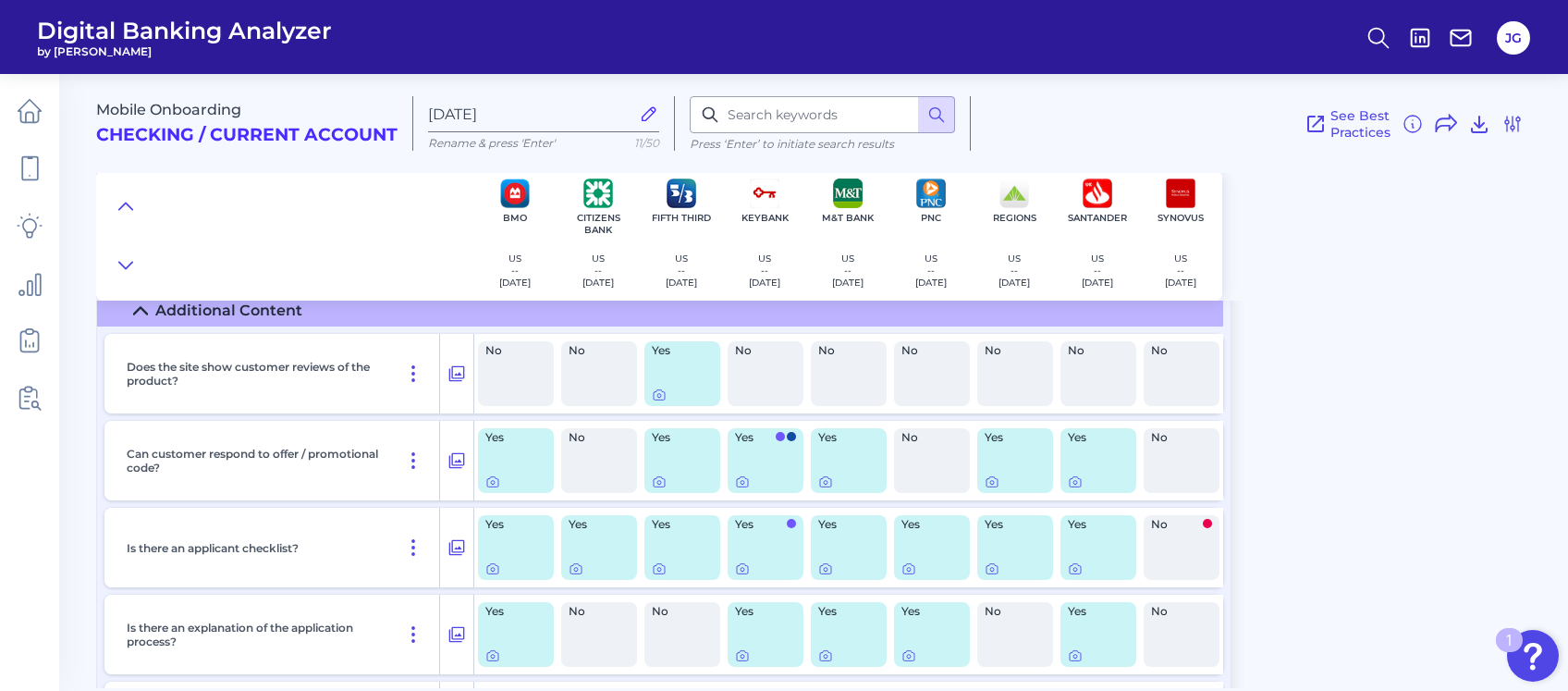 scroll, scrollTop: 2569, scrollLeft: 0, axis: vertical 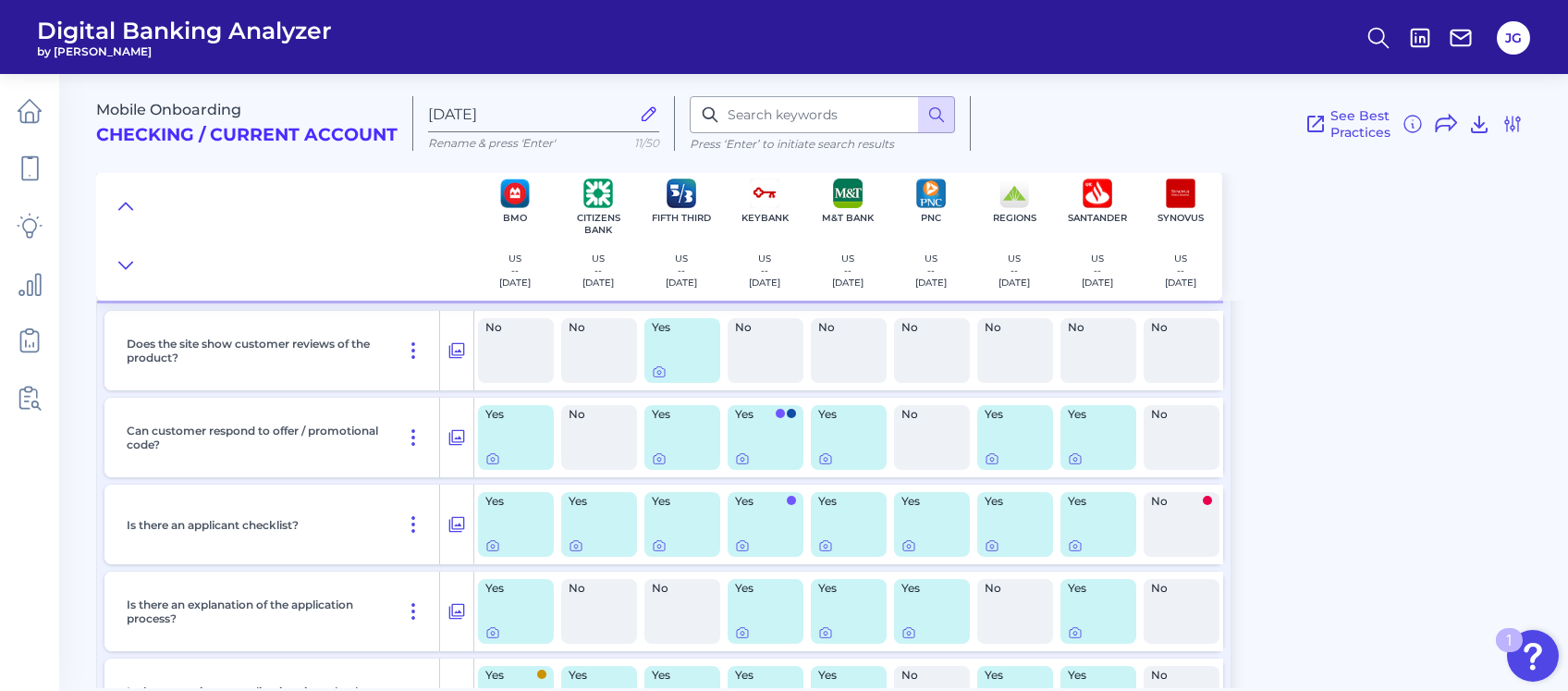 click at bounding box center (682, 372) 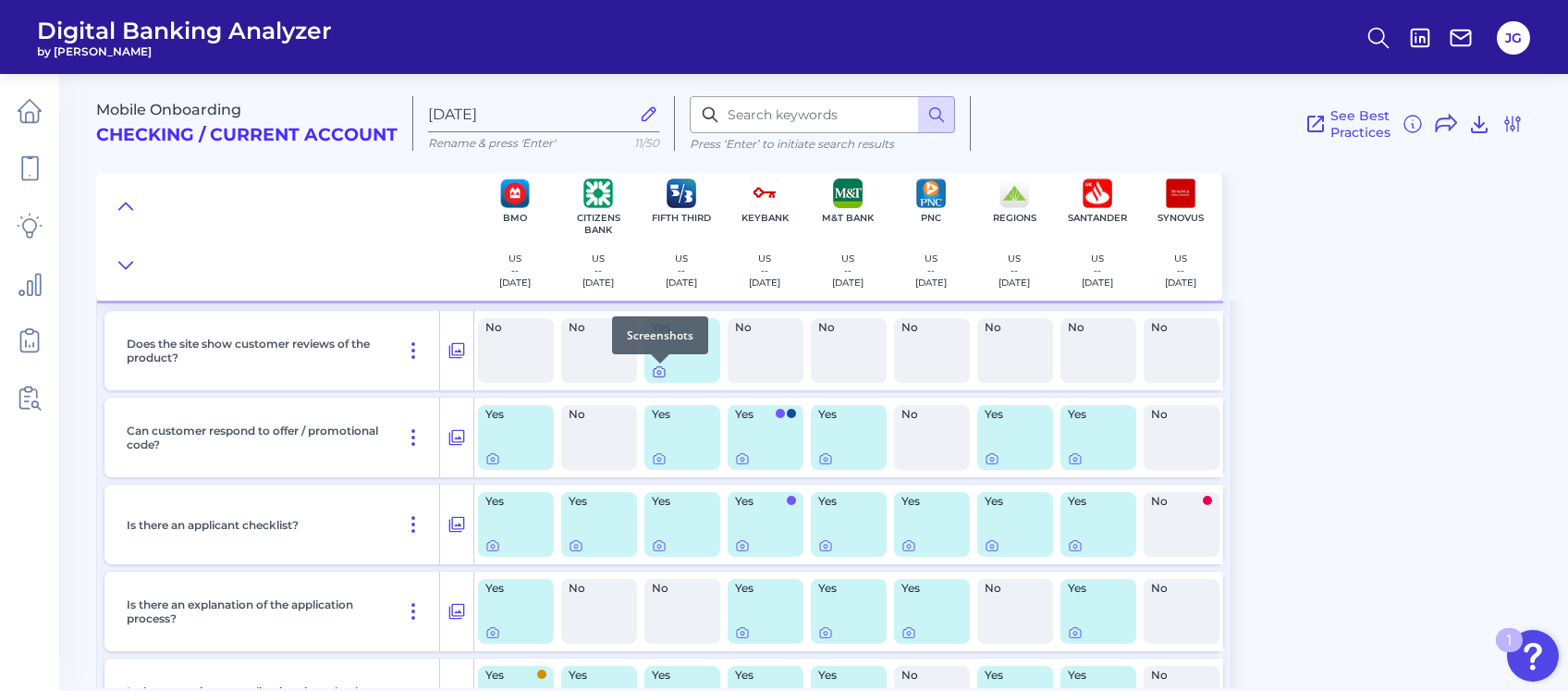 click 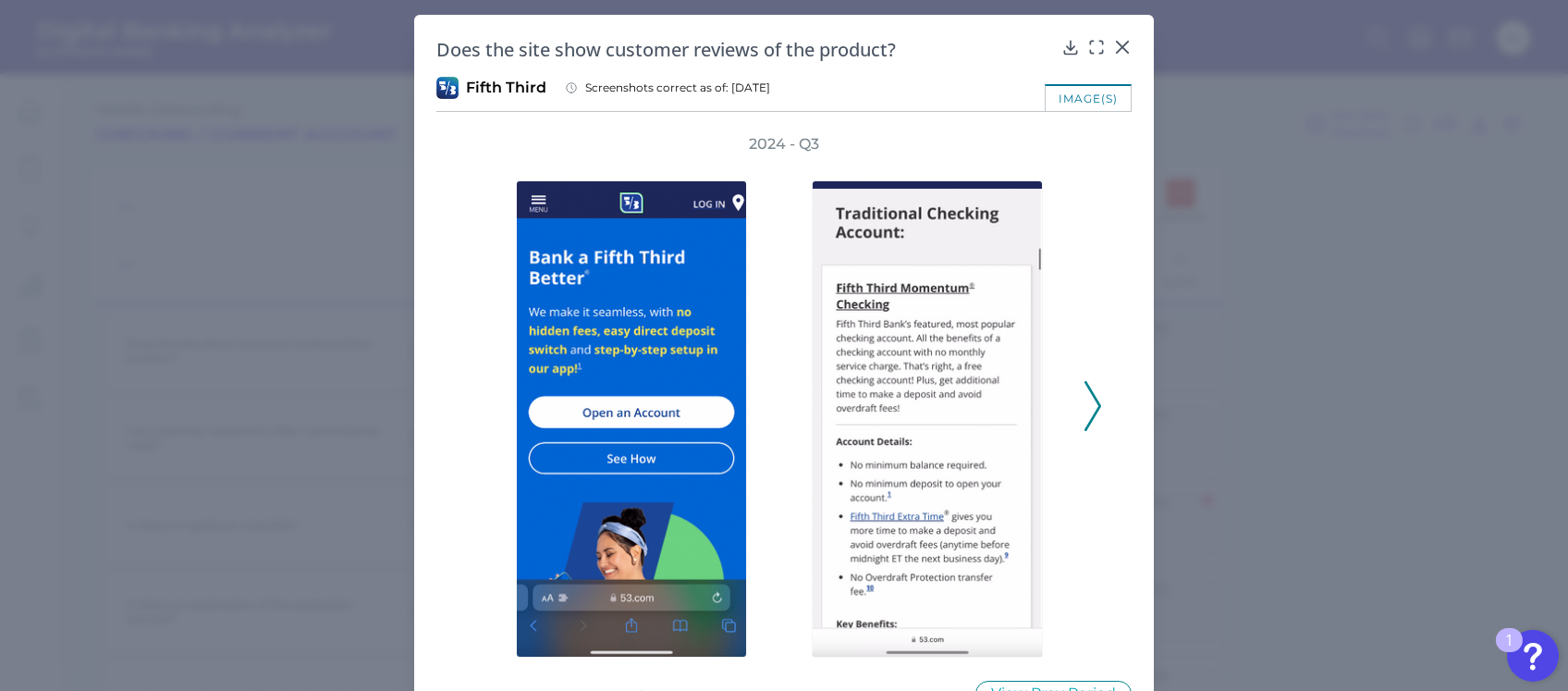 click on "2024 - Q3" at bounding box center [784, 396] 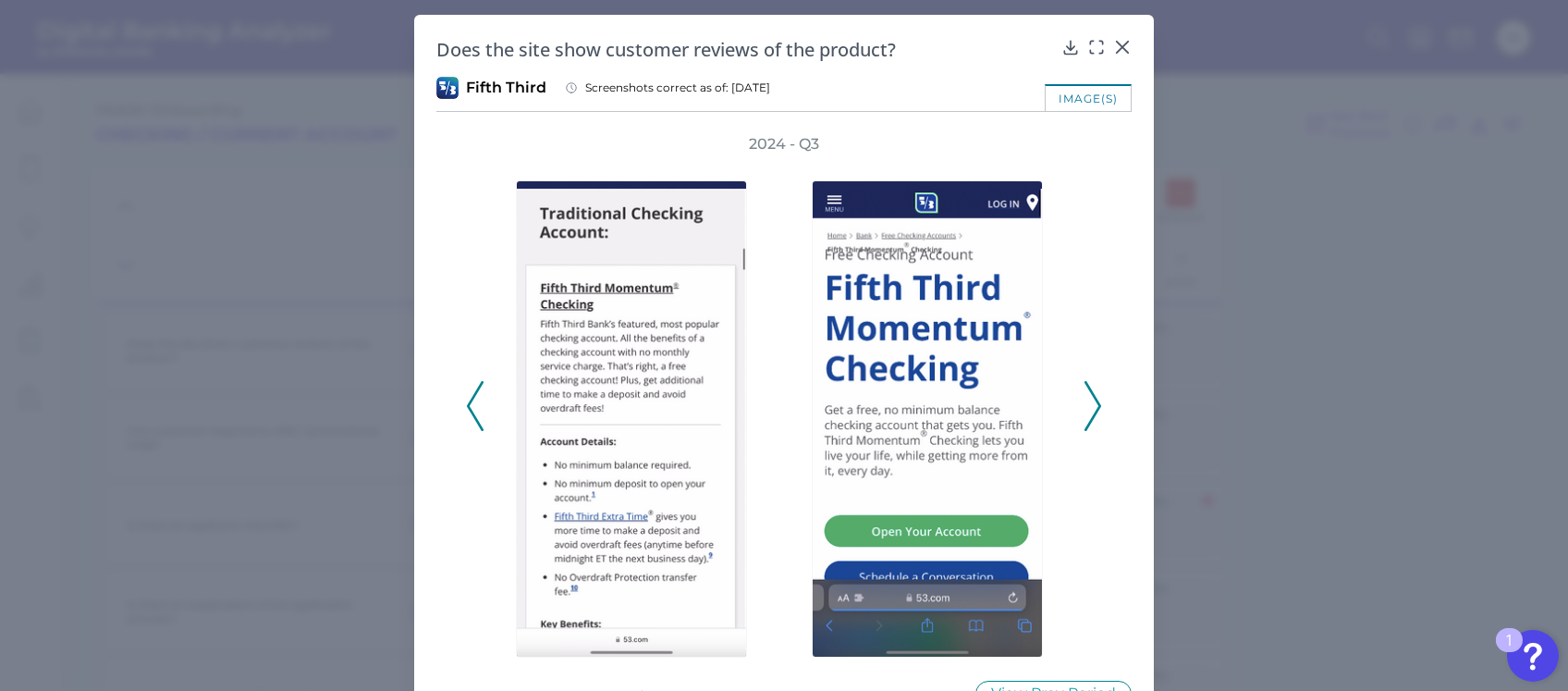 click 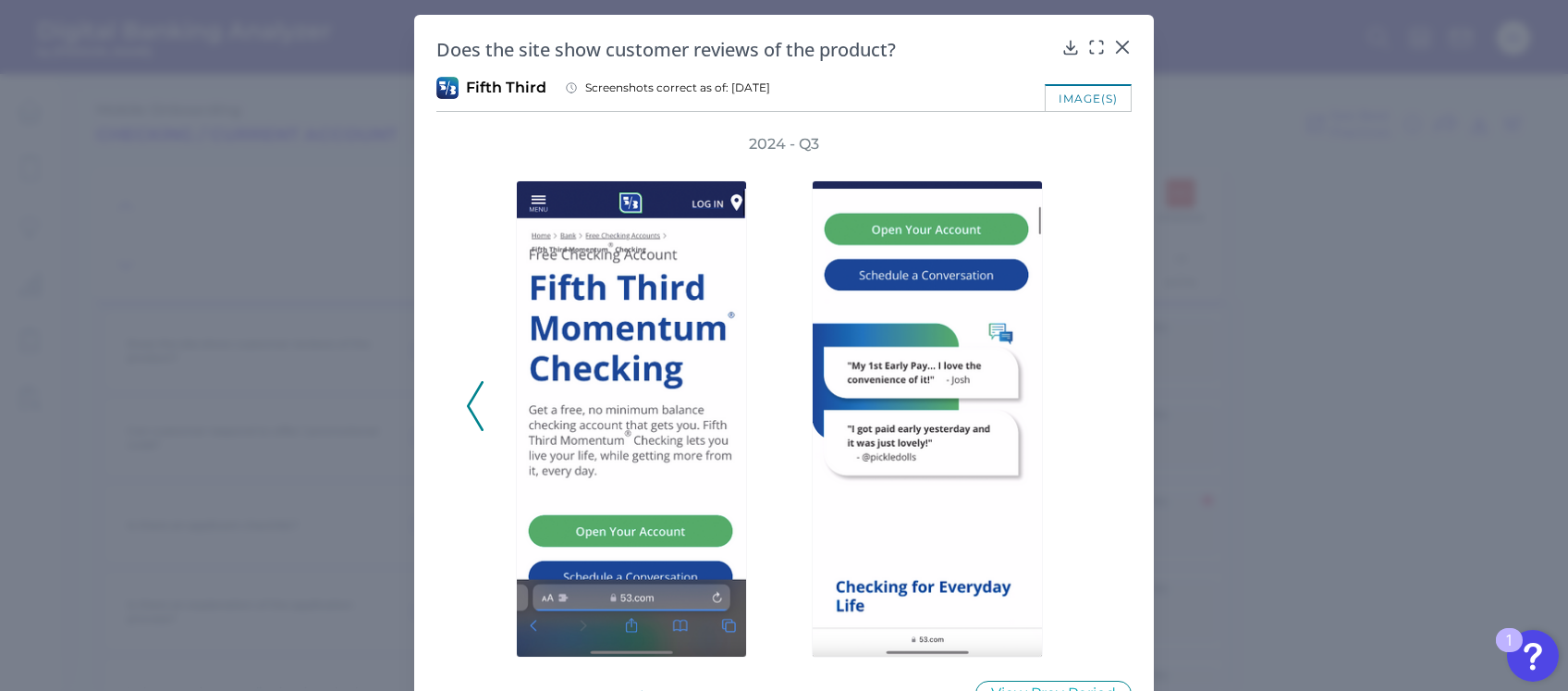 click on "2024 - Q3" at bounding box center [784, 396] 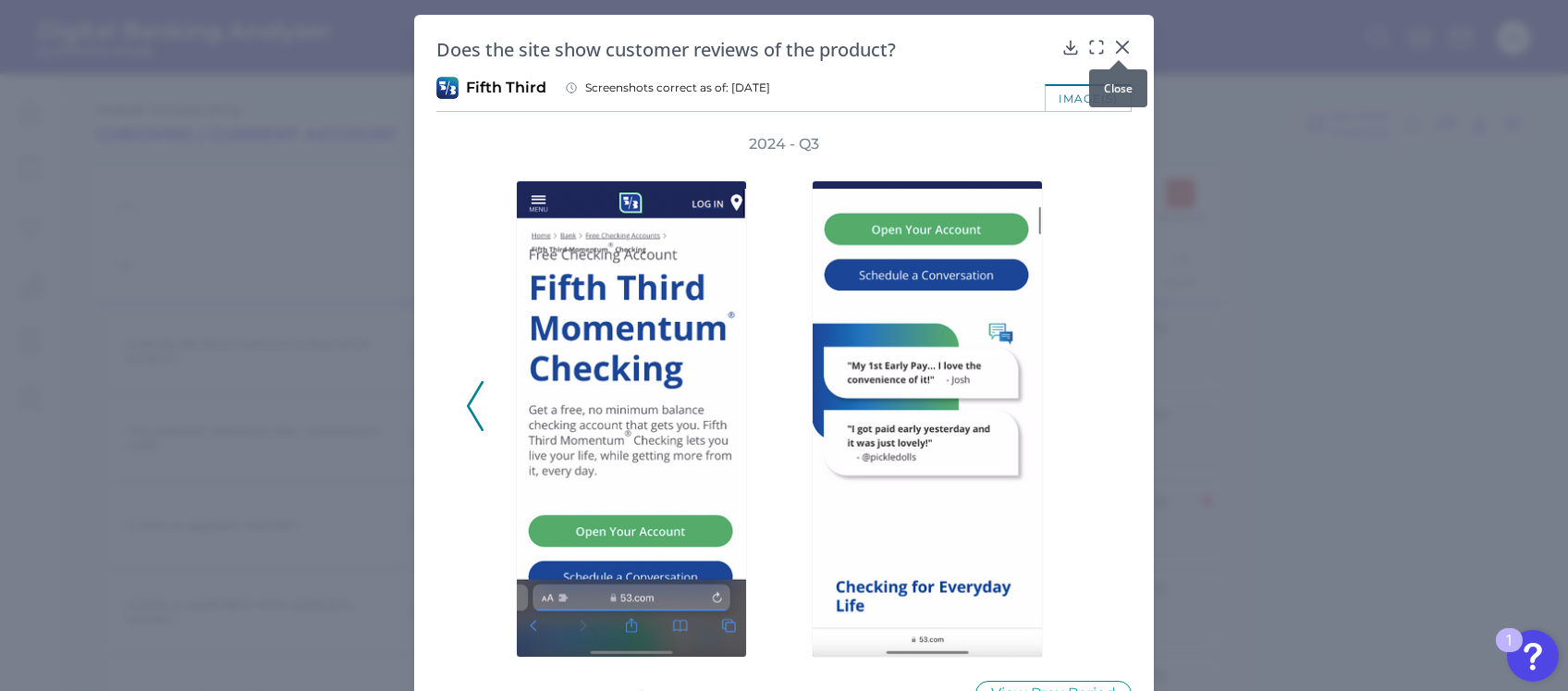 click 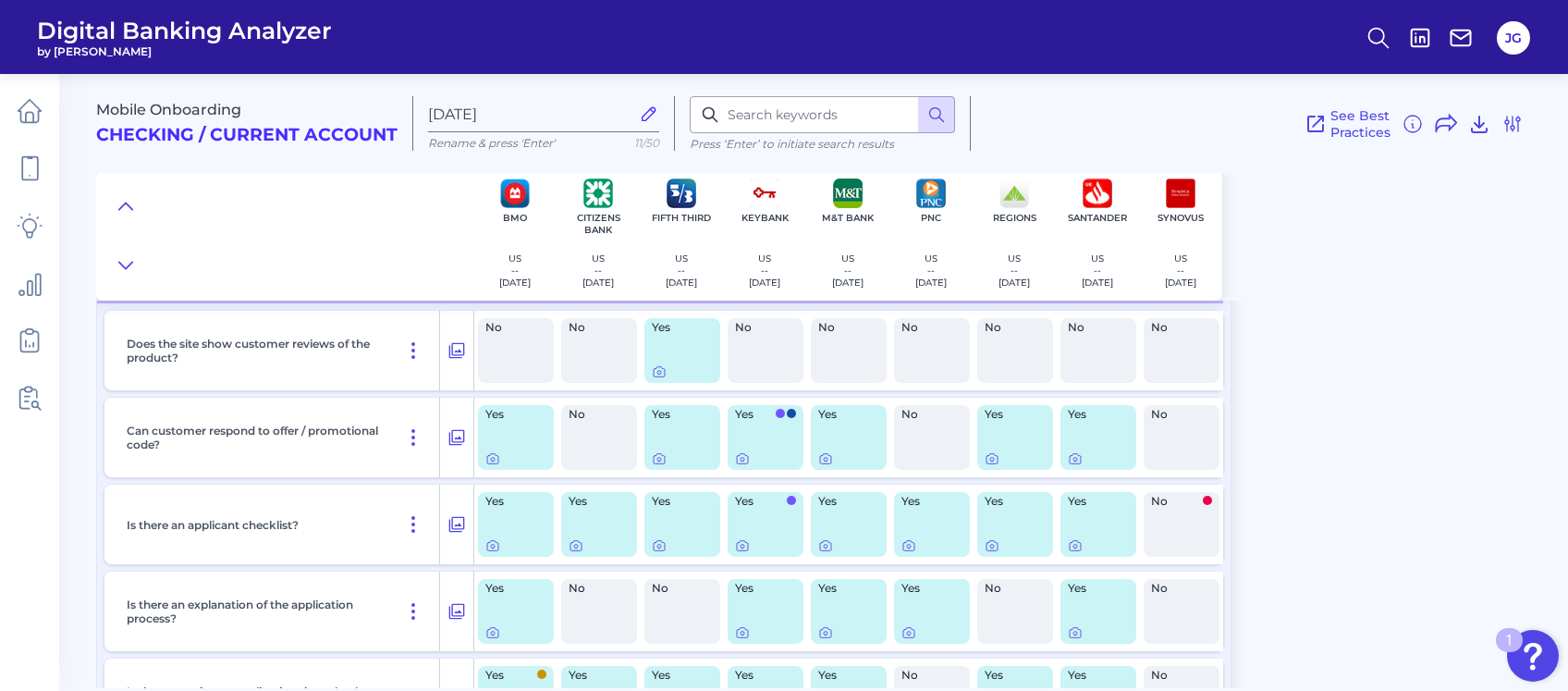click on "Mobile Onboarding Checking / Current Account [DATE] Rename & press 'Enter' 11/50 Press ‘Enter’ to initiate search results See Best Practices Filters Clear all filters Experience Reset Mobile Servicing Desktop Servicing Mobile Onboarding Desktop Onboarding Categories Clear Press ‘Enter’ to initiate search results Select all categories Channel Channel Pre-Application Initiation Content - Web pages and app screens Pre-Application Initiation Help and Support Pre-Application Product Page Features Product Selection Eligibility Additional Content Capabilities & Interface Overview Form Features Pre-Fill/Automated Data Input In Application Help & Support Application inputs Application Questions Additional Applicants & Products Verification and Approval Verification & Agreement Funding & Deposits - CHECKING & SAVINGS PRODUCTS Funding & Deposits - CHECKING & SAVINGS PRODUCTS Account confirmation Account Configuration Card Setup Virtual CARD Enrollment Mobile App Set up and First login Communication Clear US" at bounding box center (832, 374) 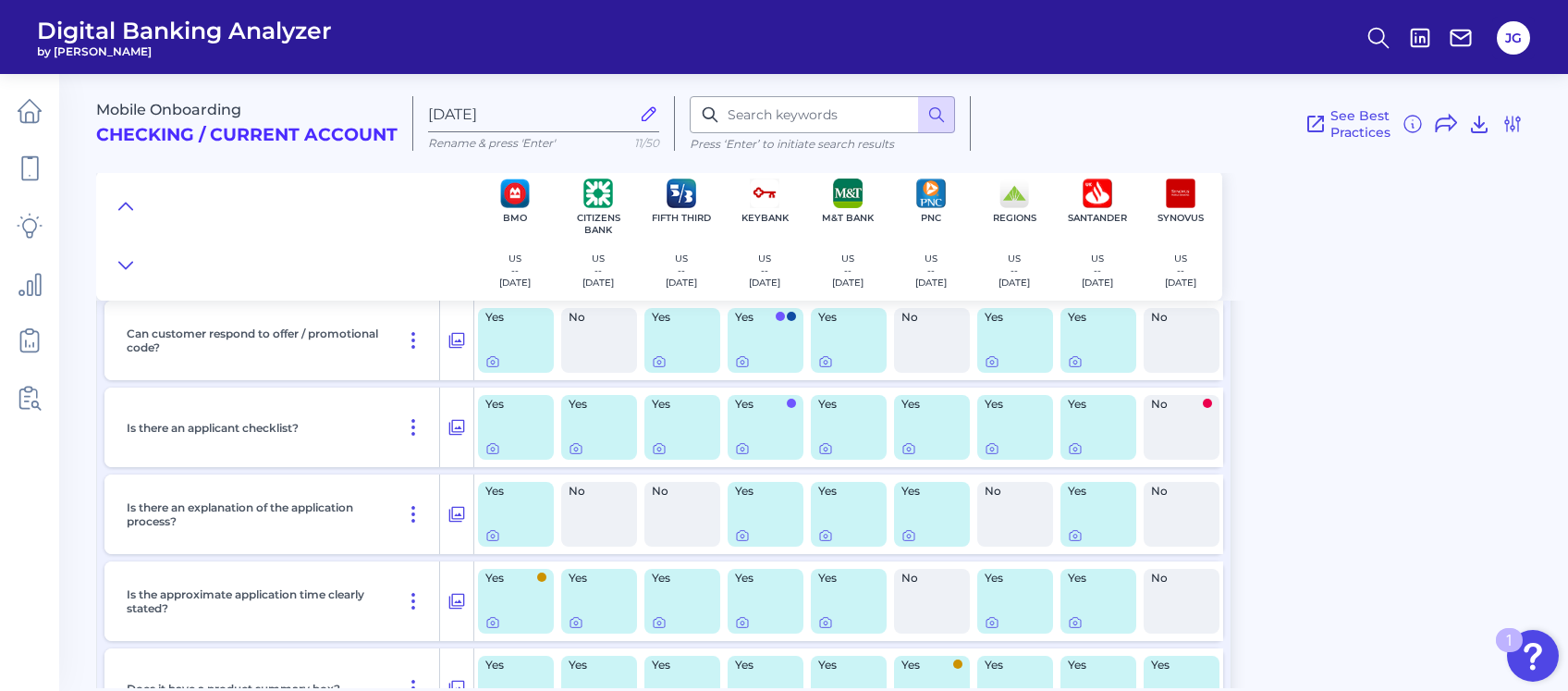 scroll, scrollTop: 2668, scrollLeft: 0, axis: vertical 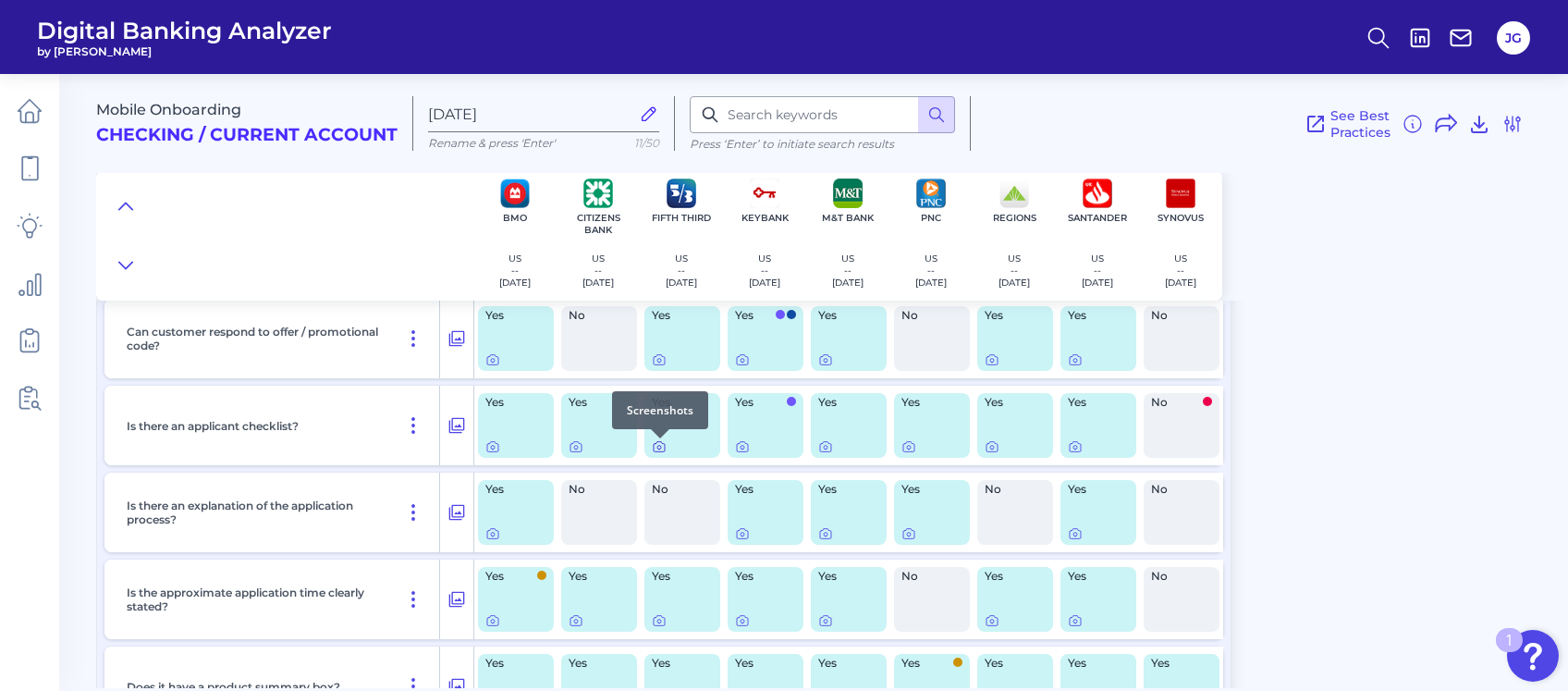 click 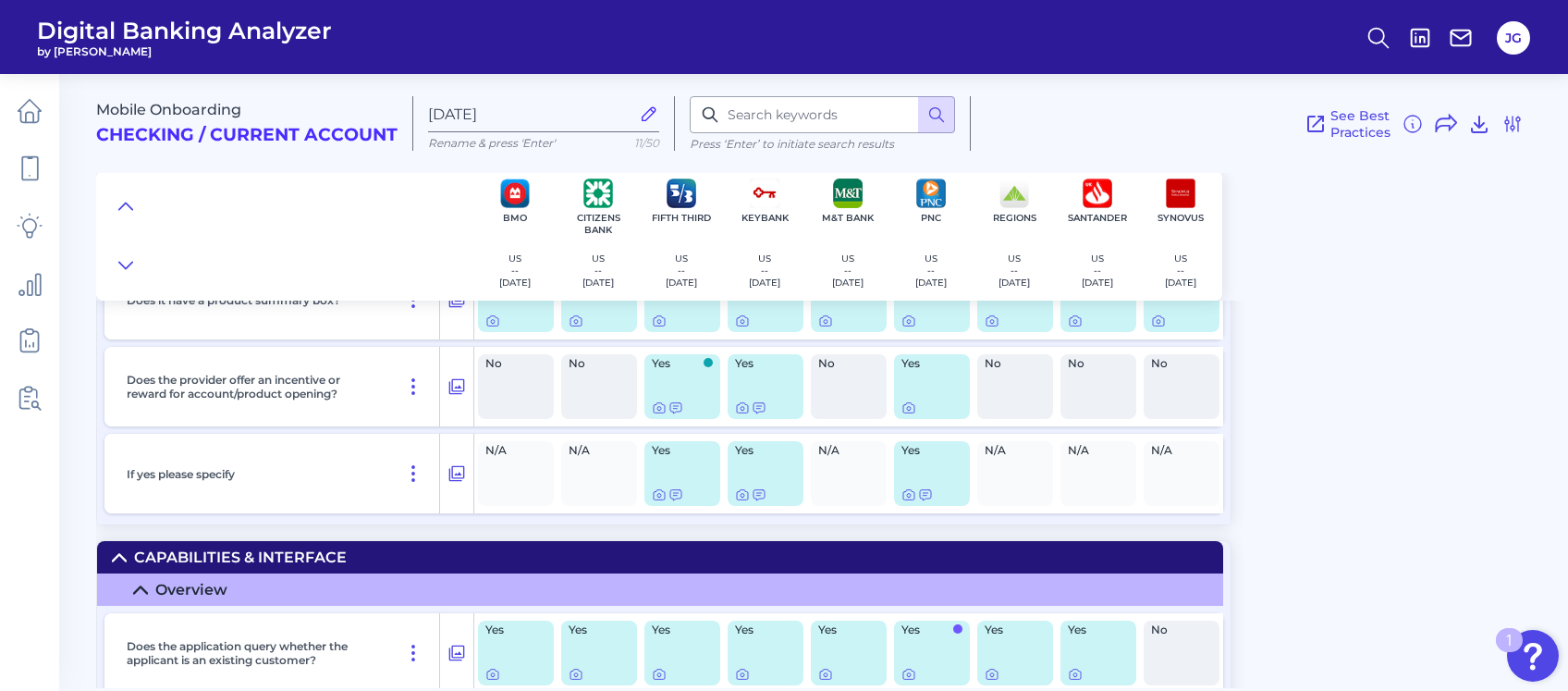 scroll, scrollTop: 3079, scrollLeft: 0, axis: vertical 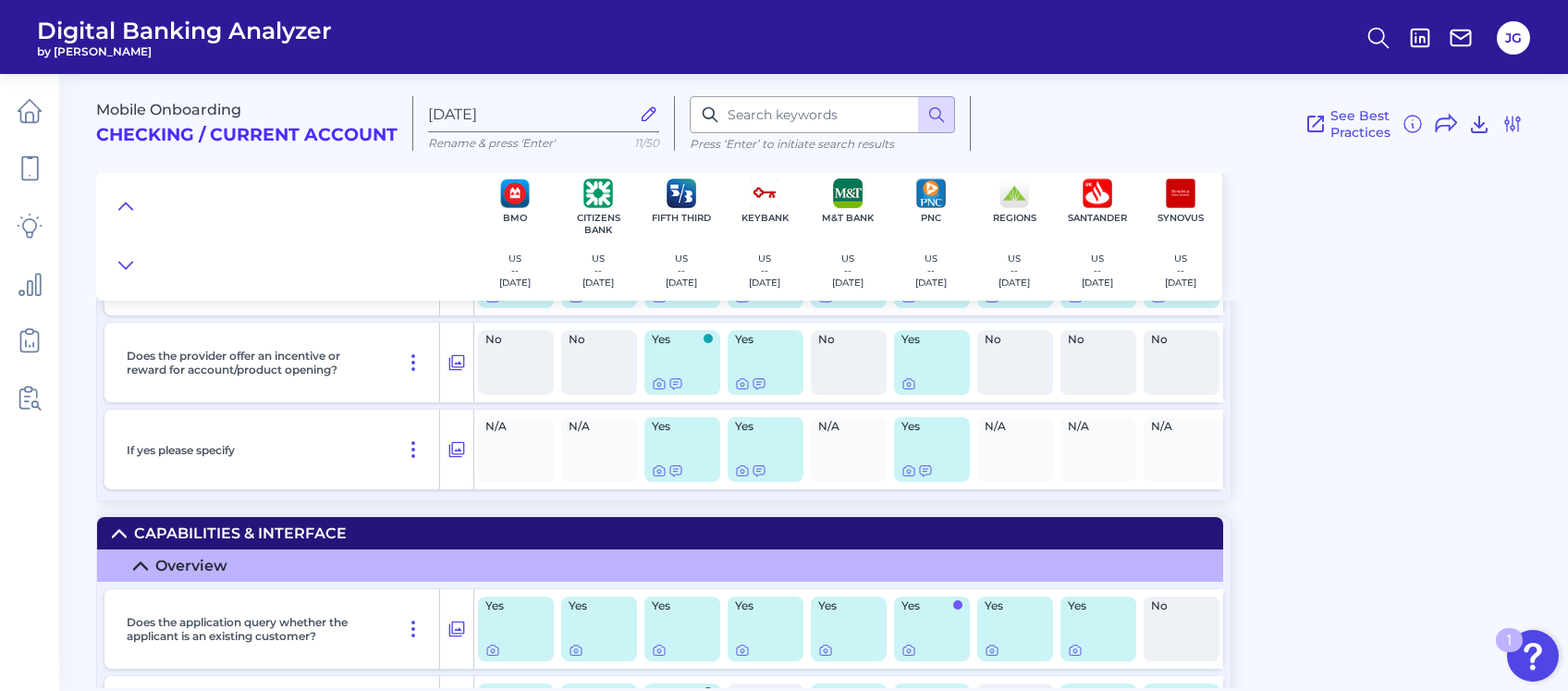 click on "Mobile Onboarding Checking / Current Account [DATE] Rename & press 'Enter' 11/50 Press ‘Enter’ to initiate search results See Best Practices Filters Clear all filters Experience Reset Mobile Servicing Desktop Servicing Mobile Onboarding Desktop Onboarding Categories Clear Press ‘Enter’ to initiate search results Select all categories Channel Channel Pre-Application Initiation Content - Web pages and app screens Pre-Application Initiation Help and Support Pre-Application Product Page Features Product Selection Eligibility Additional Content Capabilities & Interface Overview Form Features Pre-Fill/Automated Data Input In Application Help & Support Application inputs Application Questions Additional Applicants & Products Verification and Approval Verification & Agreement Funding & Deposits - CHECKING & SAVINGS PRODUCTS Funding & Deposits - CHECKING & SAVINGS PRODUCTS Account confirmation Account Configuration Card Setup Virtual CARD Enrollment Mobile App Set up and First login Communication Clear US" at bounding box center (832, 374) 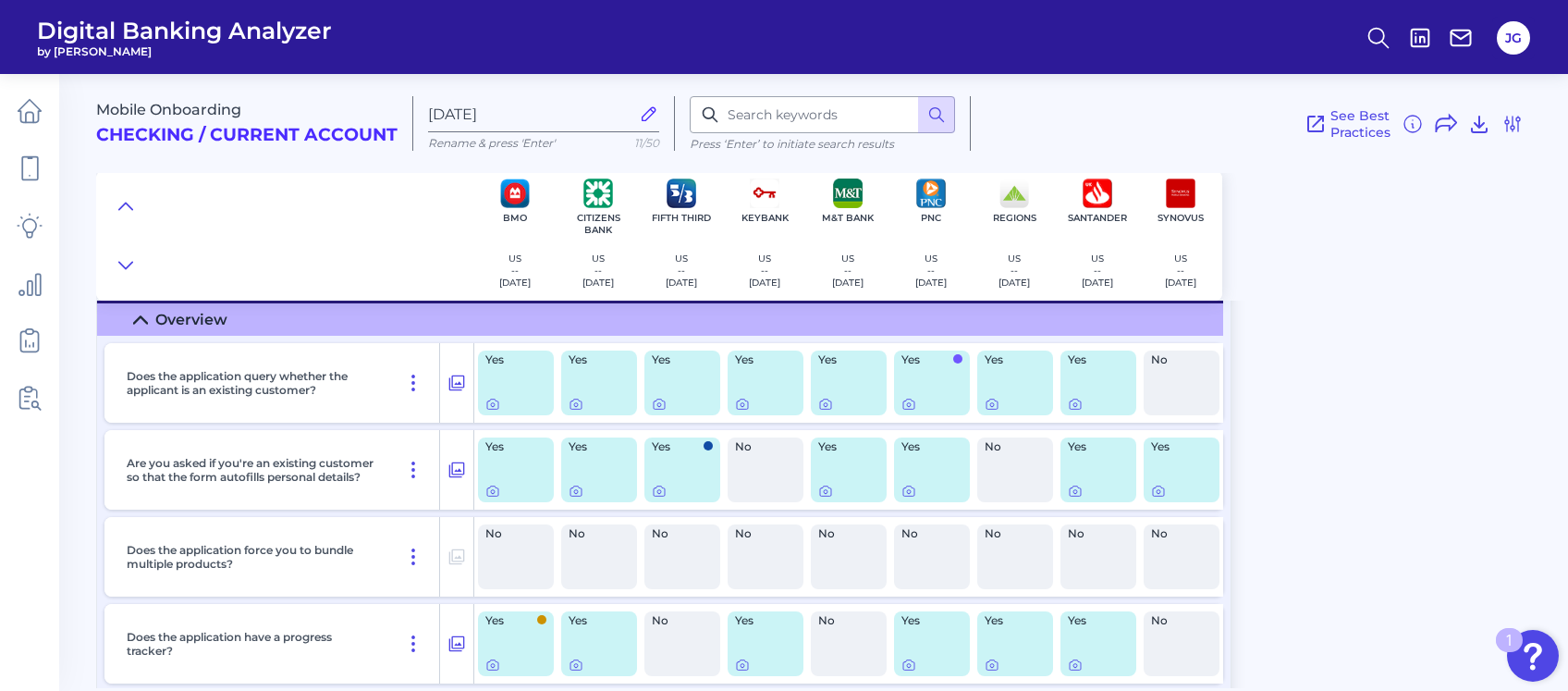 scroll, scrollTop: 3375, scrollLeft: 0, axis: vertical 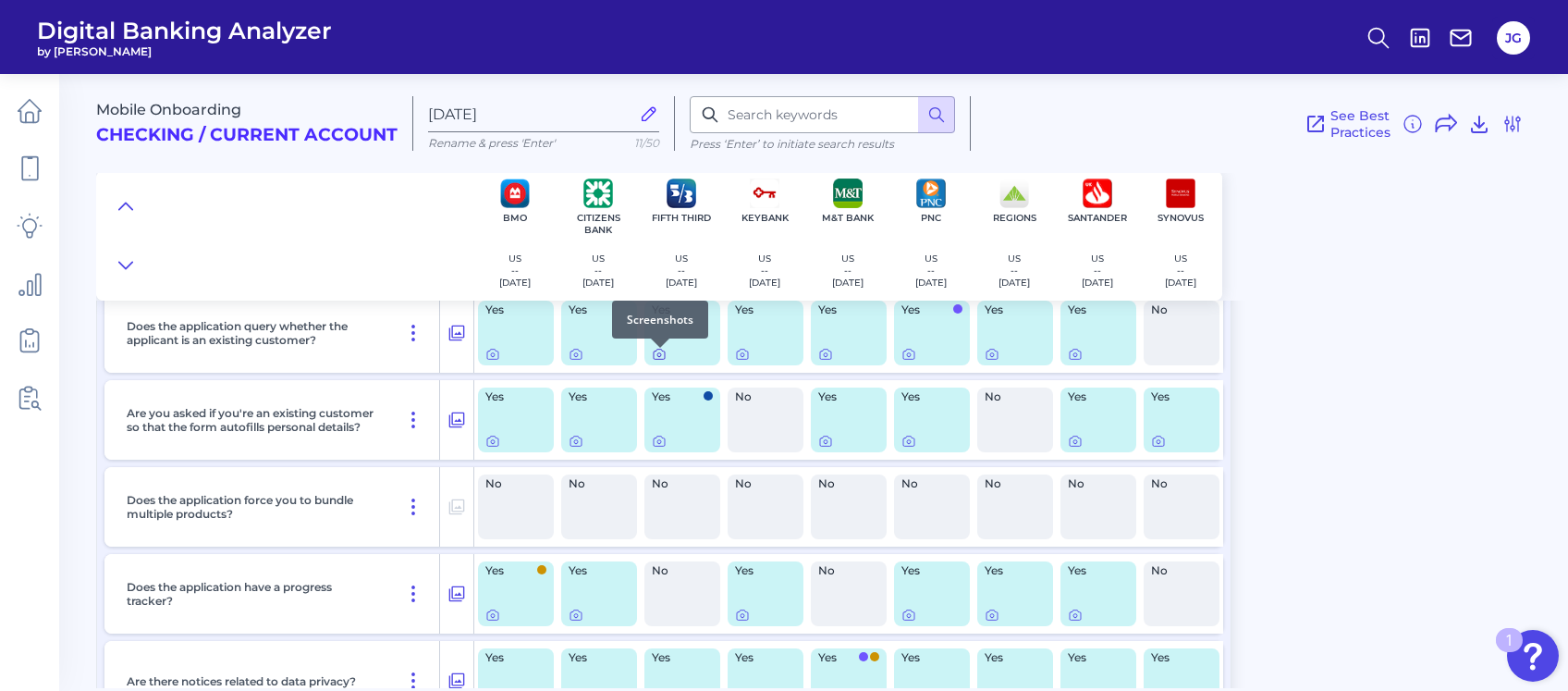 click 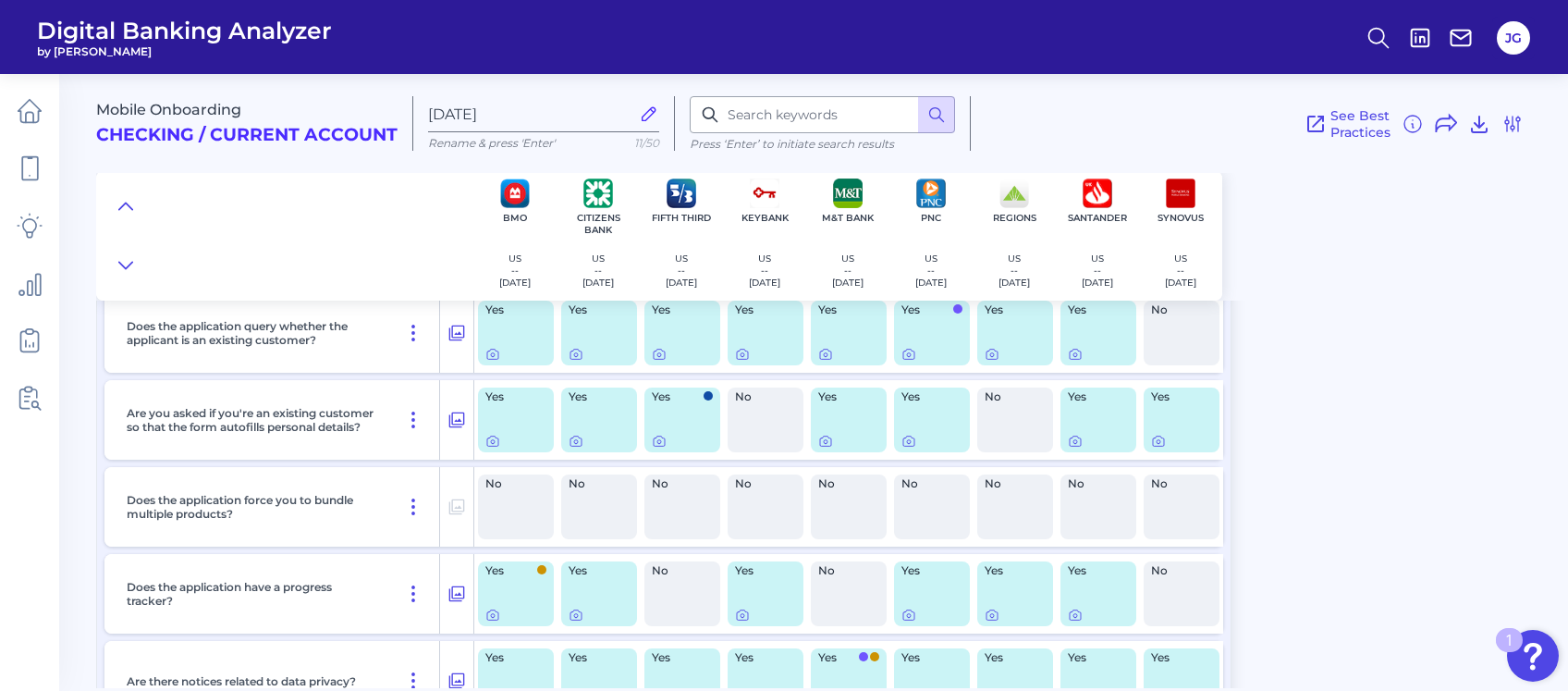 click on "Mobile Onboarding Checking / Current Account [DATE] Rename & press 'Enter' 11/50 Press ‘Enter’ to initiate search results See Best Practices Filters Clear all filters Experience Reset Mobile Servicing Desktop Servicing Mobile Onboarding Desktop Onboarding Categories Clear Press ‘Enter’ to initiate search results Select all categories Channel Channel Pre-Application Initiation Content - Web pages and app screens Pre-Application Initiation Help and Support Pre-Application Product Page Features Product Selection Eligibility Additional Content Capabilities & Interface Overview Form Features Pre-Fill/Automated Data Input In Application Help & Support Application inputs Application Questions Additional Applicants & Products Verification and Approval Verification & Agreement Funding & Deposits - CHECKING & SAVINGS PRODUCTS Funding & Deposits - CHECKING & SAVINGS PRODUCTS Account confirmation Account Configuration Card Setup Virtual CARD Enrollment Mobile App Set up and First login Communication Clear US" at bounding box center (832, 374) 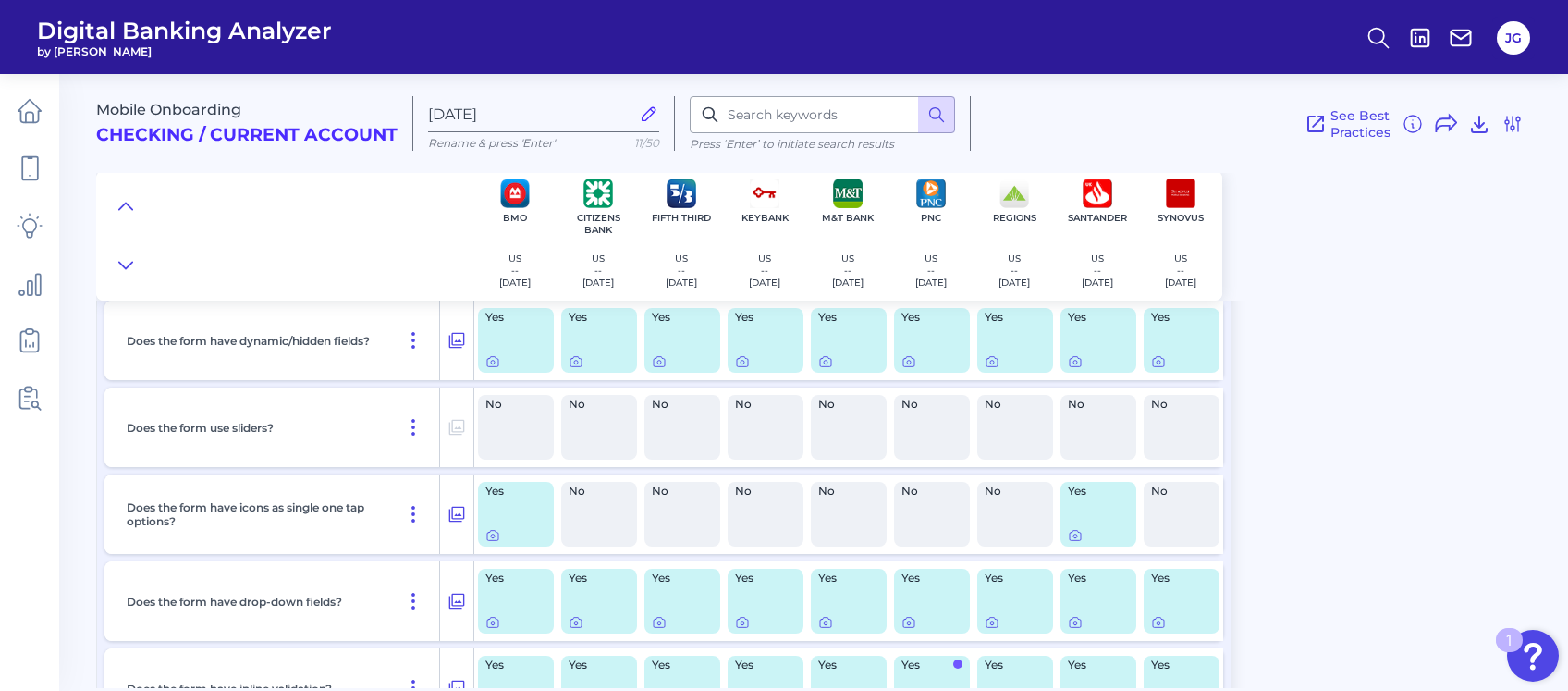 scroll, scrollTop: 4460, scrollLeft: 0, axis: vertical 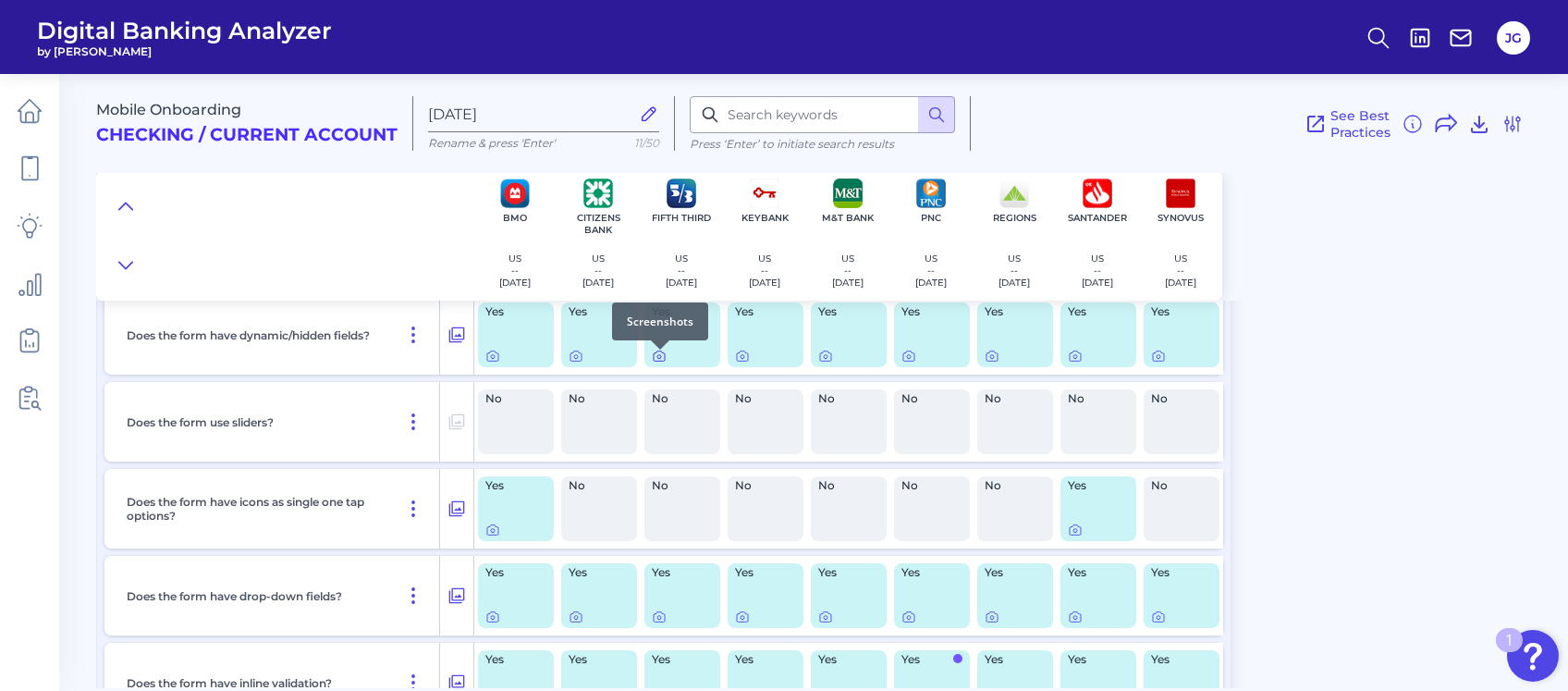 click 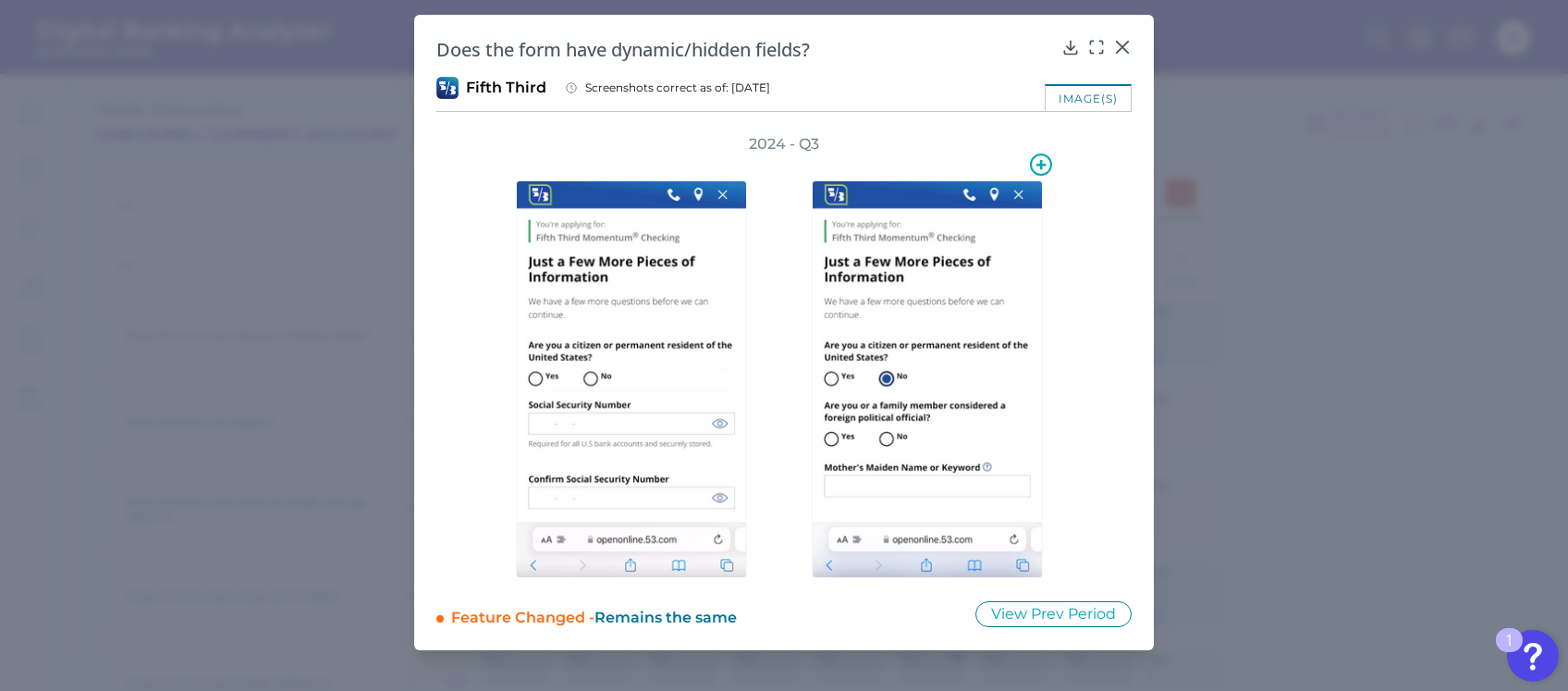 click at bounding box center [932, 366] 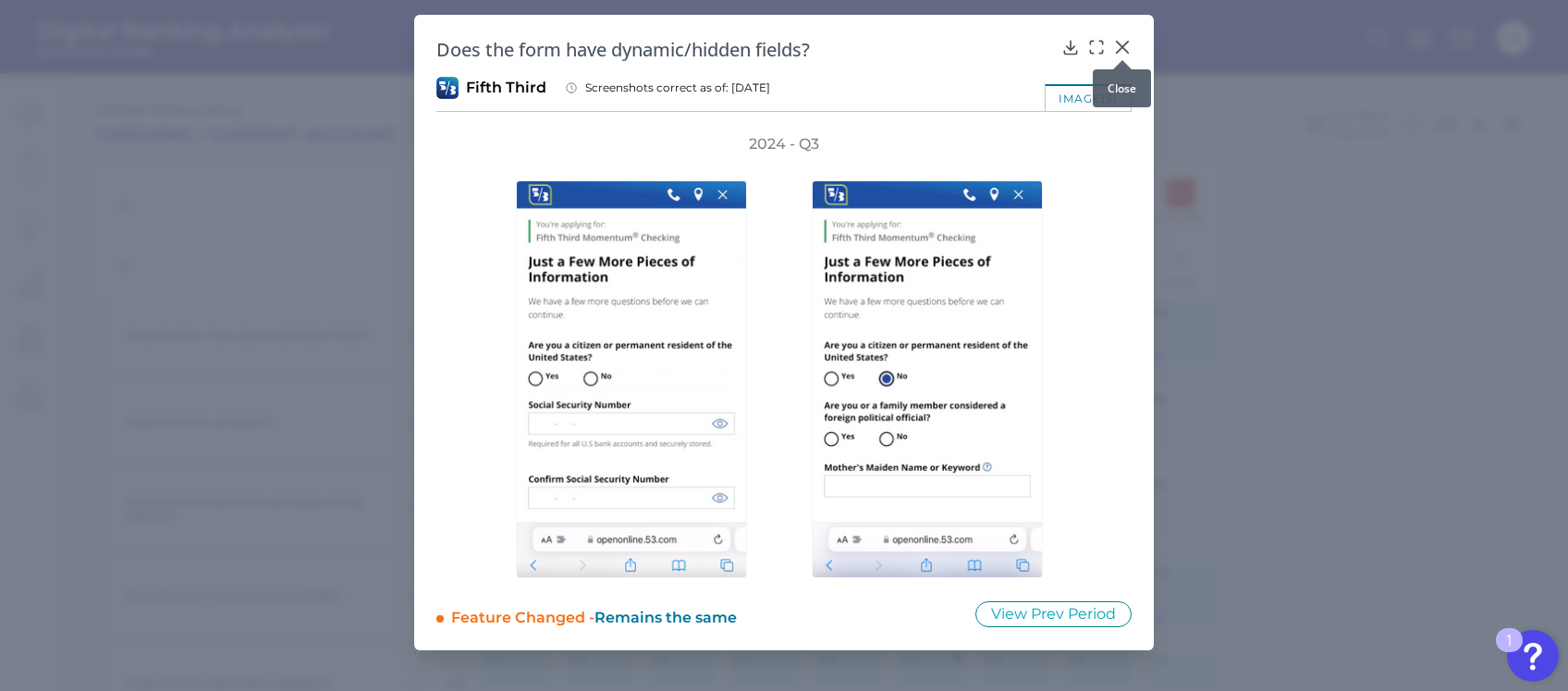 click 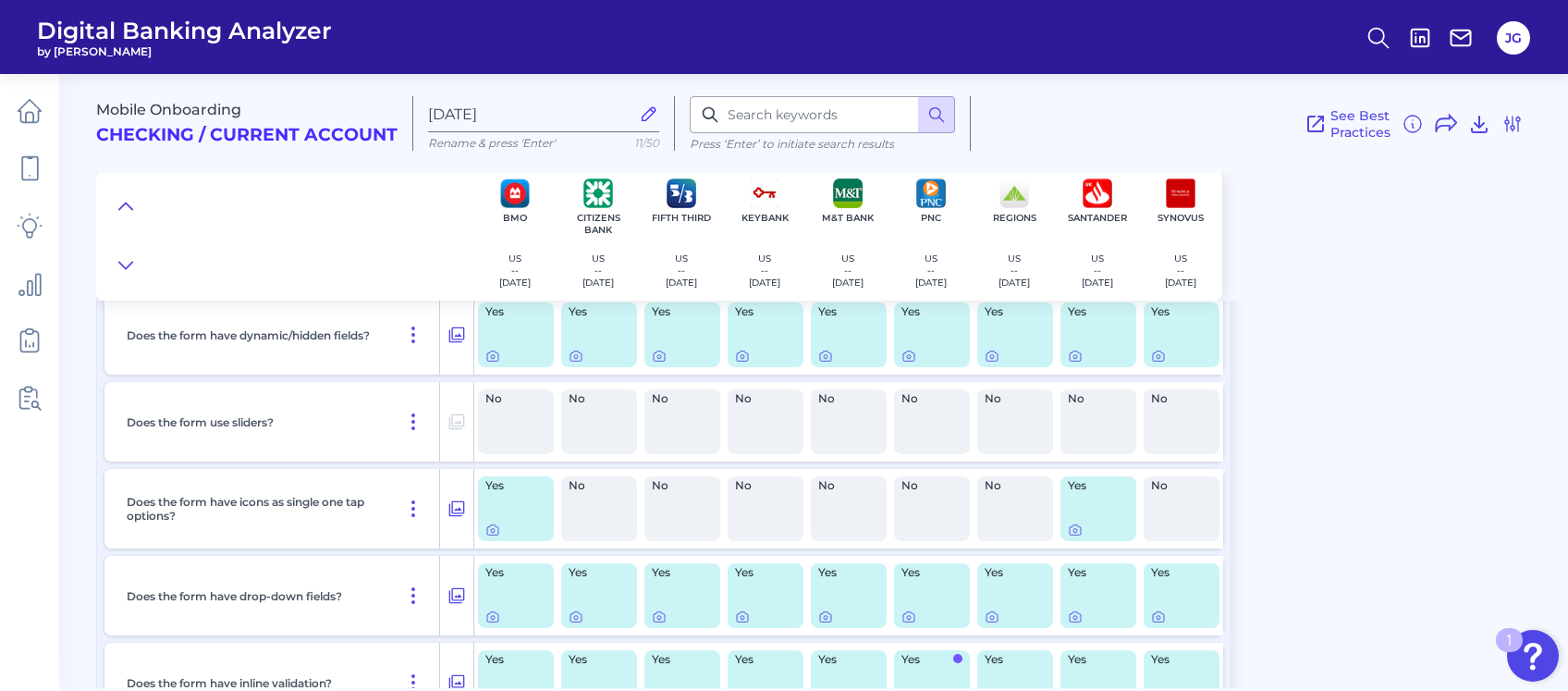 click on "Mobile Onboarding Checking / Current Account [DATE] Rename & press 'Enter' 11/50 Press ‘Enter’ to initiate search results See Best Practices Filters Clear all filters Experience Reset Mobile Servicing Desktop Servicing Mobile Onboarding Desktop Onboarding Categories Clear Press ‘Enter’ to initiate search results Select all categories Channel Channel Pre-Application Initiation Content - Web pages and app screens Pre-Application Initiation Help and Support Pre-Application Product Page Features Product Selection Eligibility Additional Content Capabilities & Interface Overview Form Features Pre-Fill/Automated Data Input In Application Help & Support Application inputs Application Questions Additional Applicants & Products Verification and Approval Verification & Agreement Funding & Deposits - CHECKING & SAVINGS PRODUCTS Funding & Deposits - CHECKING & SAVINGS PRODUCTS Account confirmation Account Configuration Card Setup Virtual CARD Enrollment Mobile App Set up and First login Communication Clear US" at bounding box center (832, 374) 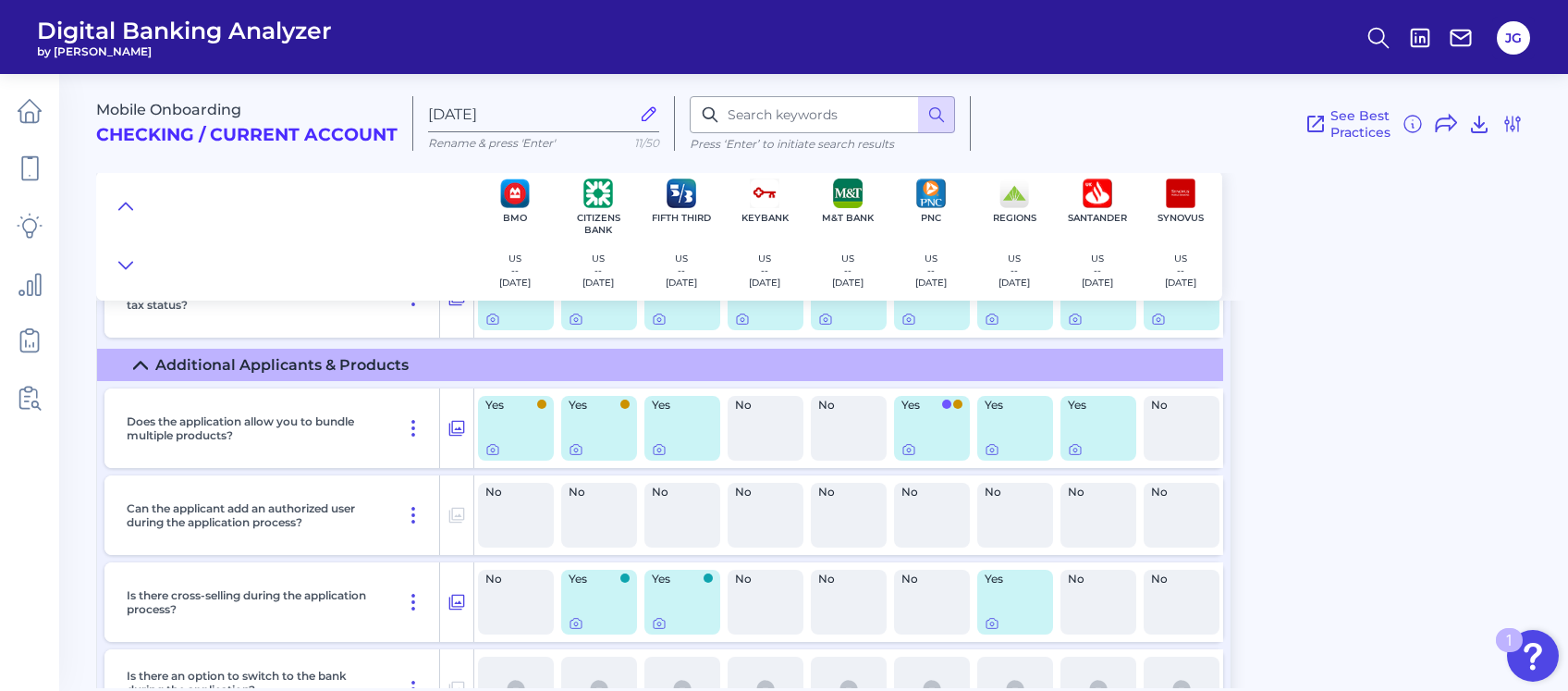 scroll, scrollTop: 7025, scrollLeft: 0, axis: vertical 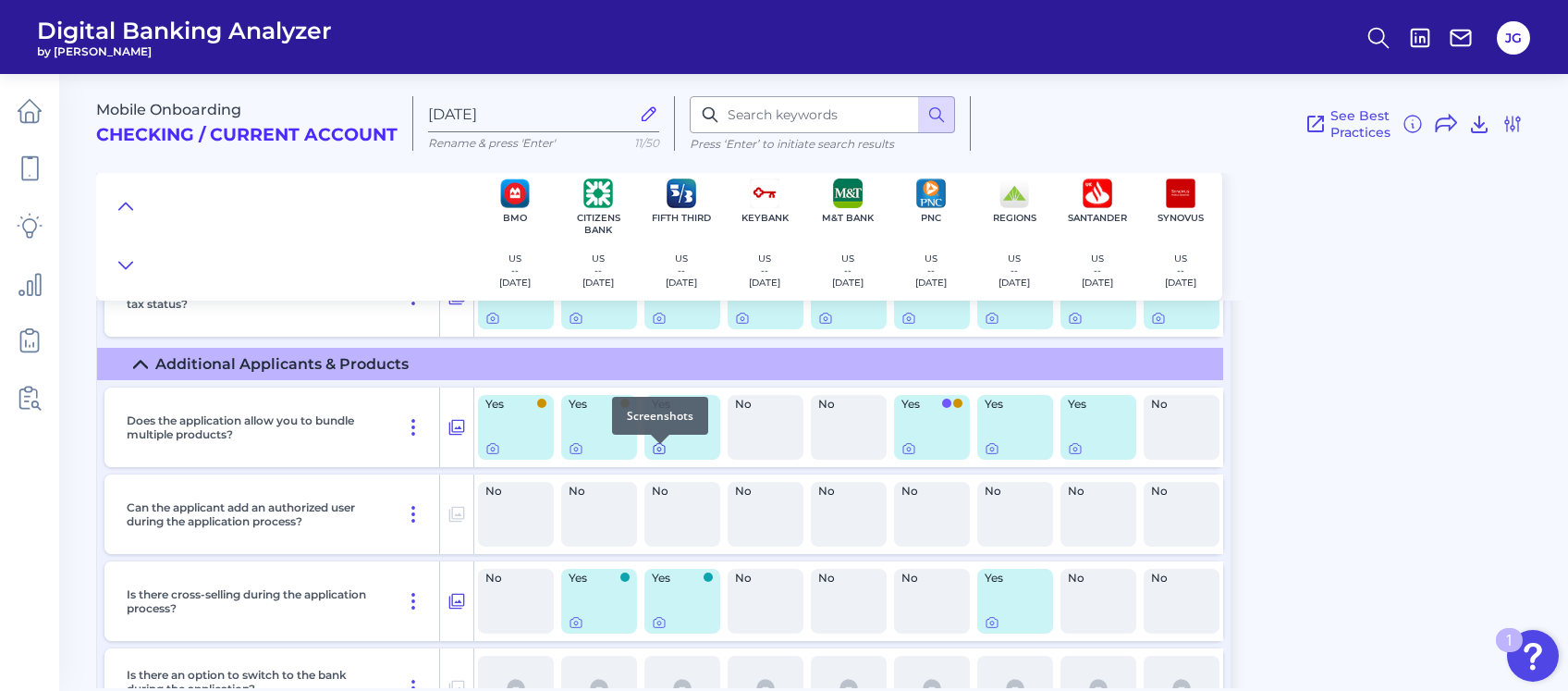 click 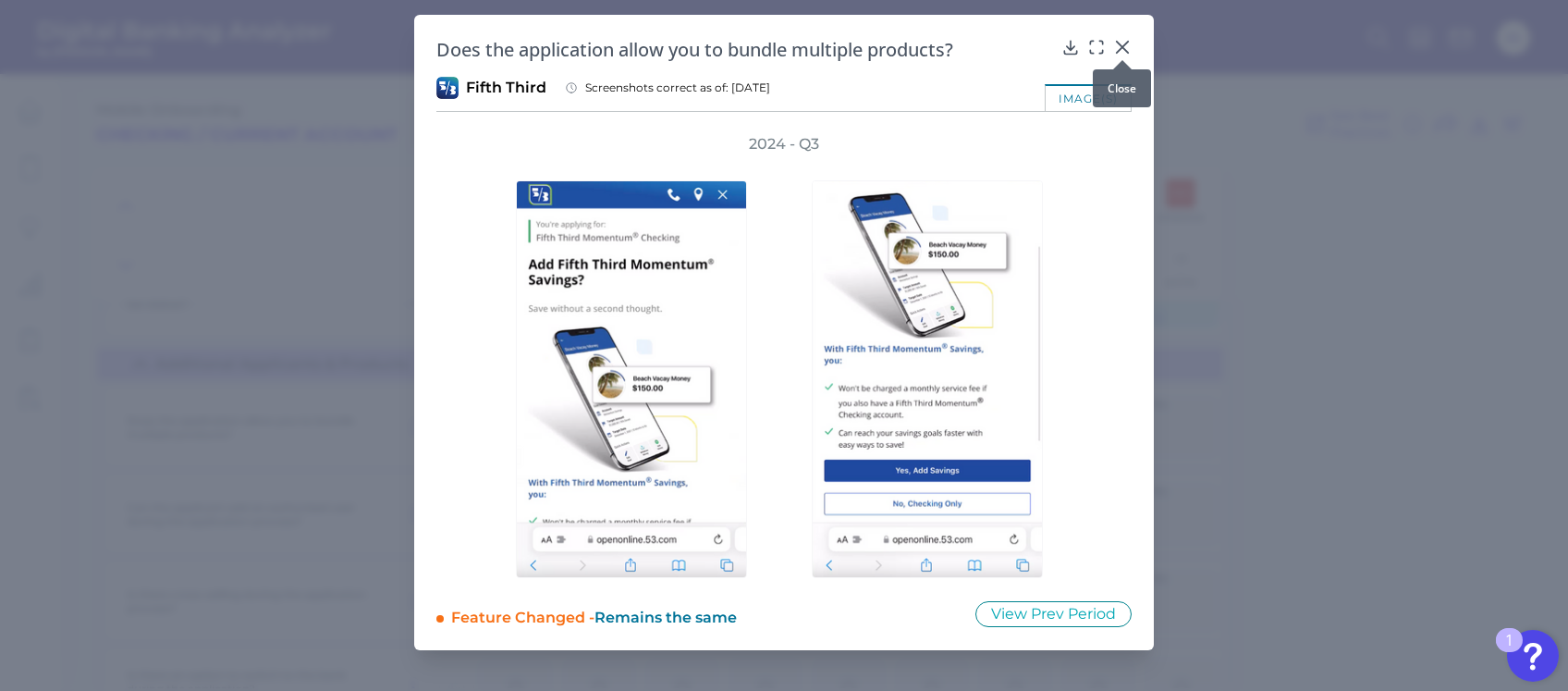 click 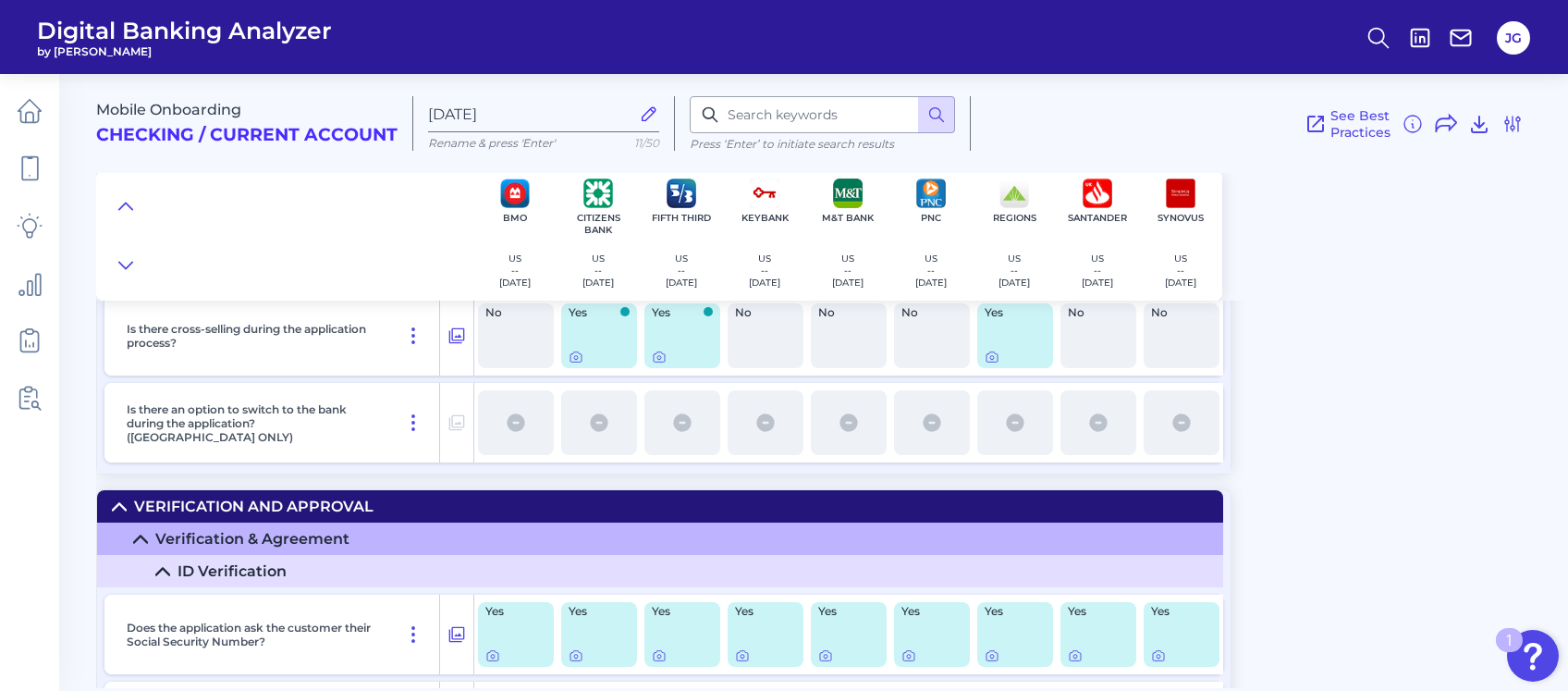 scroll, scrollTop: 7313, scrollLeft: 0, axis: vertical 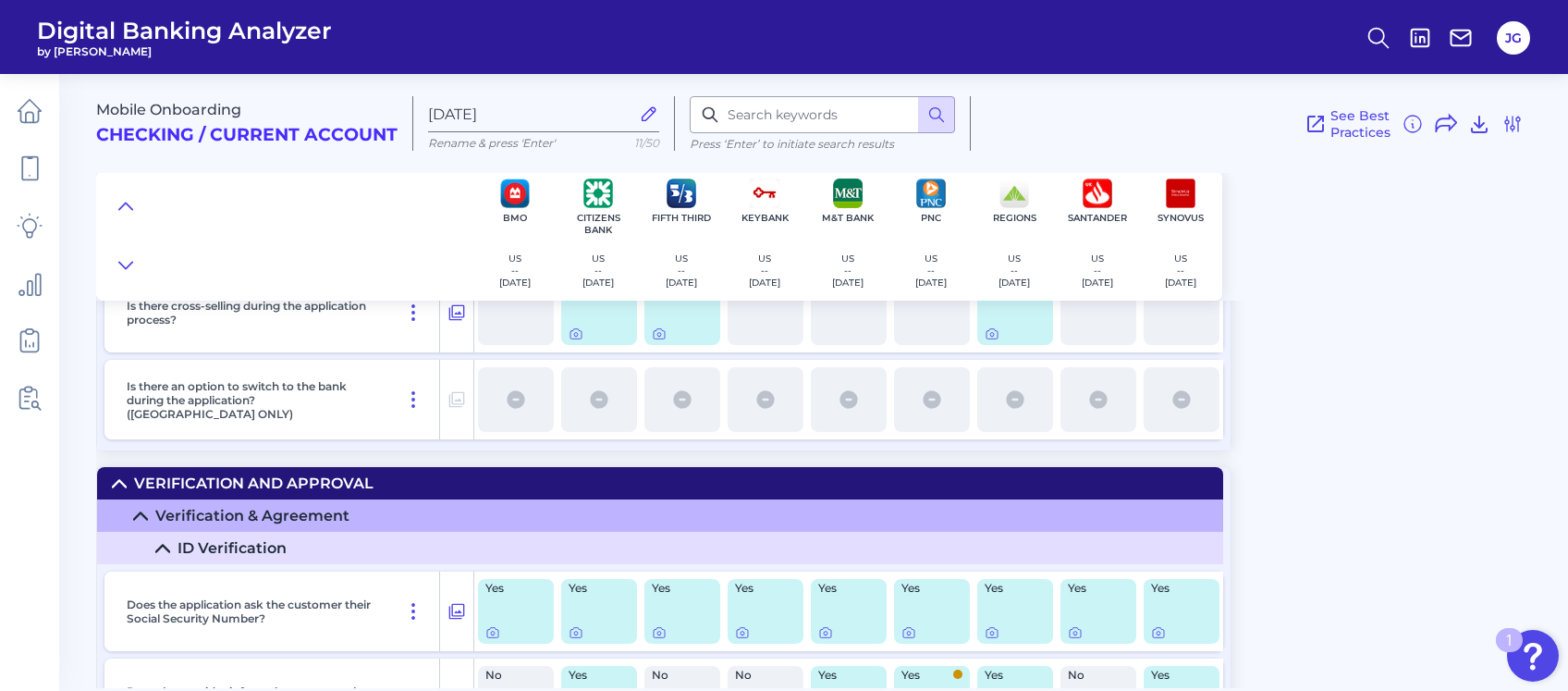 click on "Mobile Onboarding Checking / Current Account [DATE] Rename & press 'Enter' 11/50 Press ‘Enter’ to initiate search results See Best Practices Filters Clear all filters Experience Reset Mobile Servicing Desktop Servicing Mobile Onboarding Desktop Onboarding Categories Clear Press ‘Enter’ to initiate search results Select all categories Channel Channel Pre-Application Initiation Content - Web pages and app screens Pre-Application Initiation Help and Support Pre-Application Product Page Features Product Selection Eligibility Additional Content Capabilities & Interface Overview Form Features Pre-Fill/Automated Data Input In Application Help & Support Application inputs Application Questions Additional Applicants & Products Verification and Approval Verification & Agreement Funding & Deposits - CHECKING & SAVINGS PRODUCTS Funding & Deposits - CHECKING & SAVINGS PRODUCTS Account confirmation Account Configuration Card Setup Virtual CARD Enrollment Mobile App Set up and First login Communication Clear US" at bounding box center (832, 374) 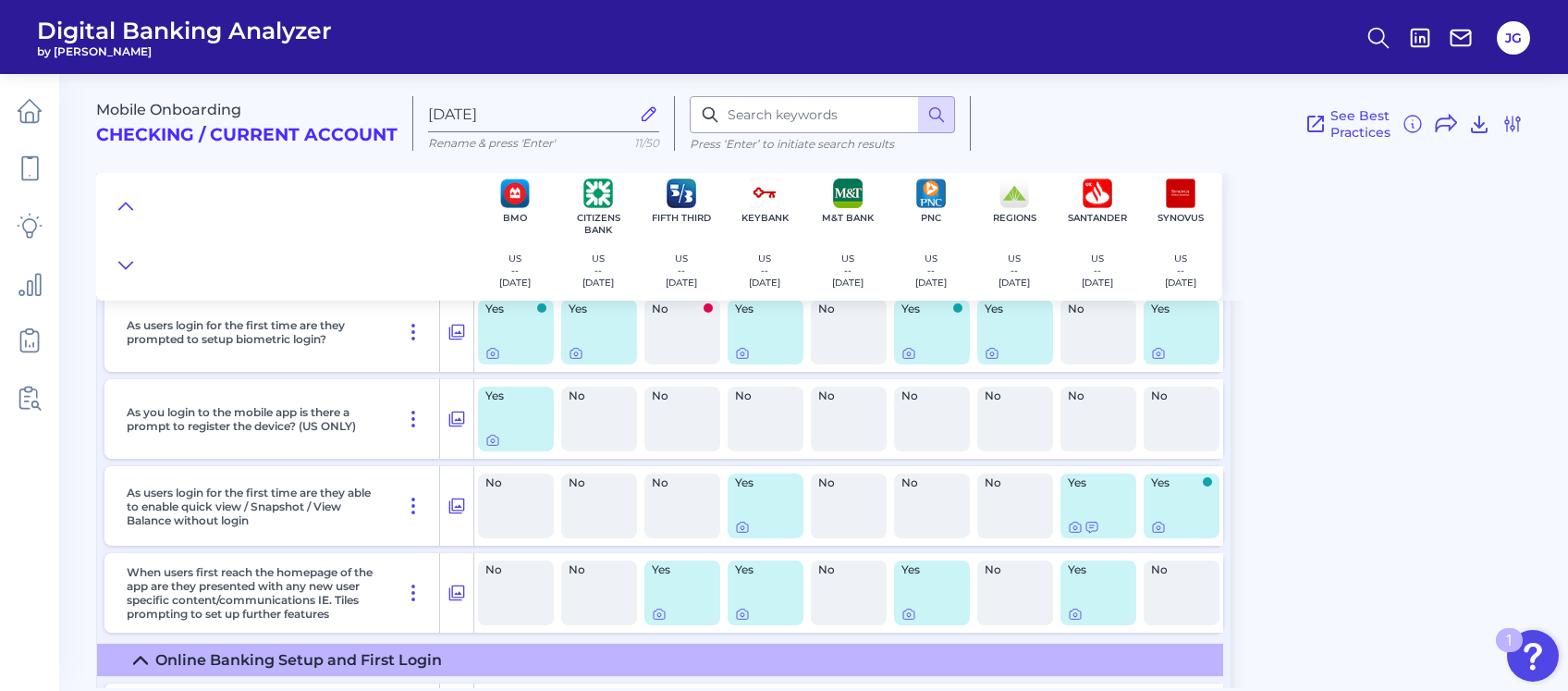 scroll, scrollTop: 15257, scrollLeft: 0, axis: vertical 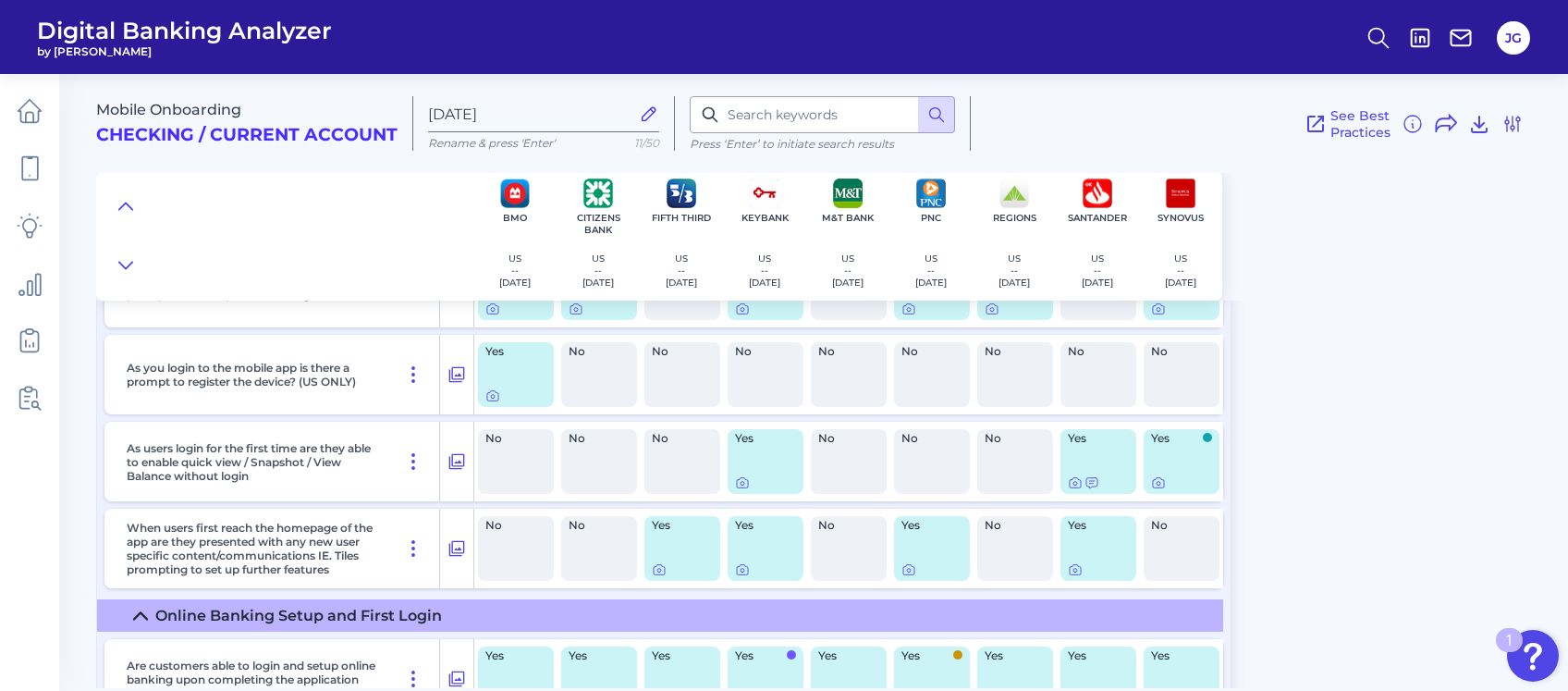 click on "Mobile Onboarding Checking / Current Account [DATE] Rename & press 'Enter' 11/50 Press ‘Enter’ to initiate search results See Best Practices Filters Clear all filters Experience Reset Mobile Servicing Desktop Servicing Mobile Onboarding Desktop Onboarding Categories Clear Press ‘Enter’ to initiate search results Select all categories Channel Channel Pre-Application Initiation Content - Web pages and app screens Pre-Application Initiation Help and Support Pre-Application Product Page Features Product Selection Eligibility Additional Content Capabilities & Interface Overview Form Features Pre-Fill/Automated Data Input In Application Help & Support Application inputs Application Questions Additional Applicants & Products Verification and Approval Verification & Agreement Funding & Deposits - CHECKING & SAVINGS PRODUCTS Funding & Deposits - CHECKING & SAVINGS PRODUCTS Account confirmation Account Configuration Card Setup Virtual CARD Enrollment Mobile App Set up and First login Communication Clear US" at bounding box center [832, 374] 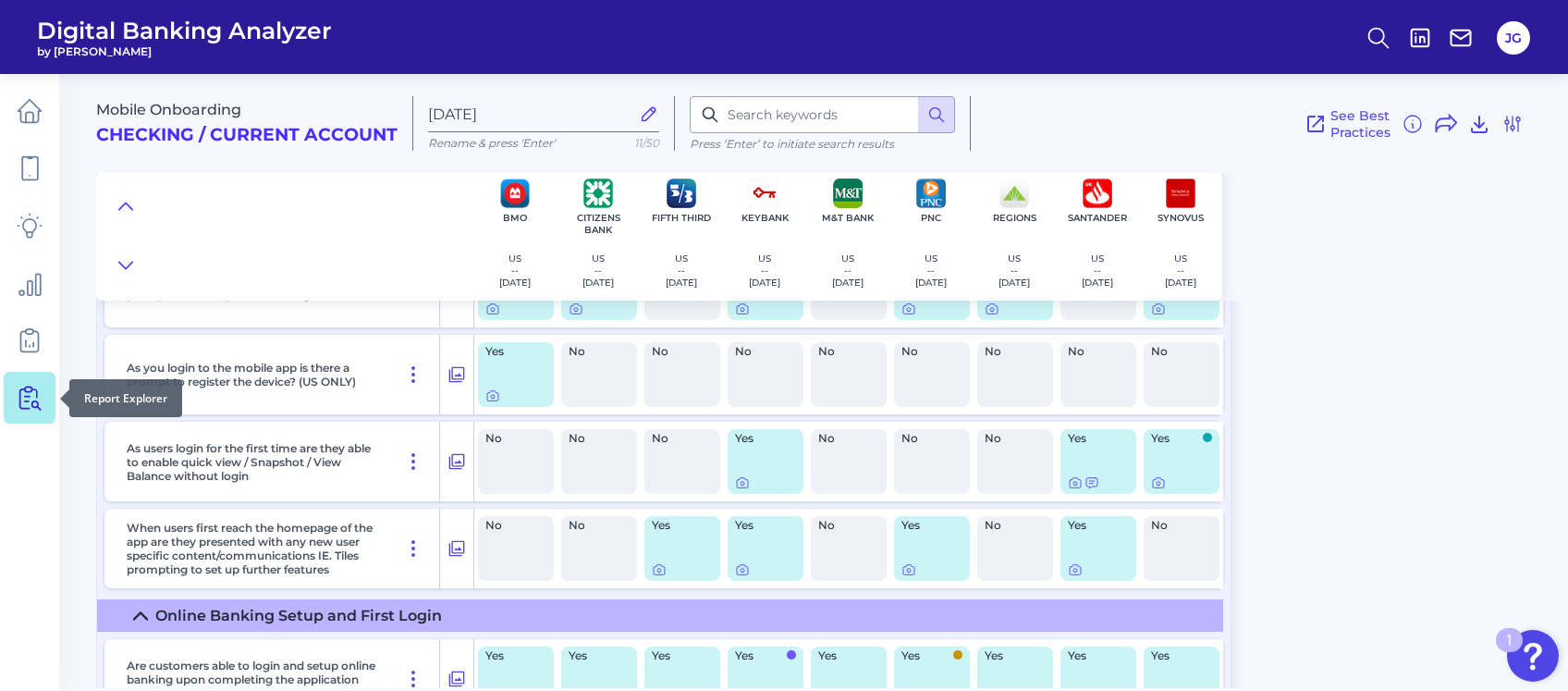 click 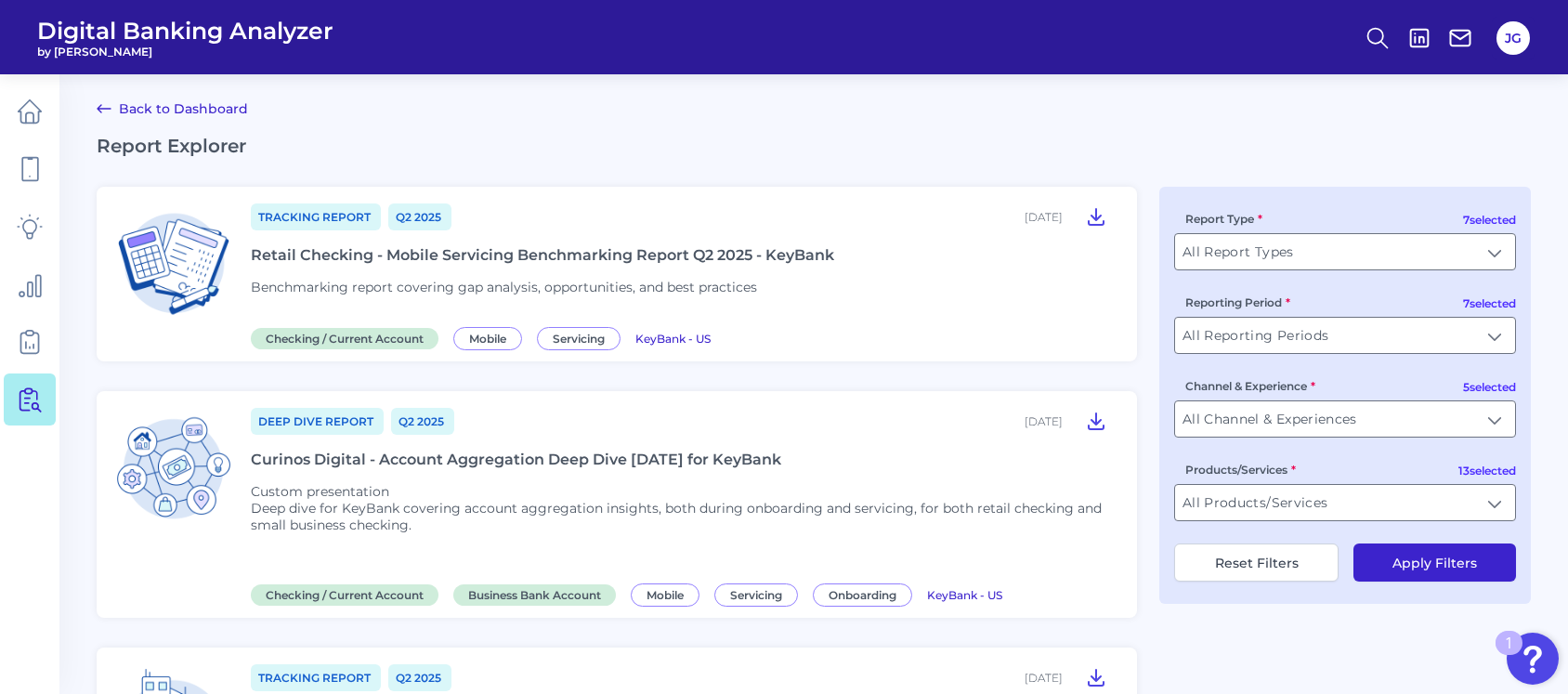click on "Curinos Digital - Account Aggregation Deep Dive [DATE] for KeyBank" at bounding box center (516, 459) 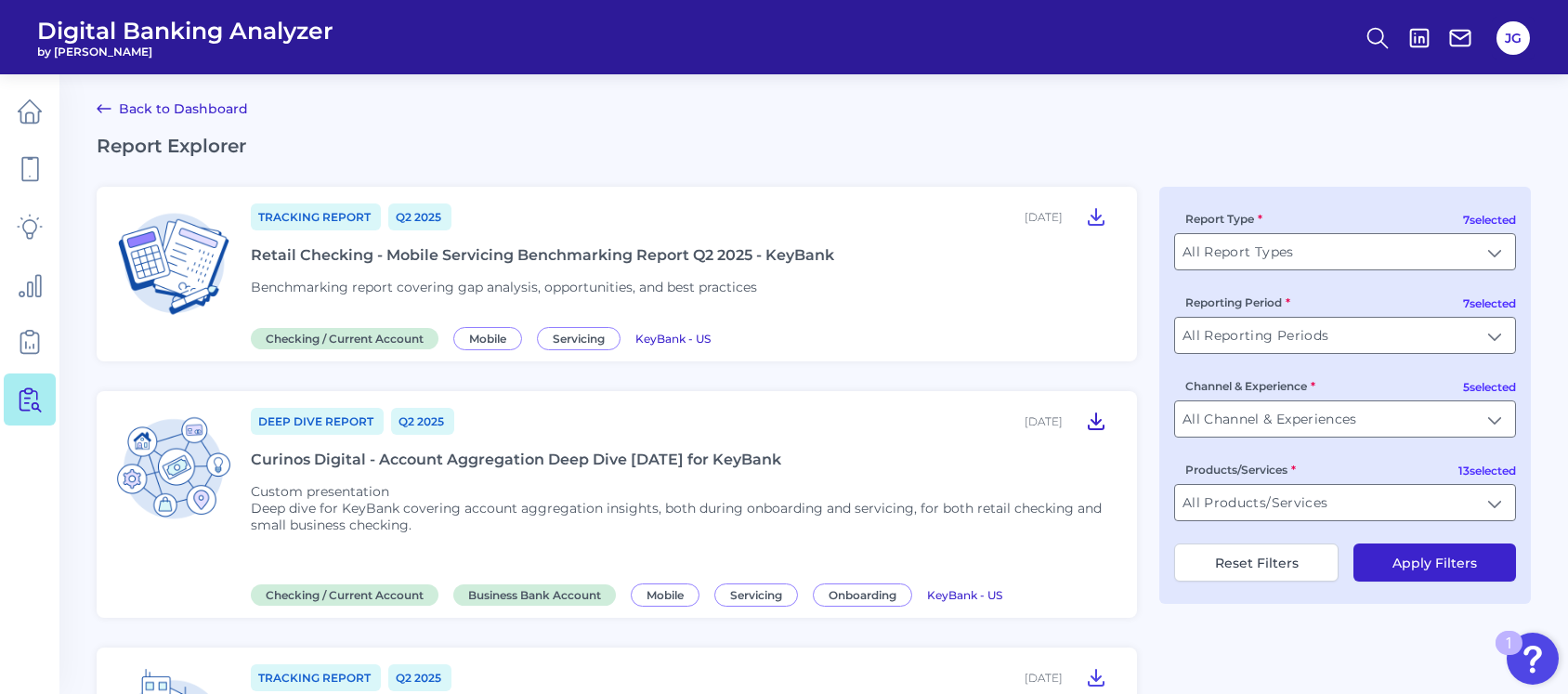 click 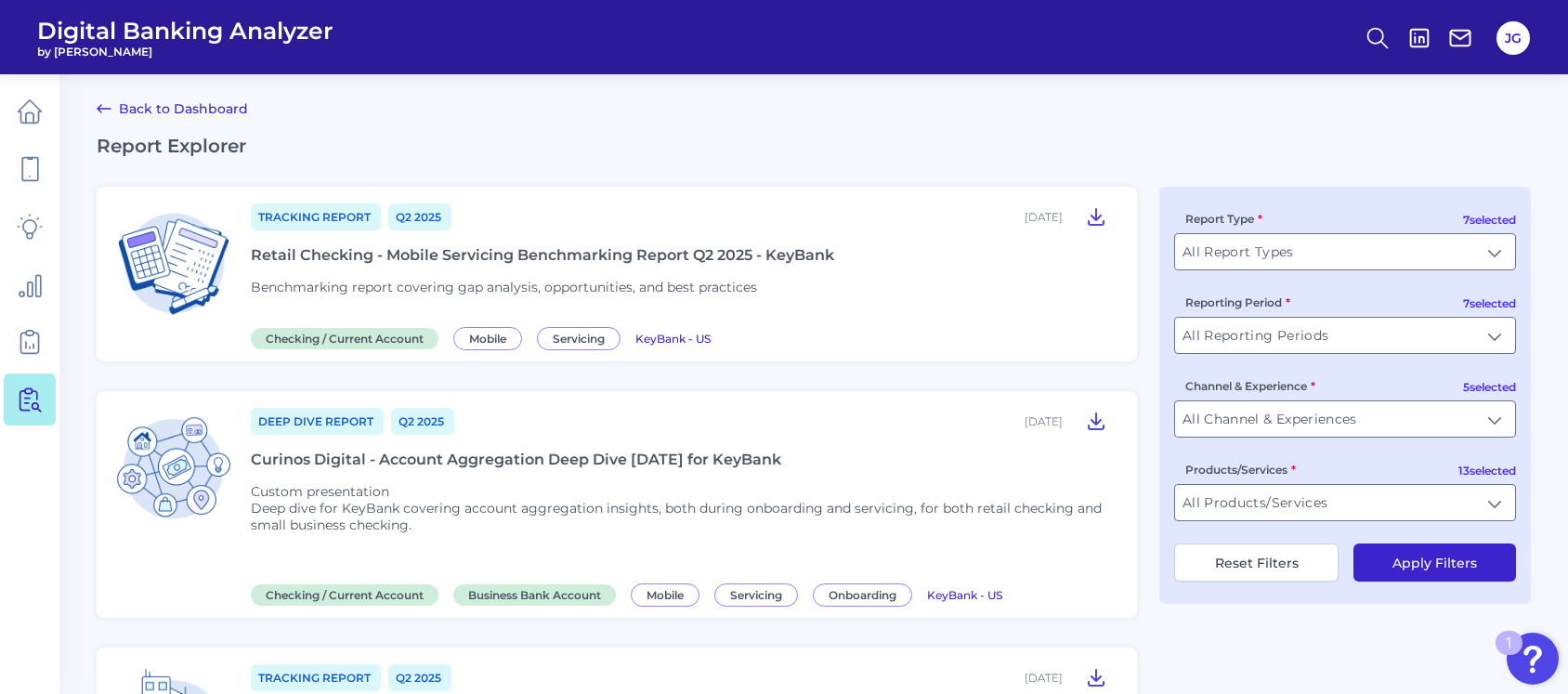 click on "Deep Dive Report   Q2 [DATE], 2025 Curinos Digital - Account Aggregation Deep Dive [DATE] for KeyBank Custom presentation Deep dive for KeyBank covering account aggregation insights, both during onboarding and servicing, for both retail checking and small business checking.  Checking / Current Account Business Bank Account Mobile Servicing Onboarding KeyBank - [GEOGRAPHIC_DATA]" at bounding box center [683, 504] 